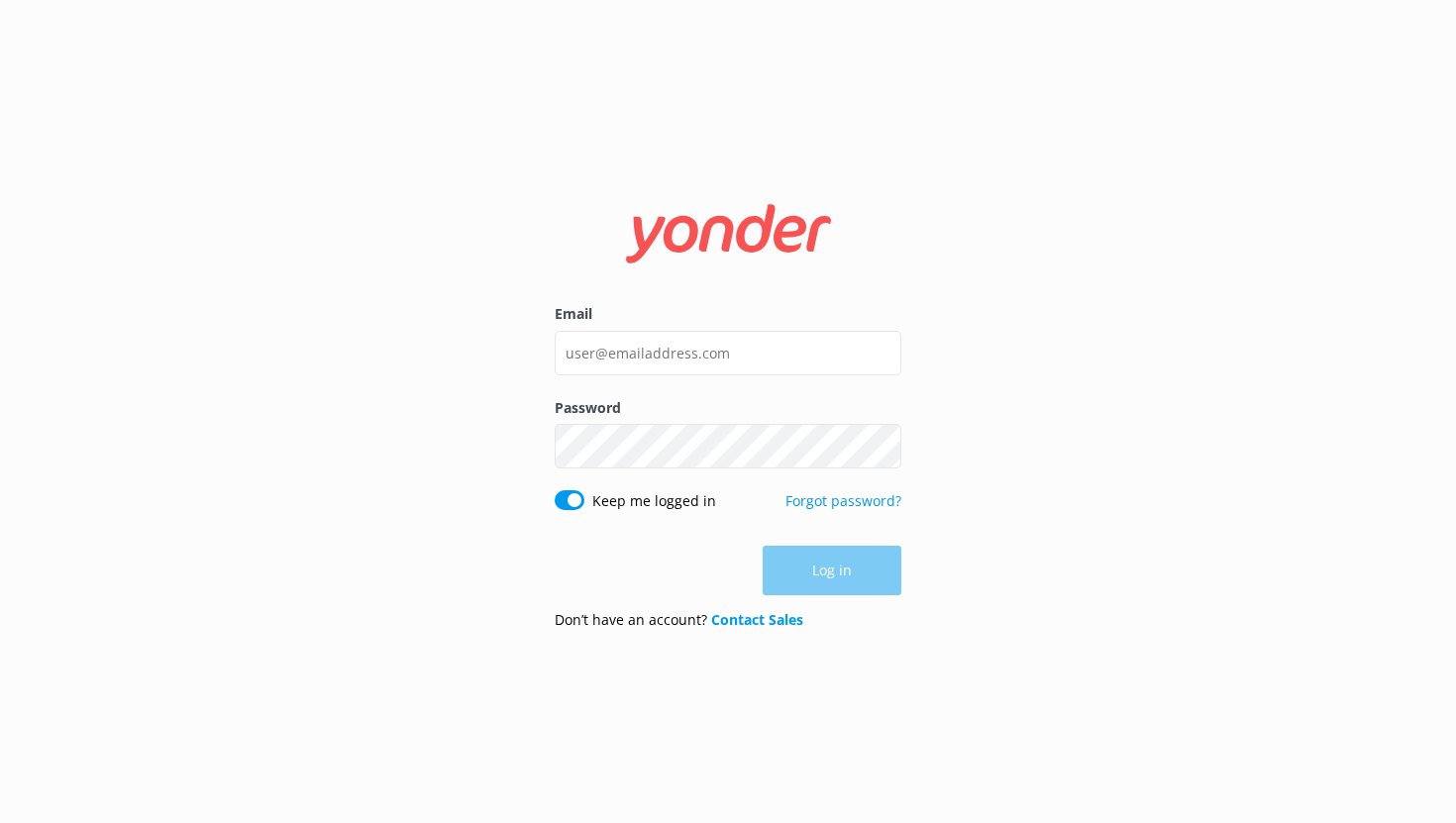 scroll, scrollTop: 0, scrollLeft: 0, axis: both 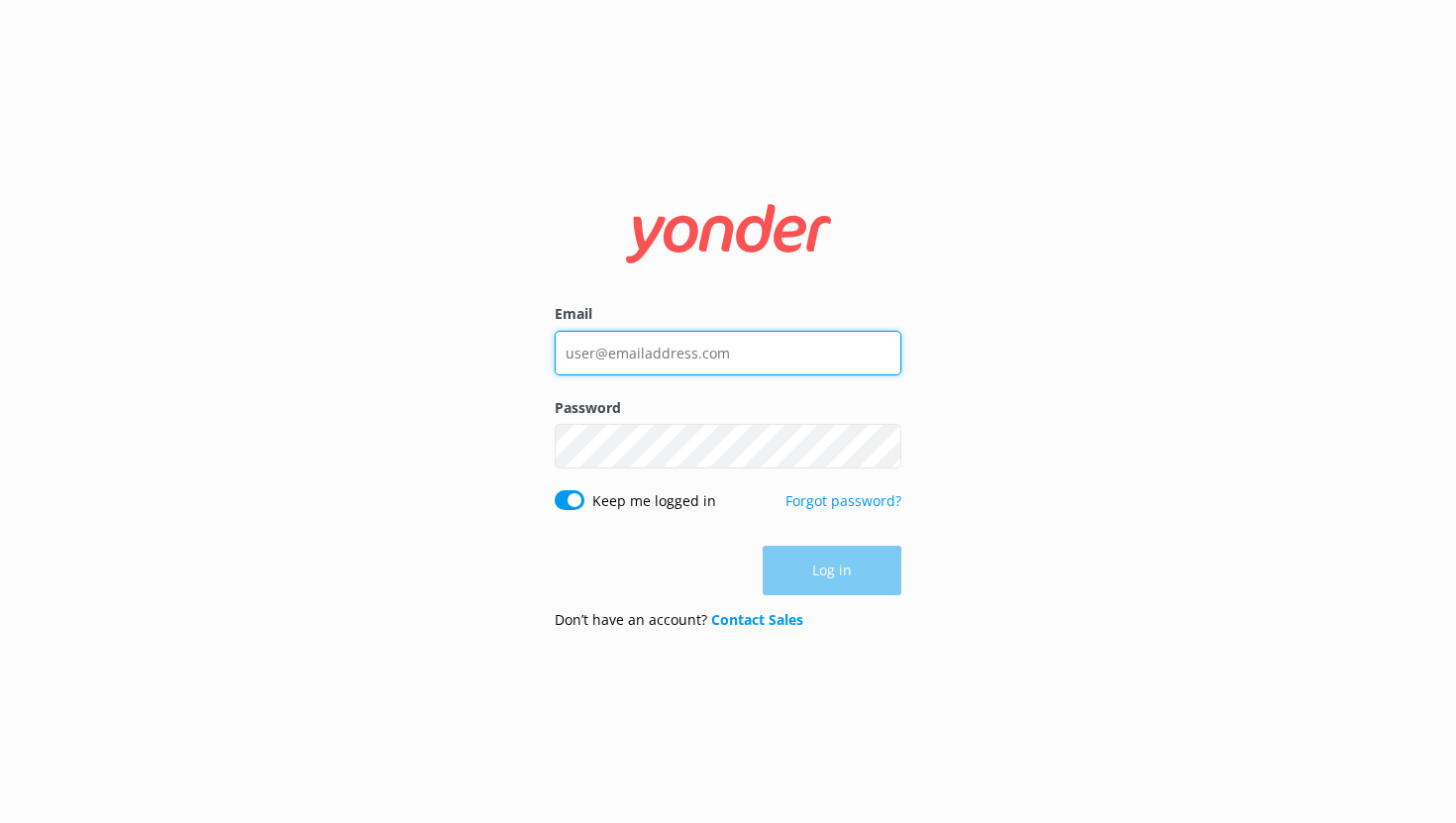 click on "Email" at bounding box center (728, 353) 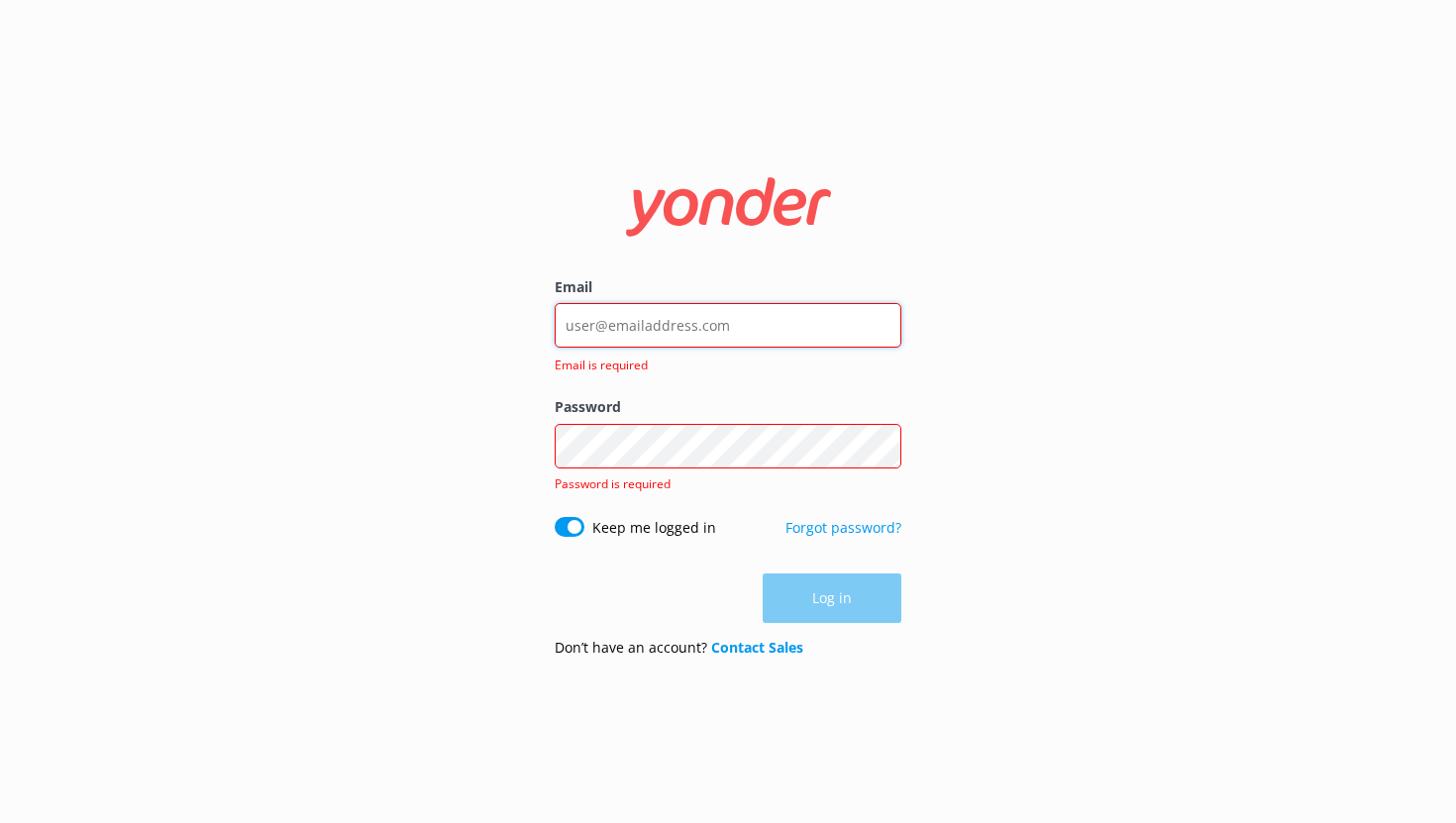 type on "noah@yonderhq.com" 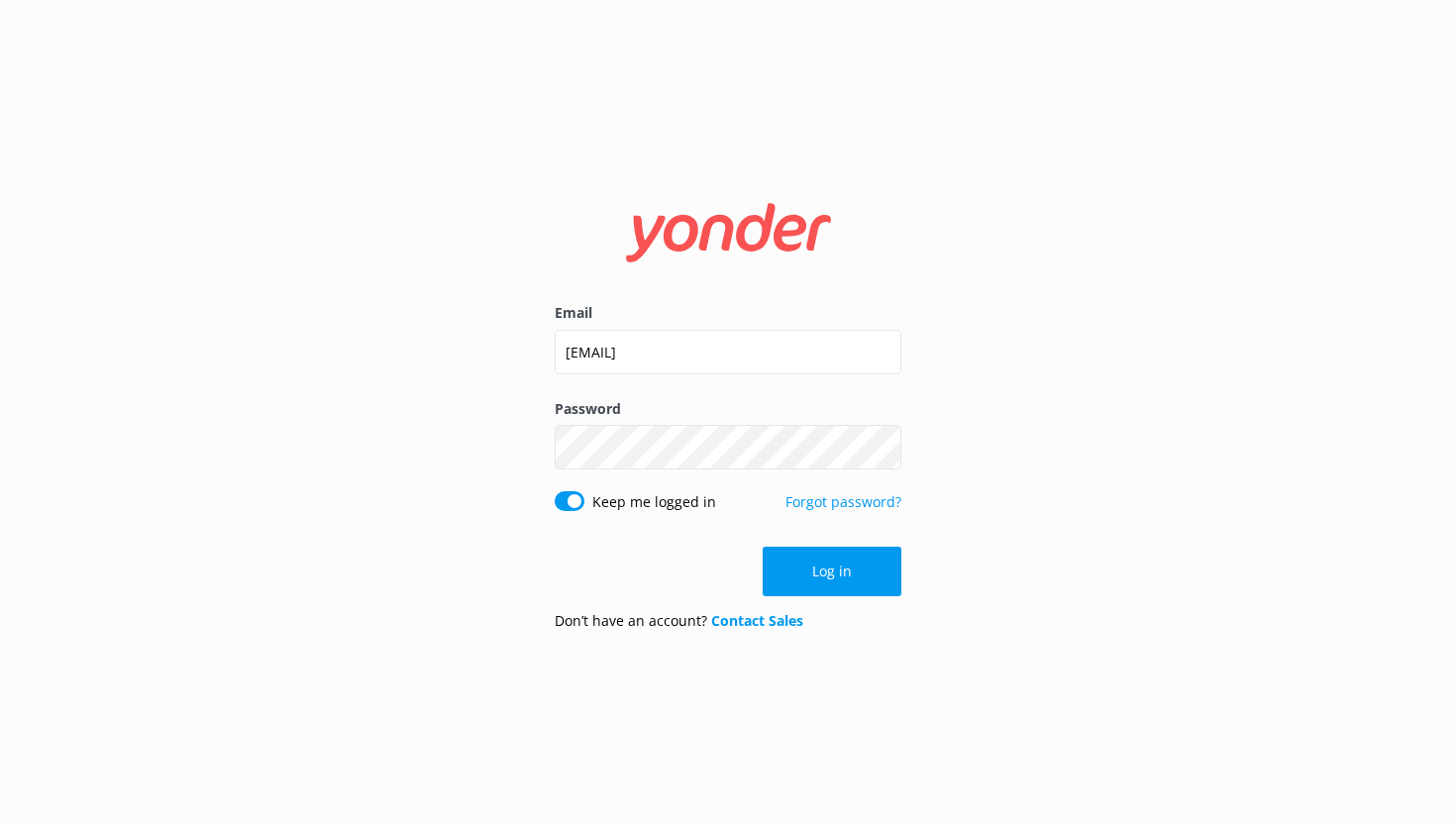 click on "Log in" at bounding box center [832, 571] 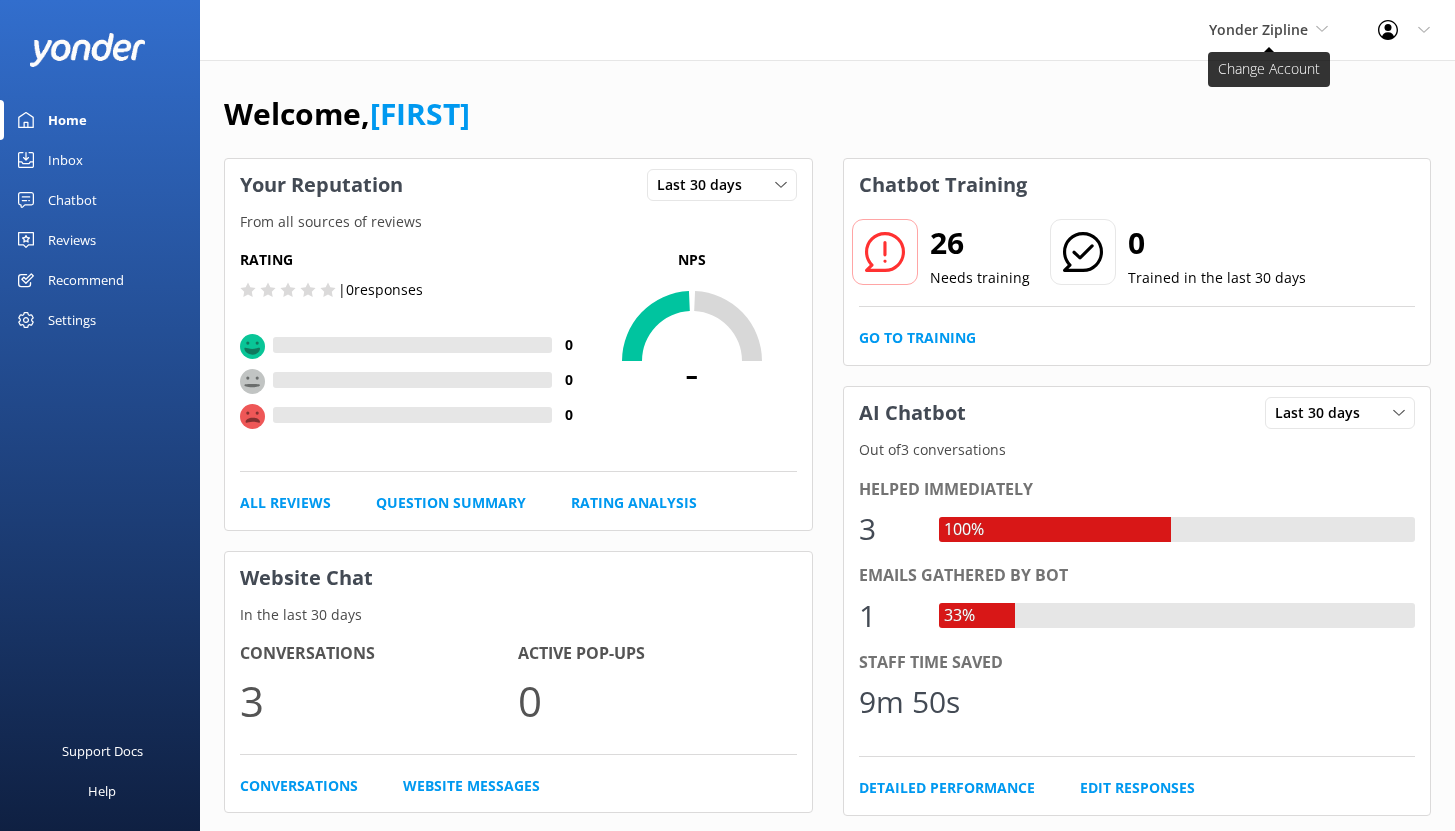 click on "Yonder Zipline" at bounding box center (1258, 29) 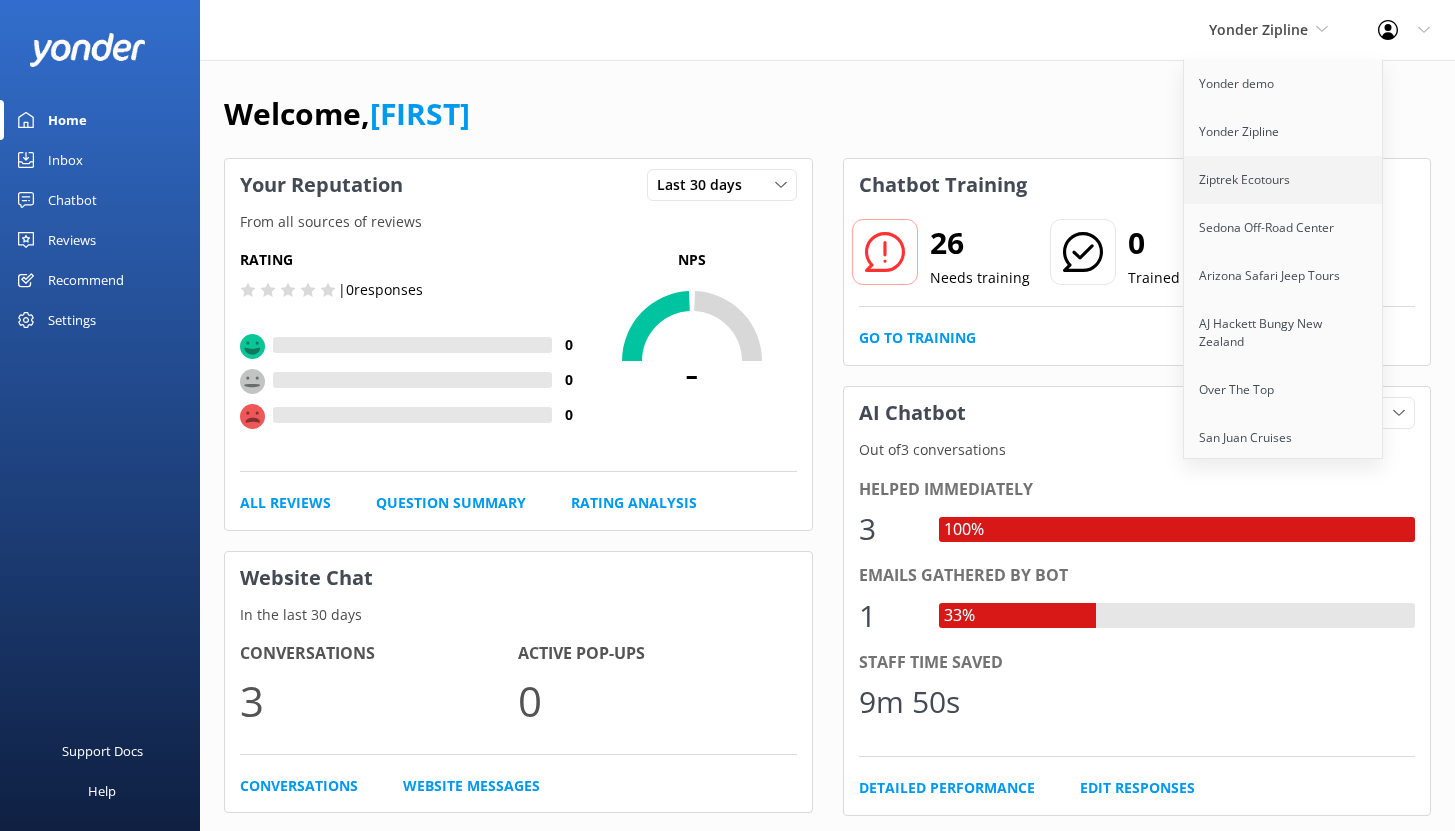 click on "Ziptrek Ecotours" at bounding box center [1284, 180] 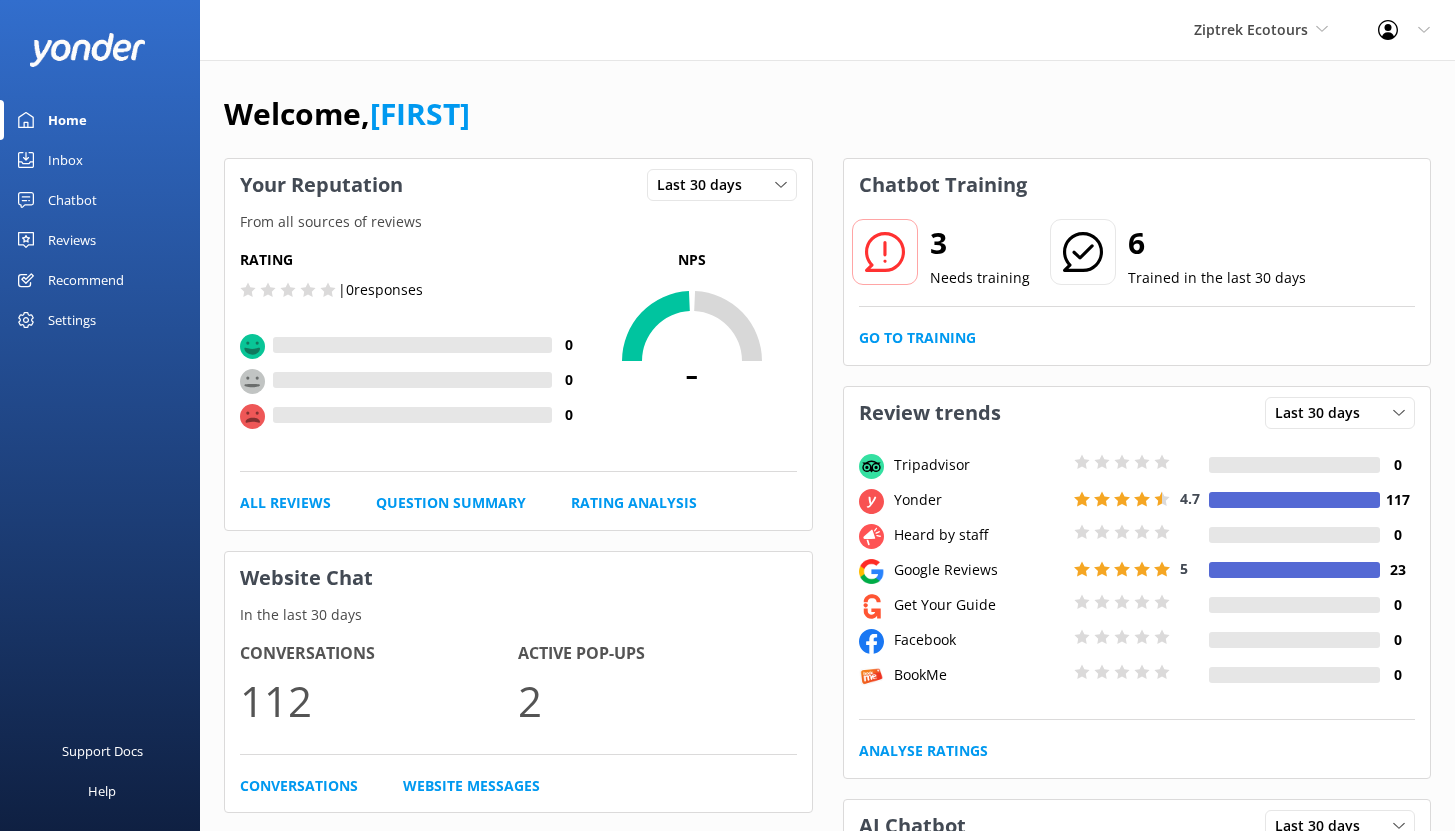 click on "Chatbot" at bounding box center (72, 200) 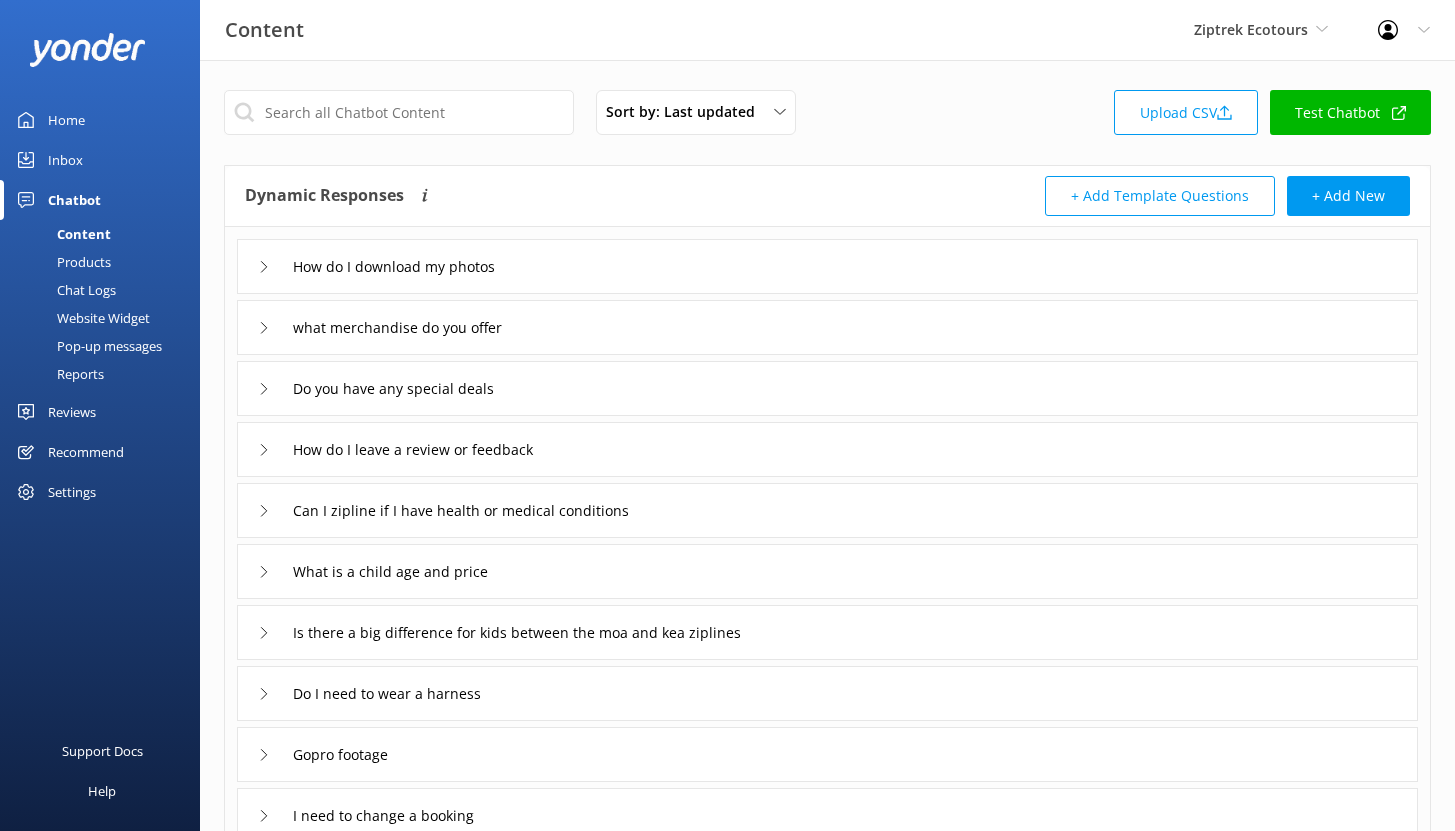 click on "Chat Logs" at bounding box center [64, 290] 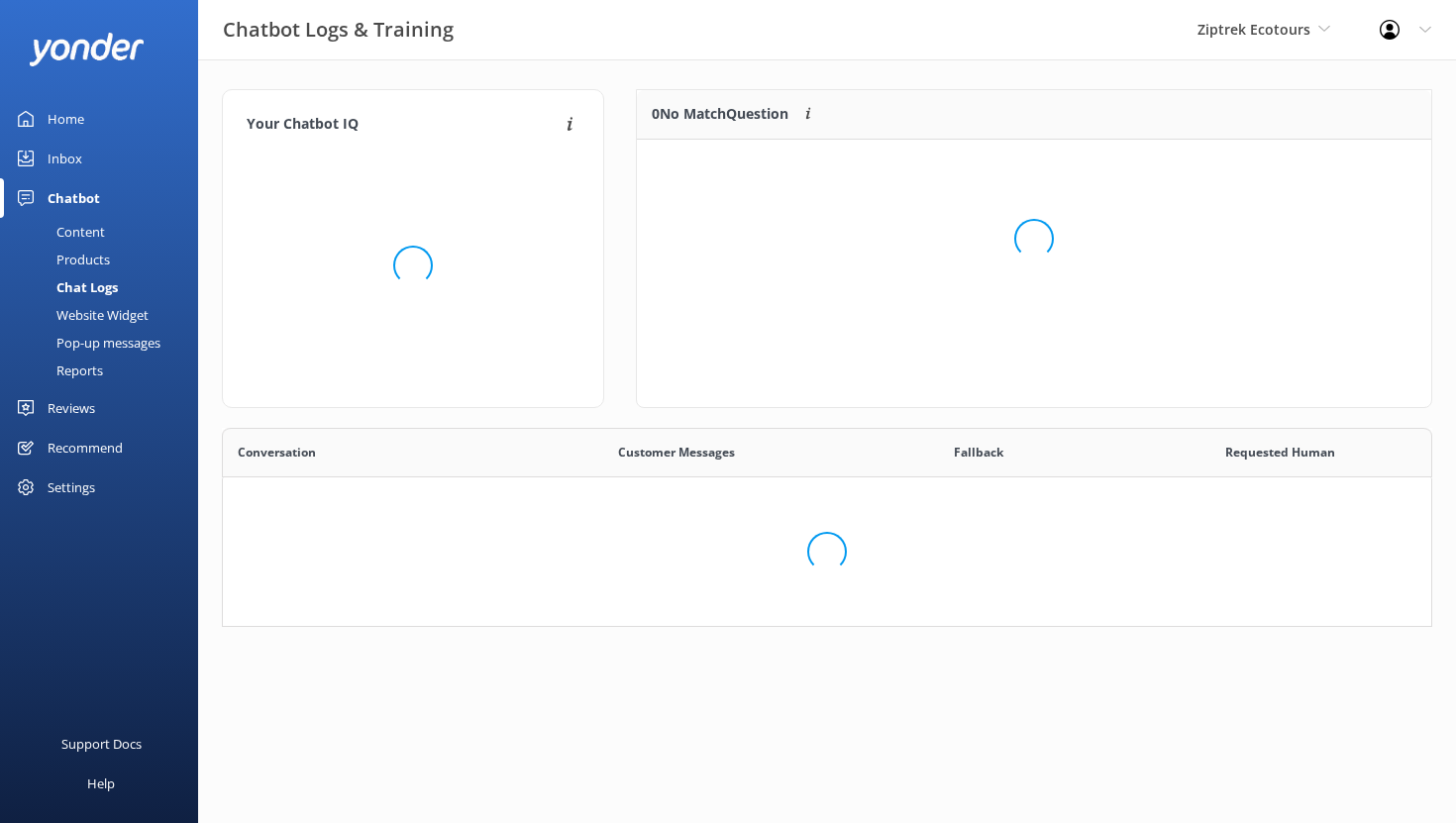 scroll, scrollTop: 16, scrollLeft: 16, axis: both 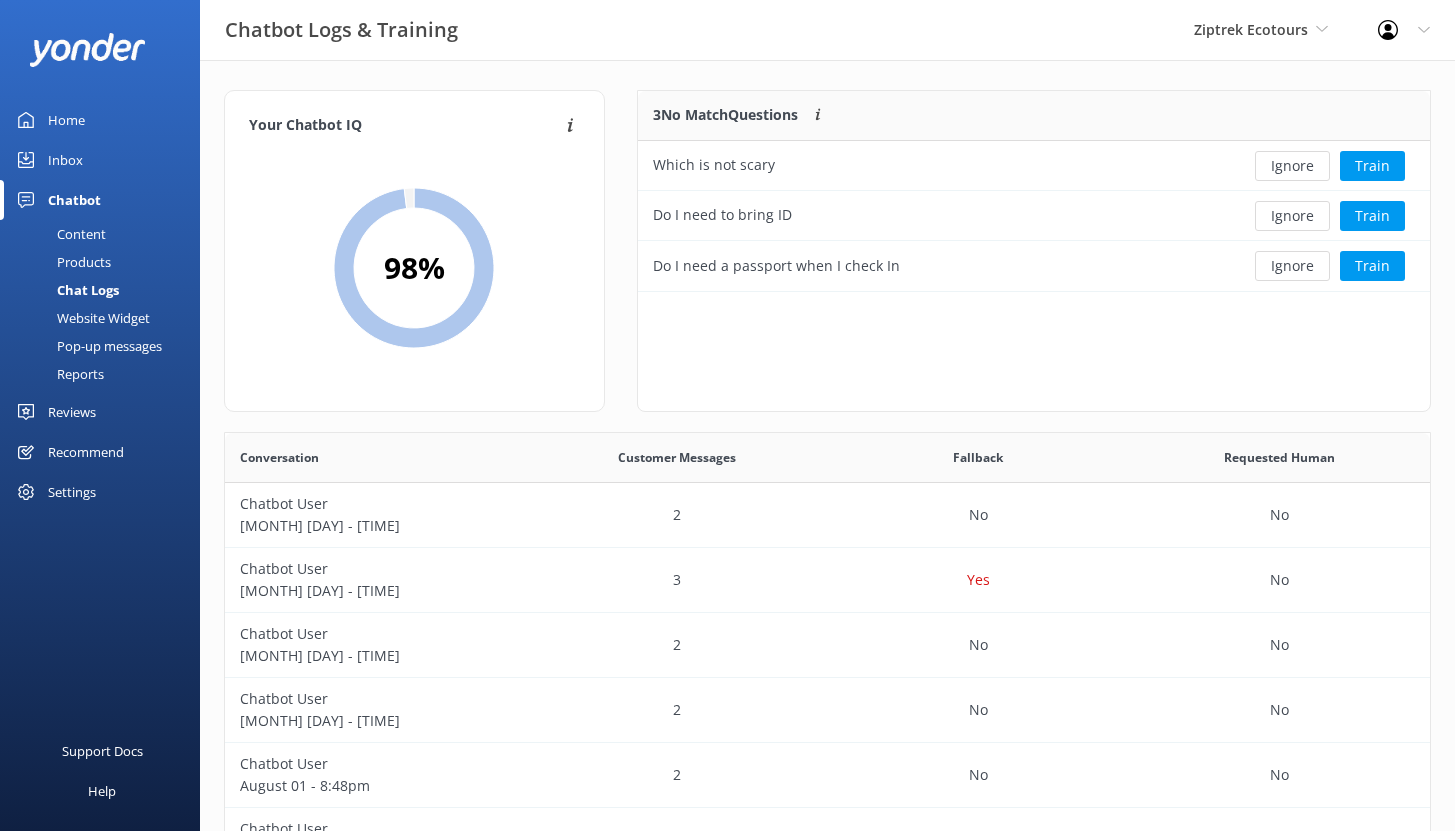 click on "Reports" at bounding box center [58, 374] 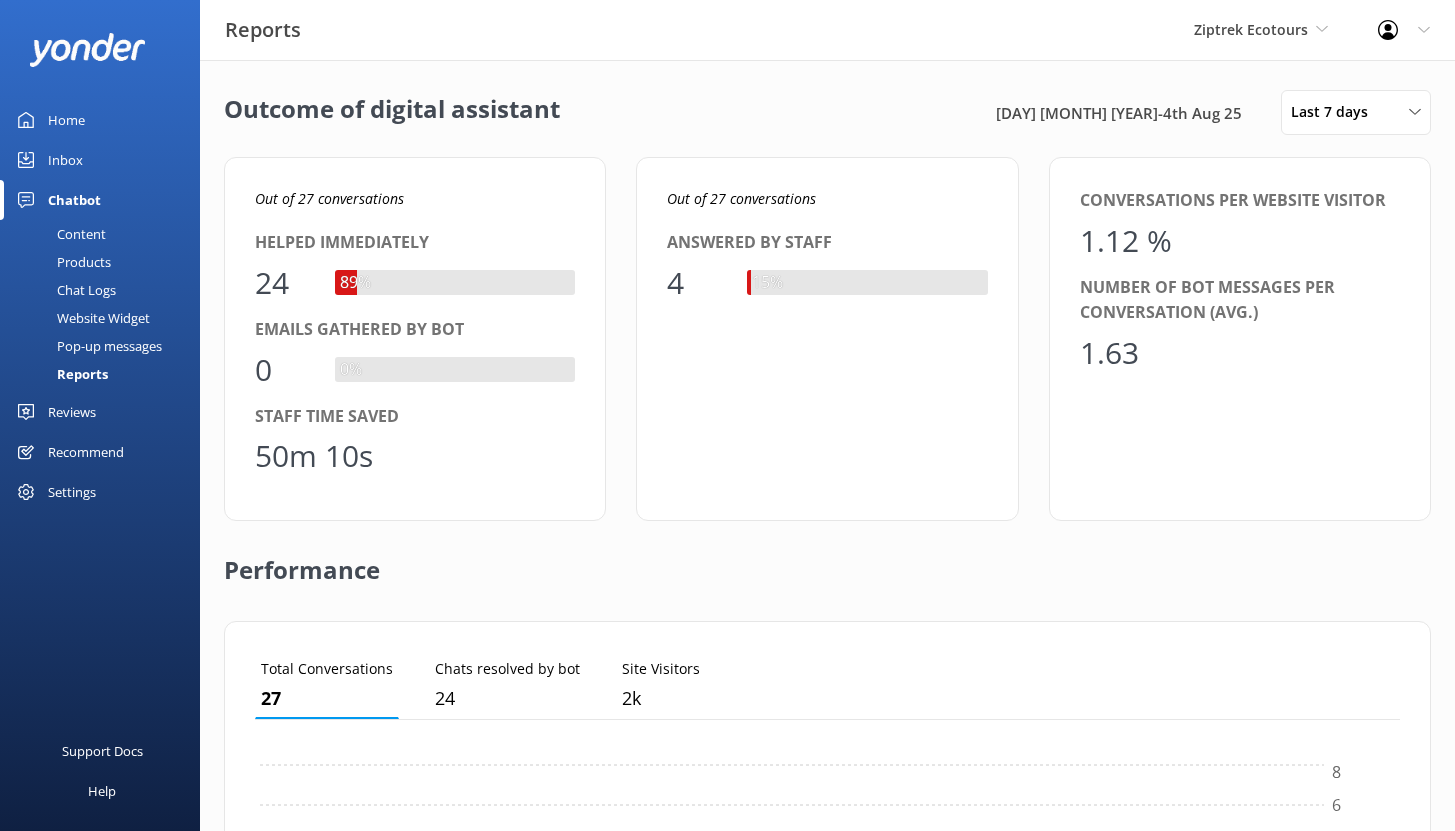 scroll, scrollTop: 16, scrollLeft: 16, axis: both 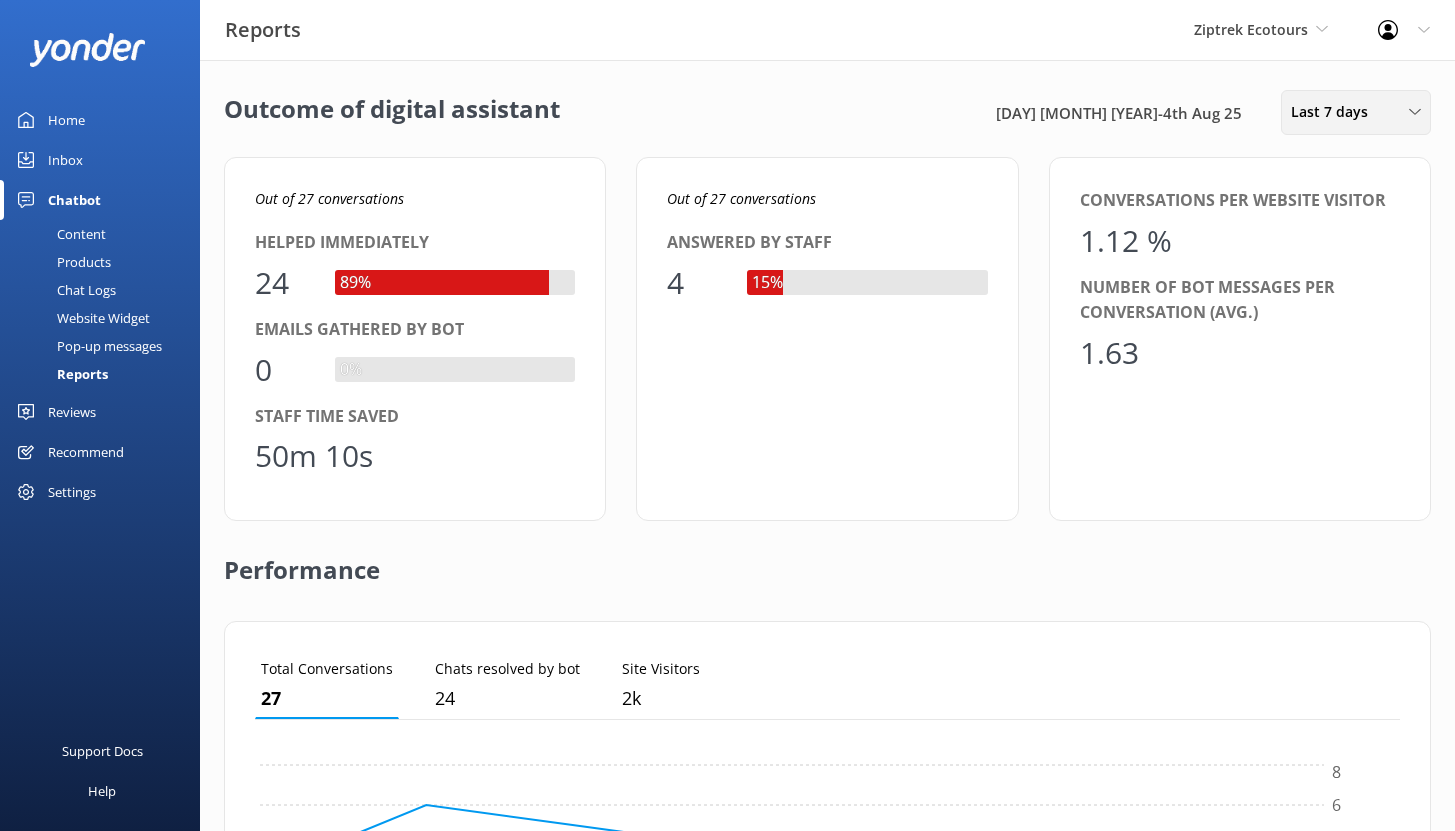click on "Last 7 days" at bounding box center [1335, 112] 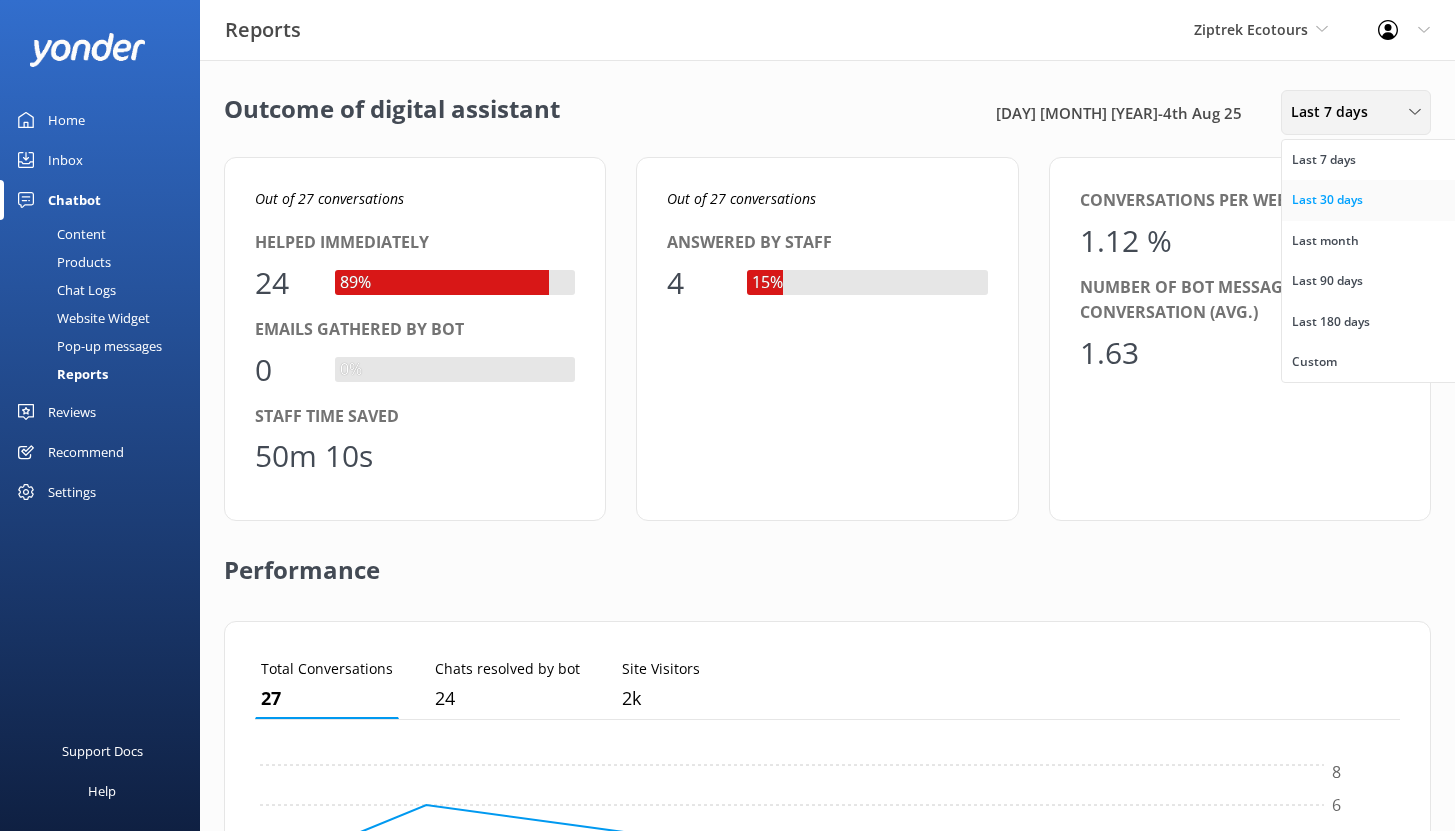 click on "Last 30 days" at bounding box center (1371, 200) 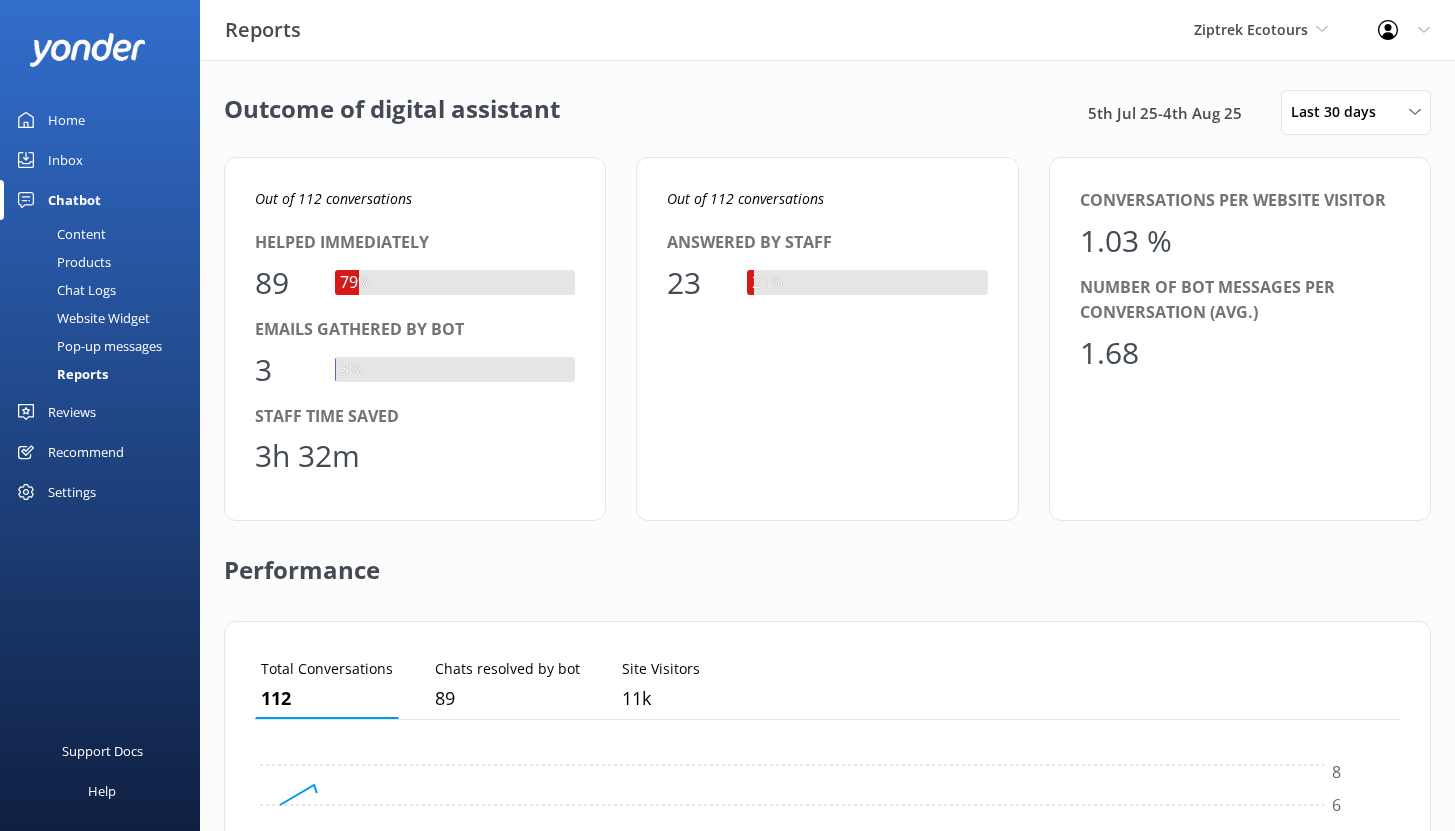 scroll, scrollTop: 16, scrollLeft: 16, axis: both 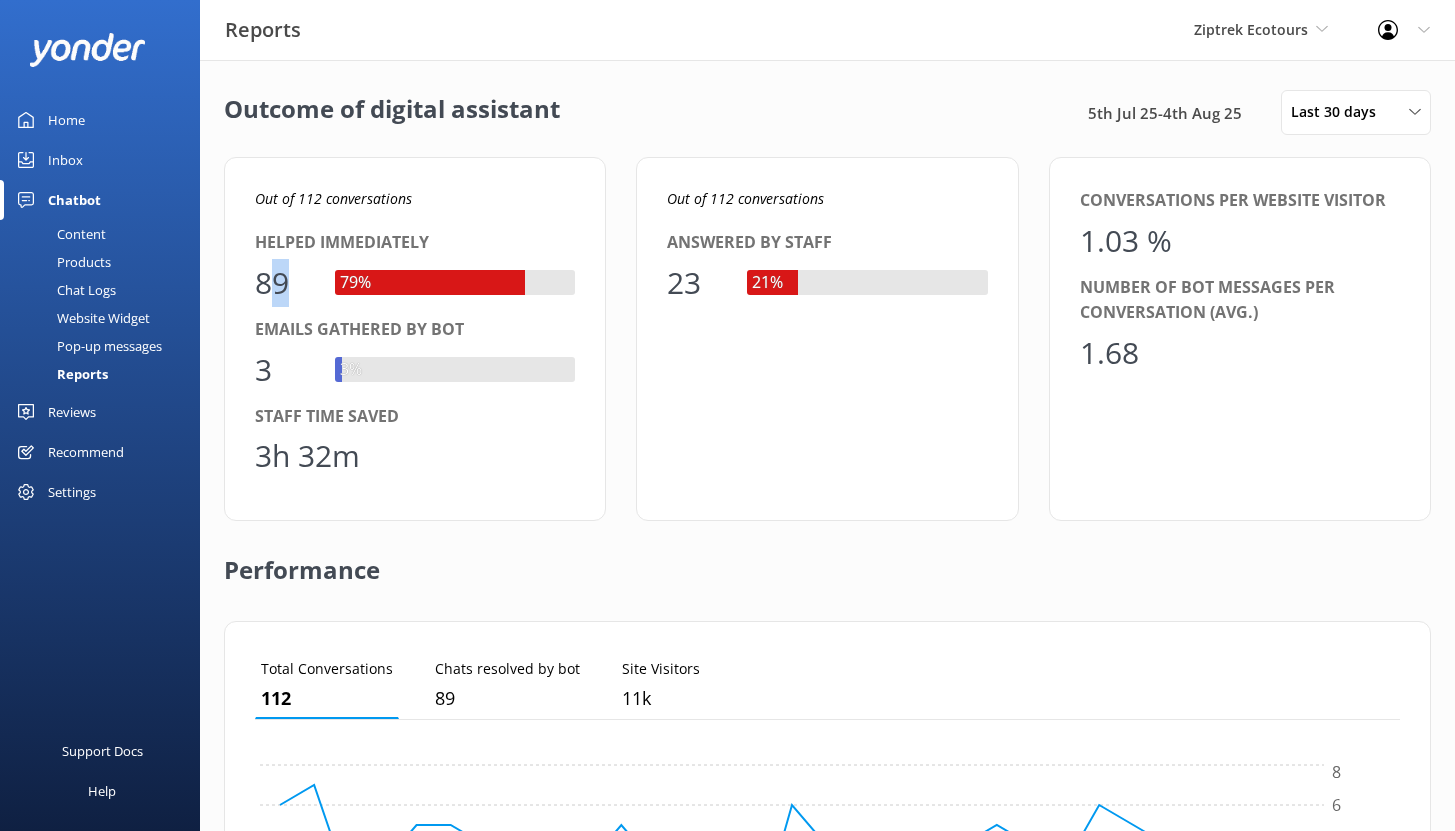 drag, startPoint x: 264, startPoint y: 282, endPoint x: 299, endPoint y: 282, distance: 35 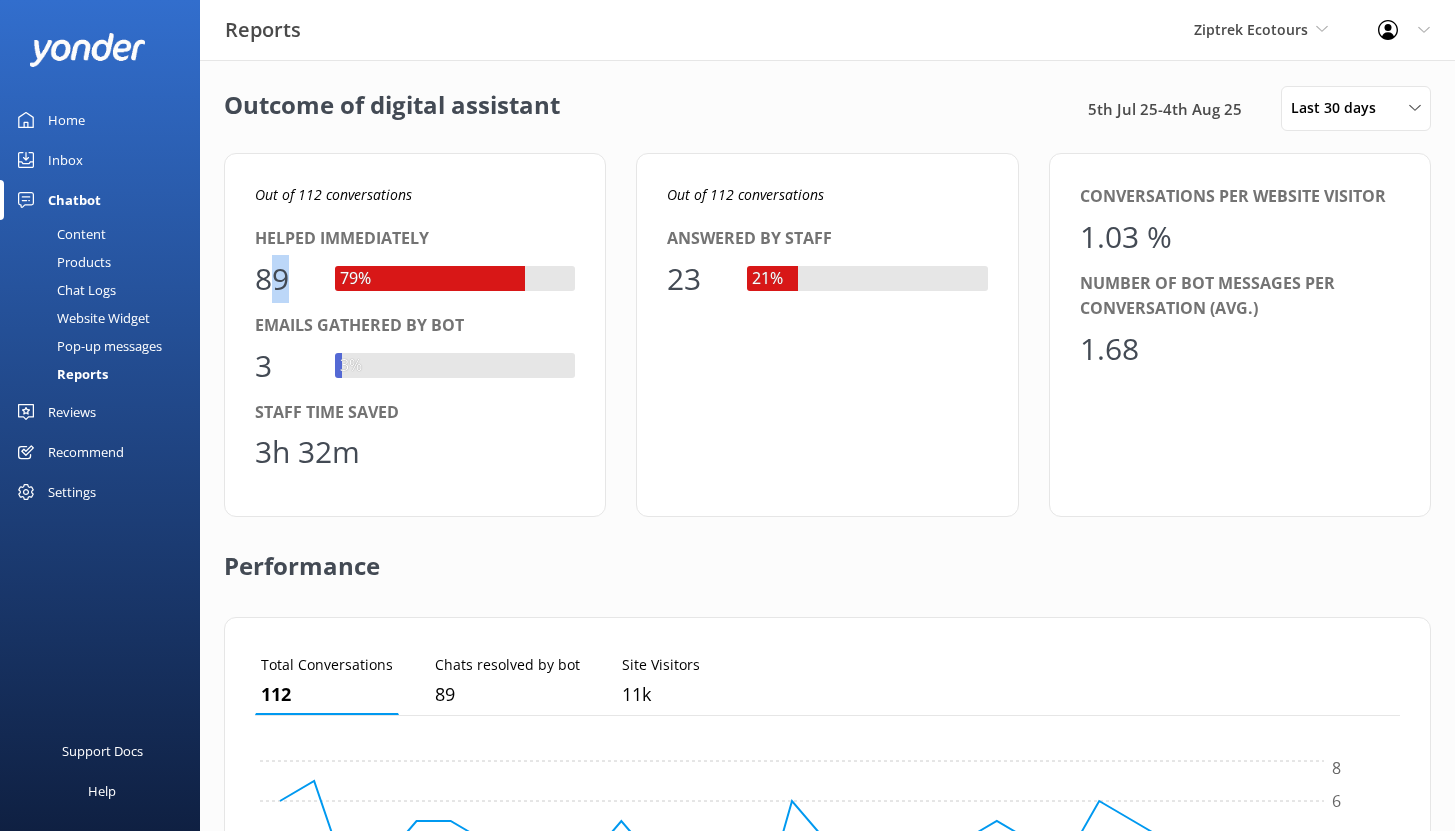 scroll, scrollTop: 0, scrollLeft: 0, axis: both 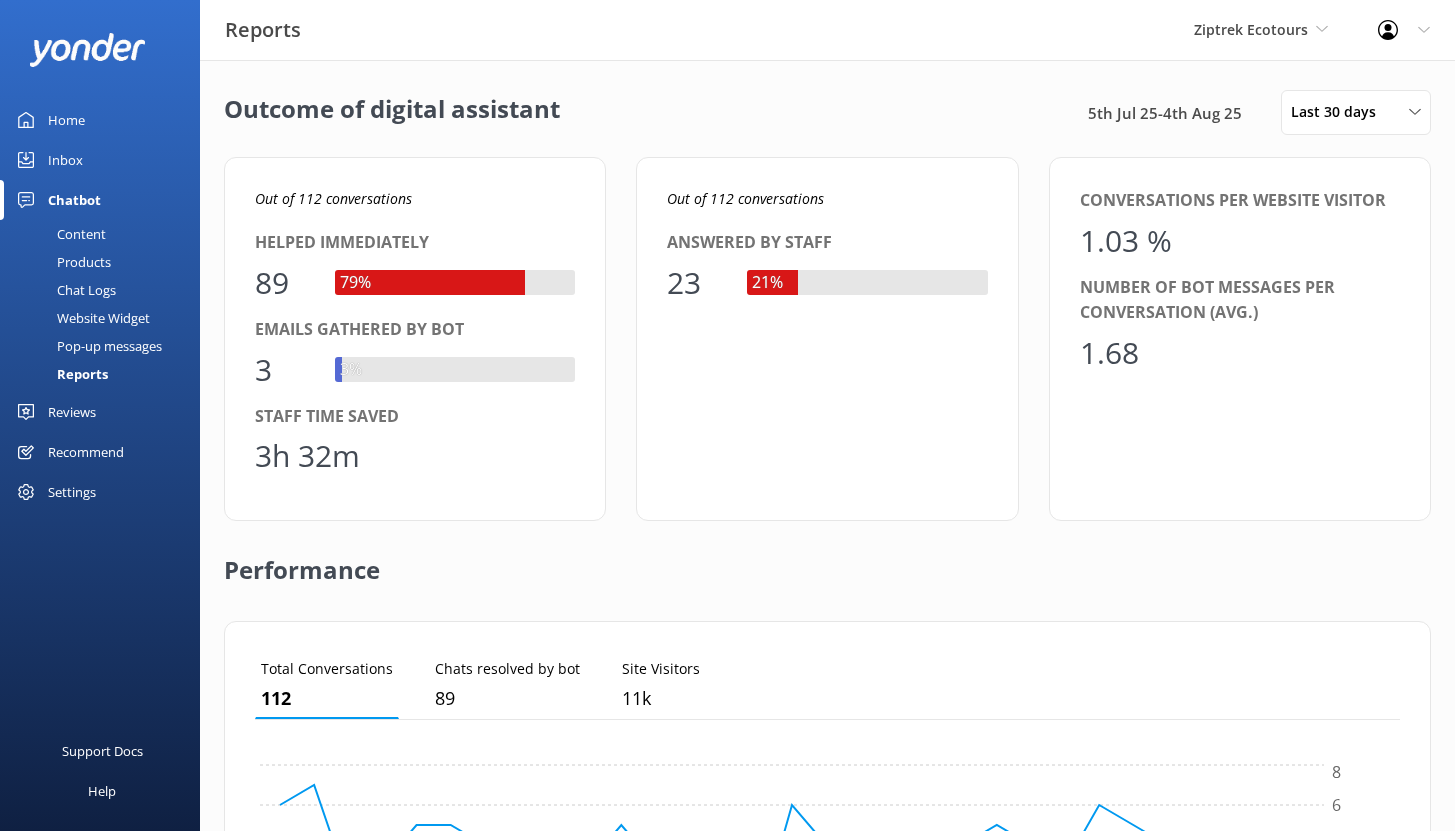 click on "89" at bounding box center (285, 283) 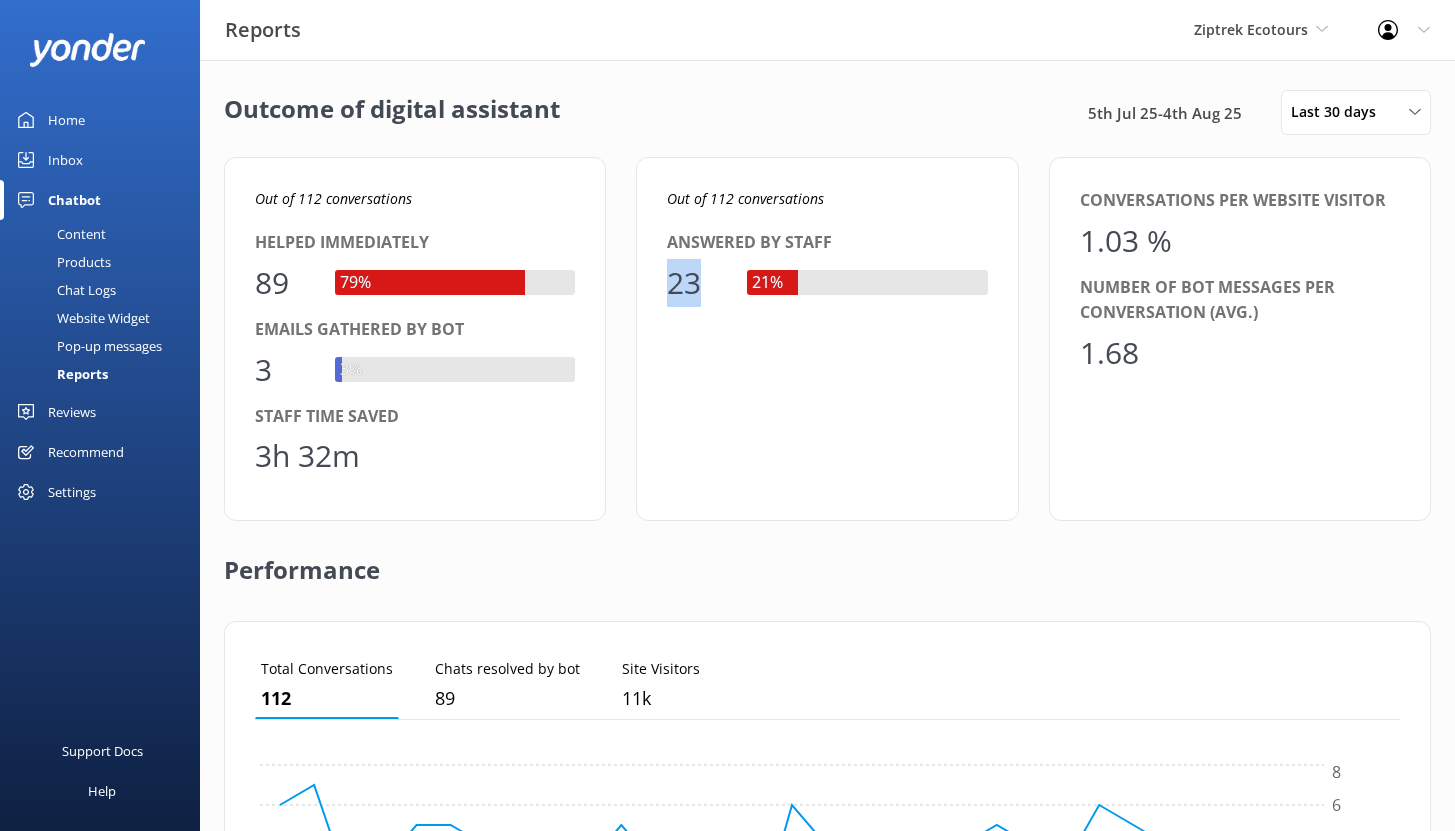 drag, startPoint x: 670, startPoint y: 288, endPoint x: 718, endPoint y: 287, distance: 48.010414 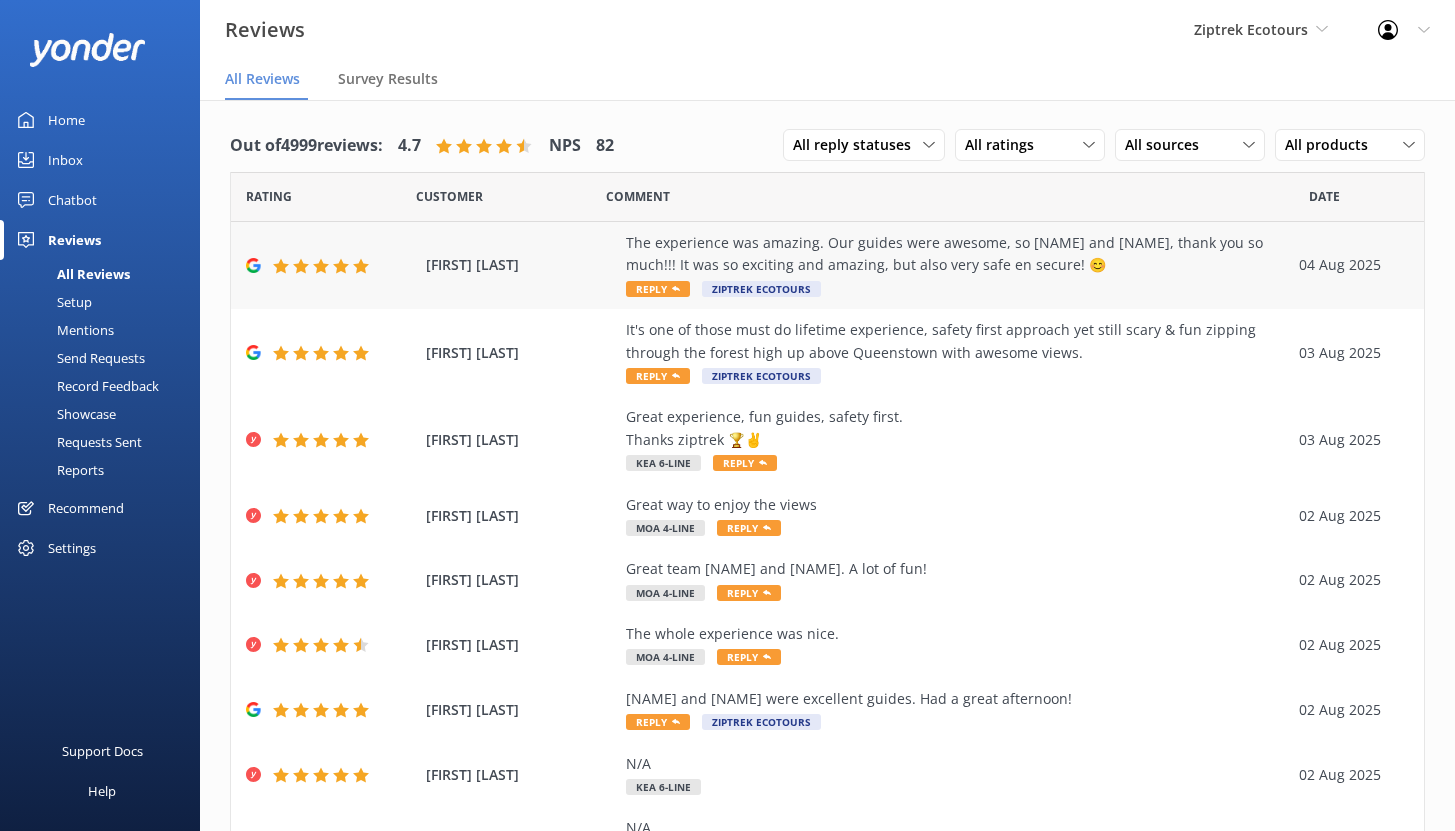 click on "The experience was amazing. Our guides were awesome, so [FIRST] and [FIRST], thank you so much!!! It was so exciting and amazing, but also very safe en secure! 😊" at bounding box center (957, 254) 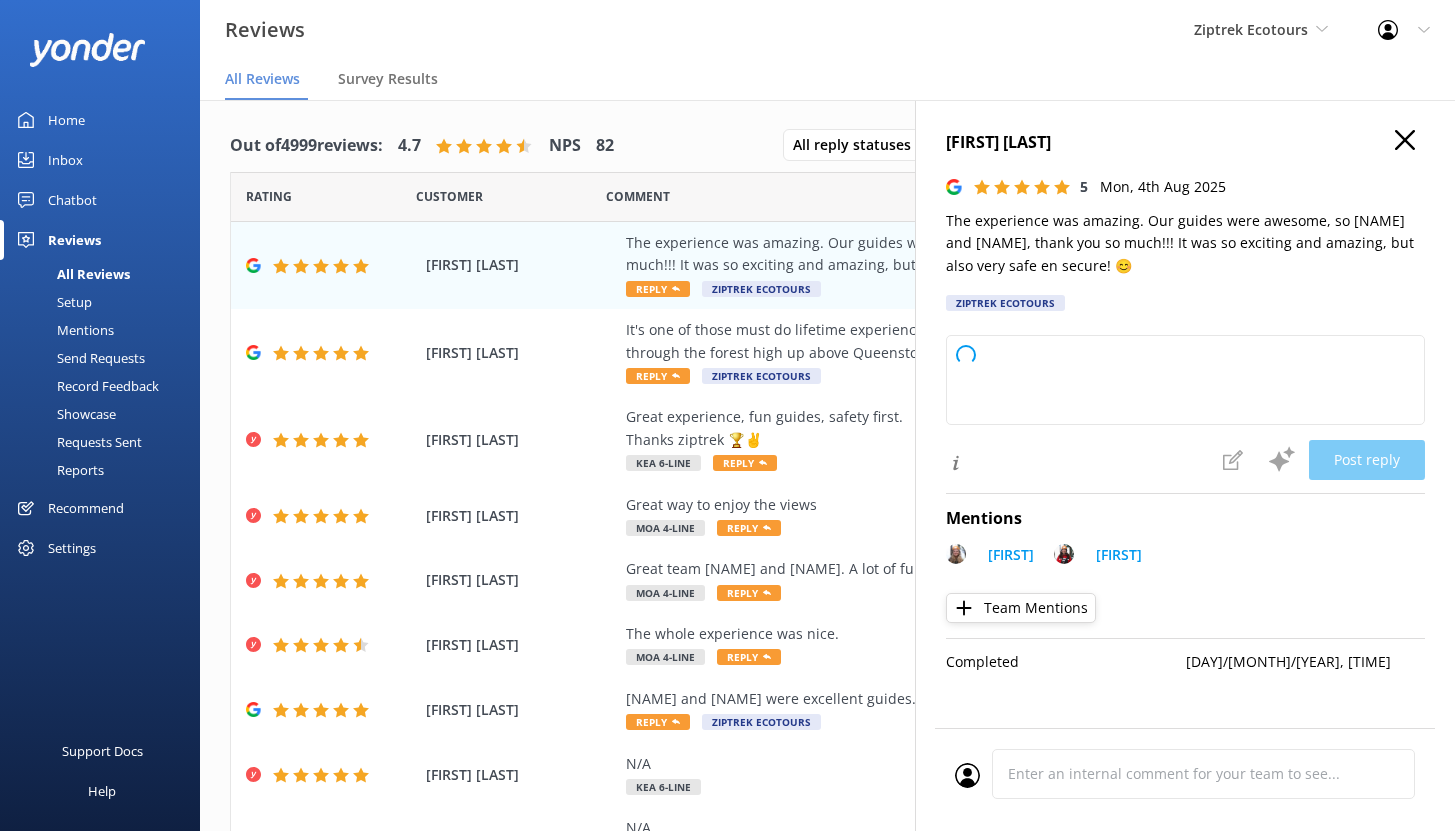 type on "Kia ora,
Thank you so much for your wonderful review! We're so happy to hear you had an amazing and safe adventure with Lillie and Shazz. We'll be sure to pass on your kind words to them. We hope to see you back for more excitement soon!
-The Ziptrek Team" 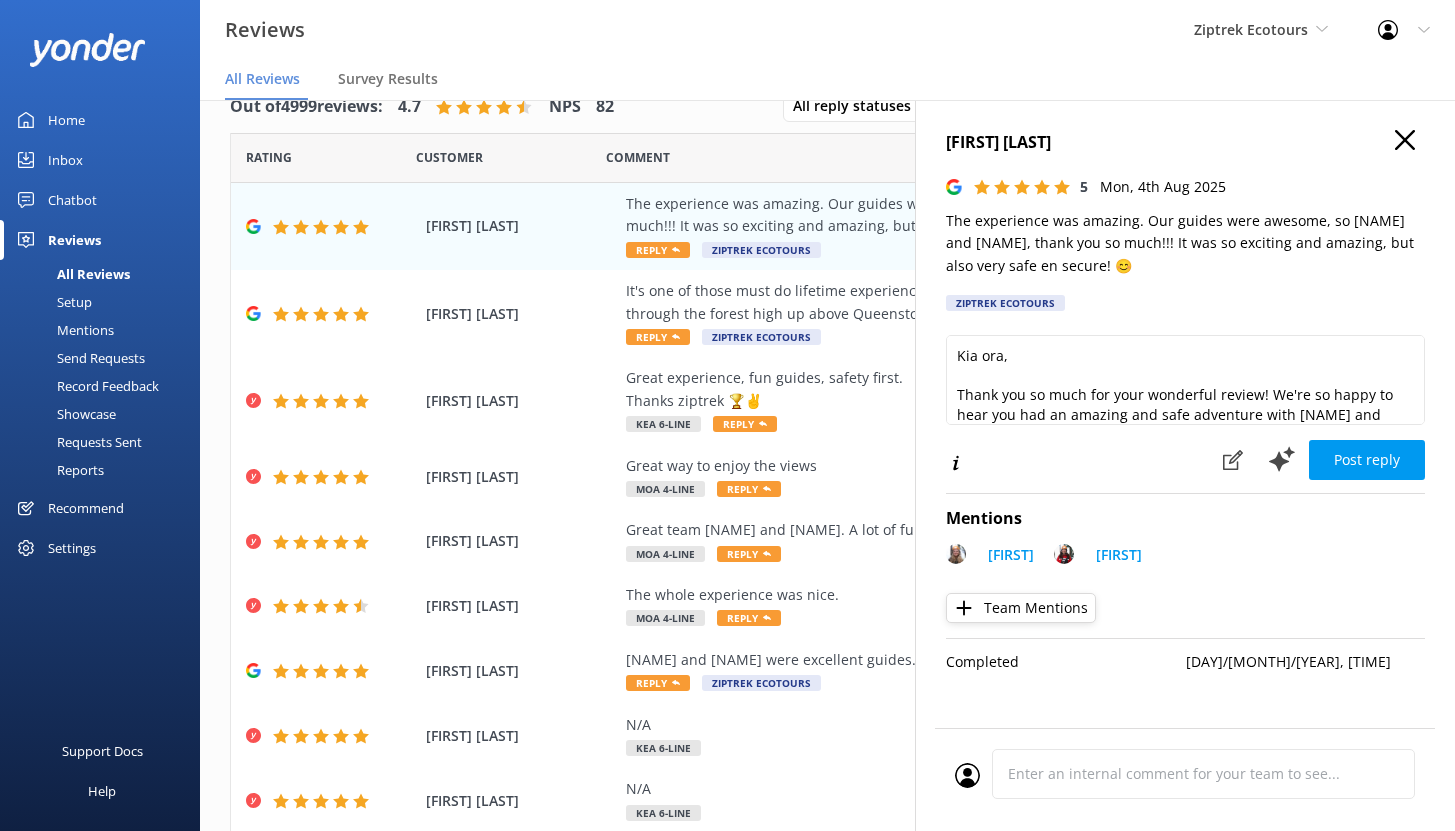 scroll, scrollTop: 40, scrollLeft: 0, axis: vertical 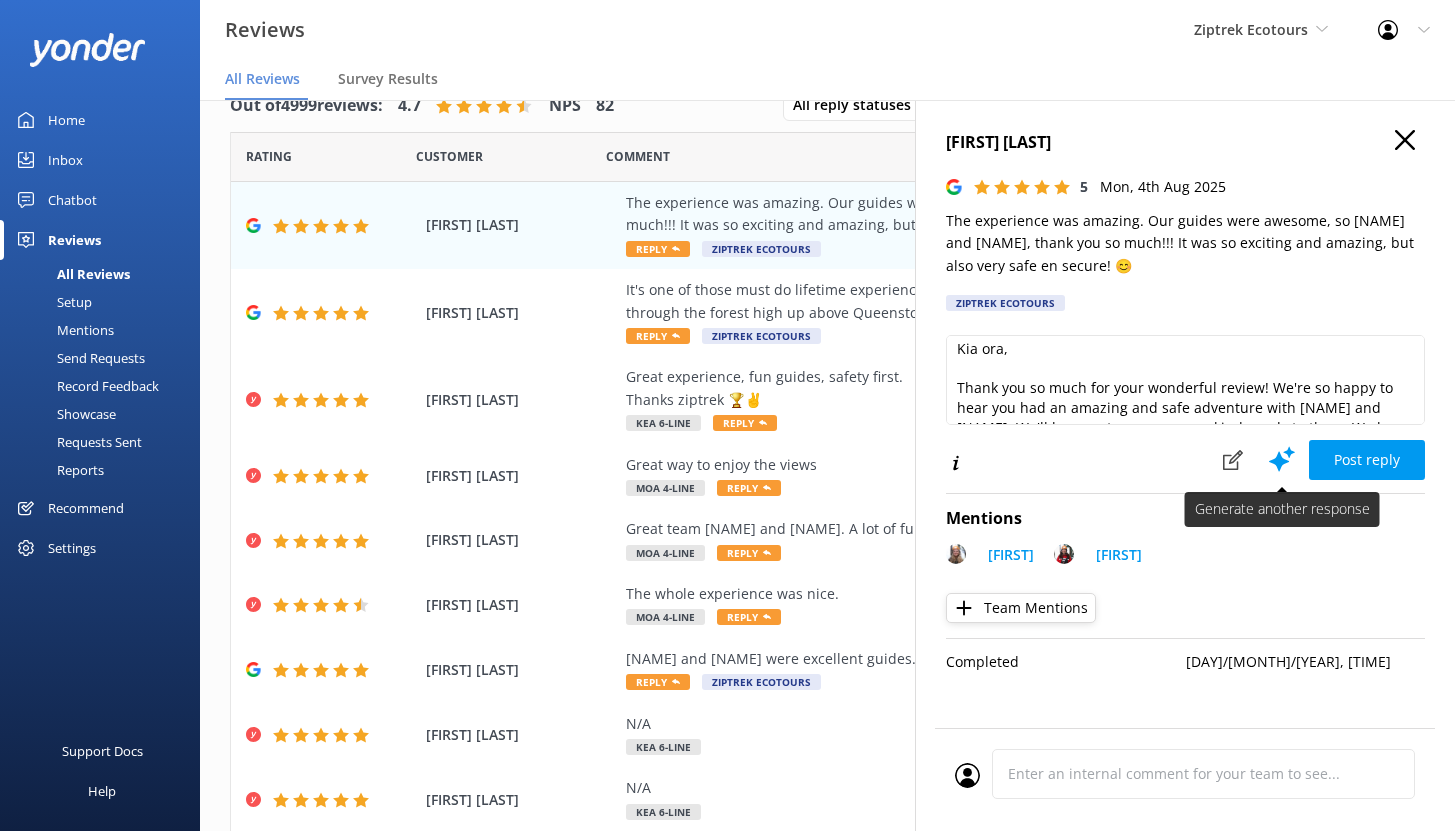click 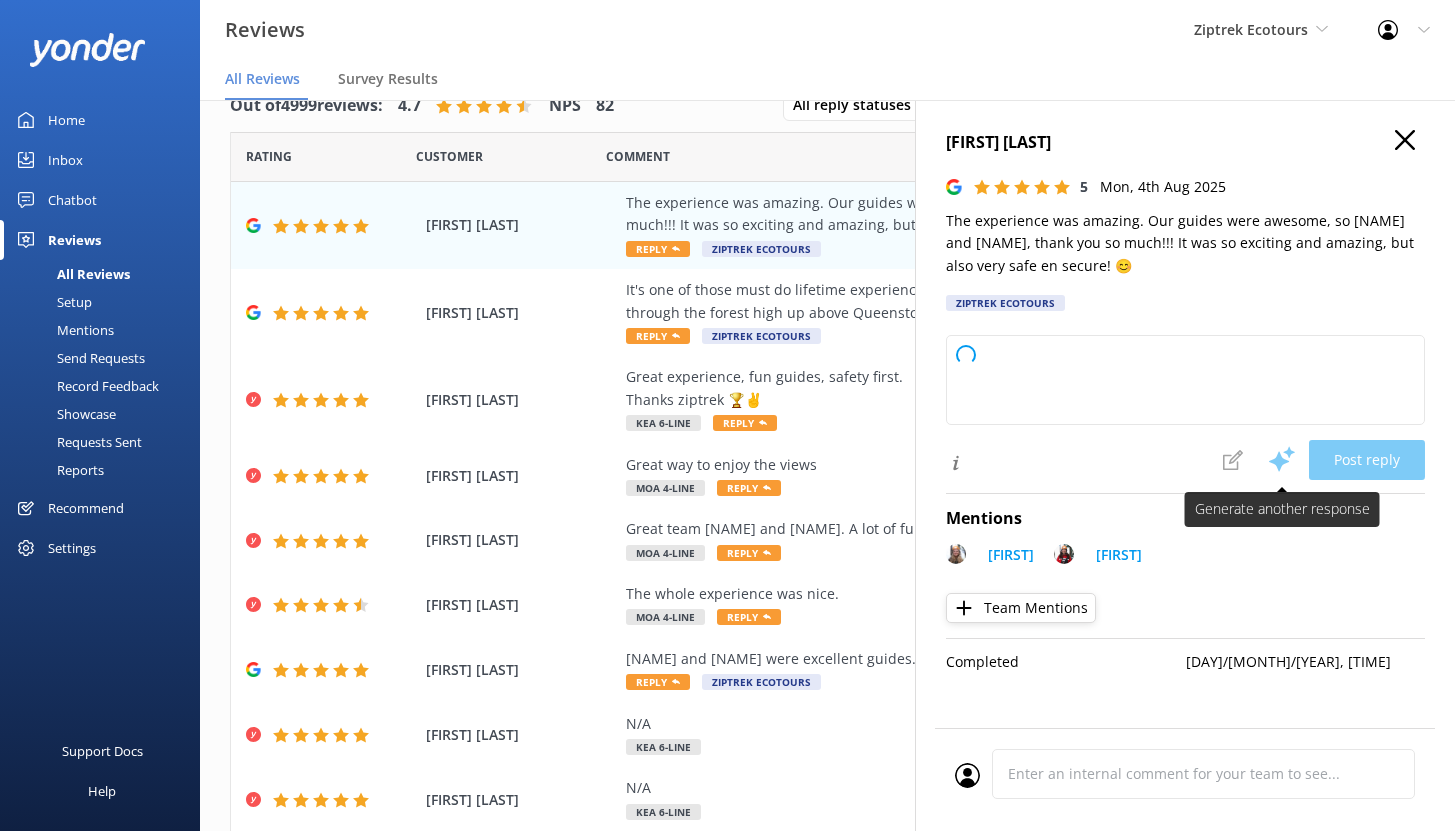 scroll, scrollTop: 0, scrollLeft: 0, axis: both 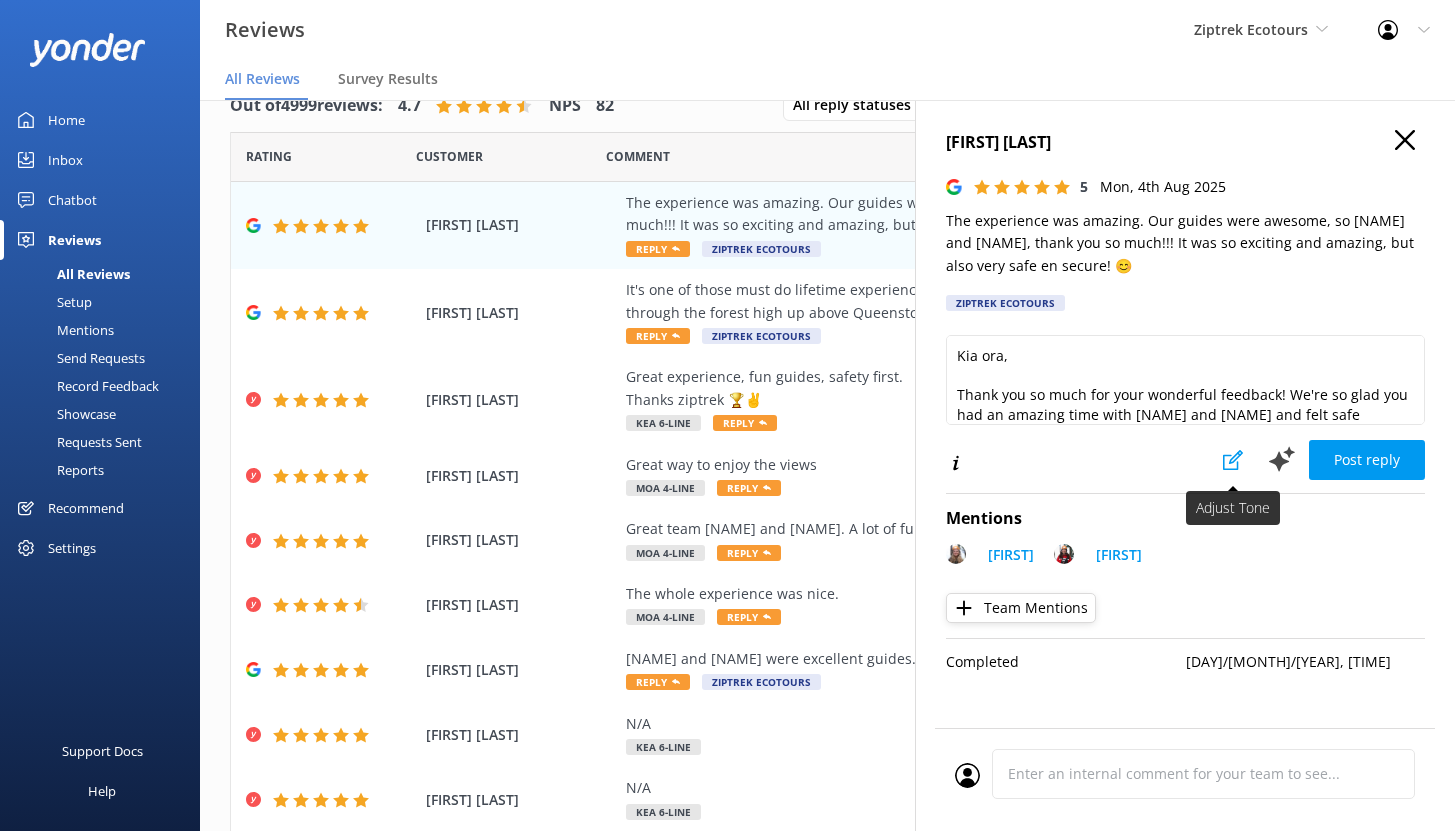 click 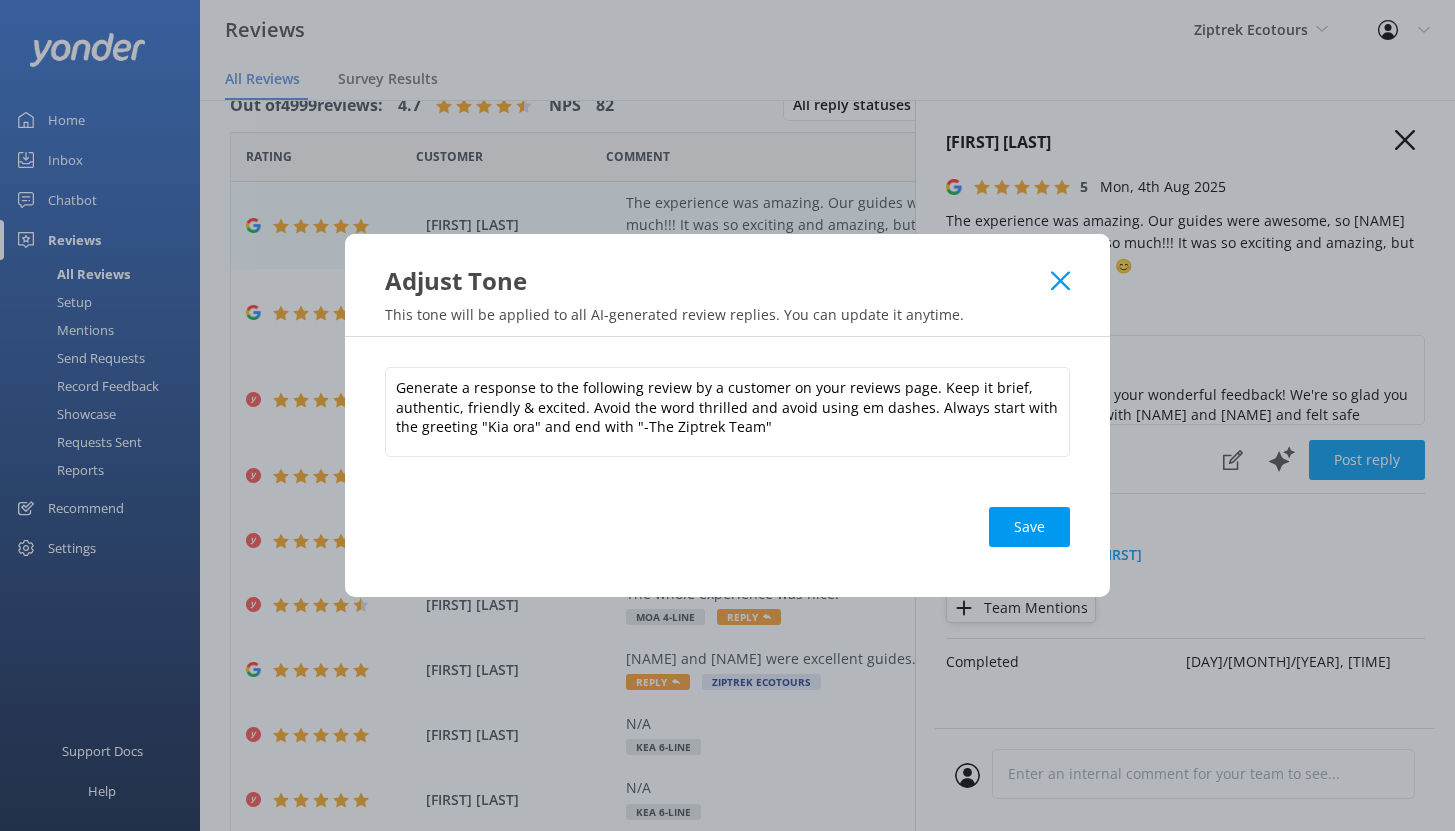 click 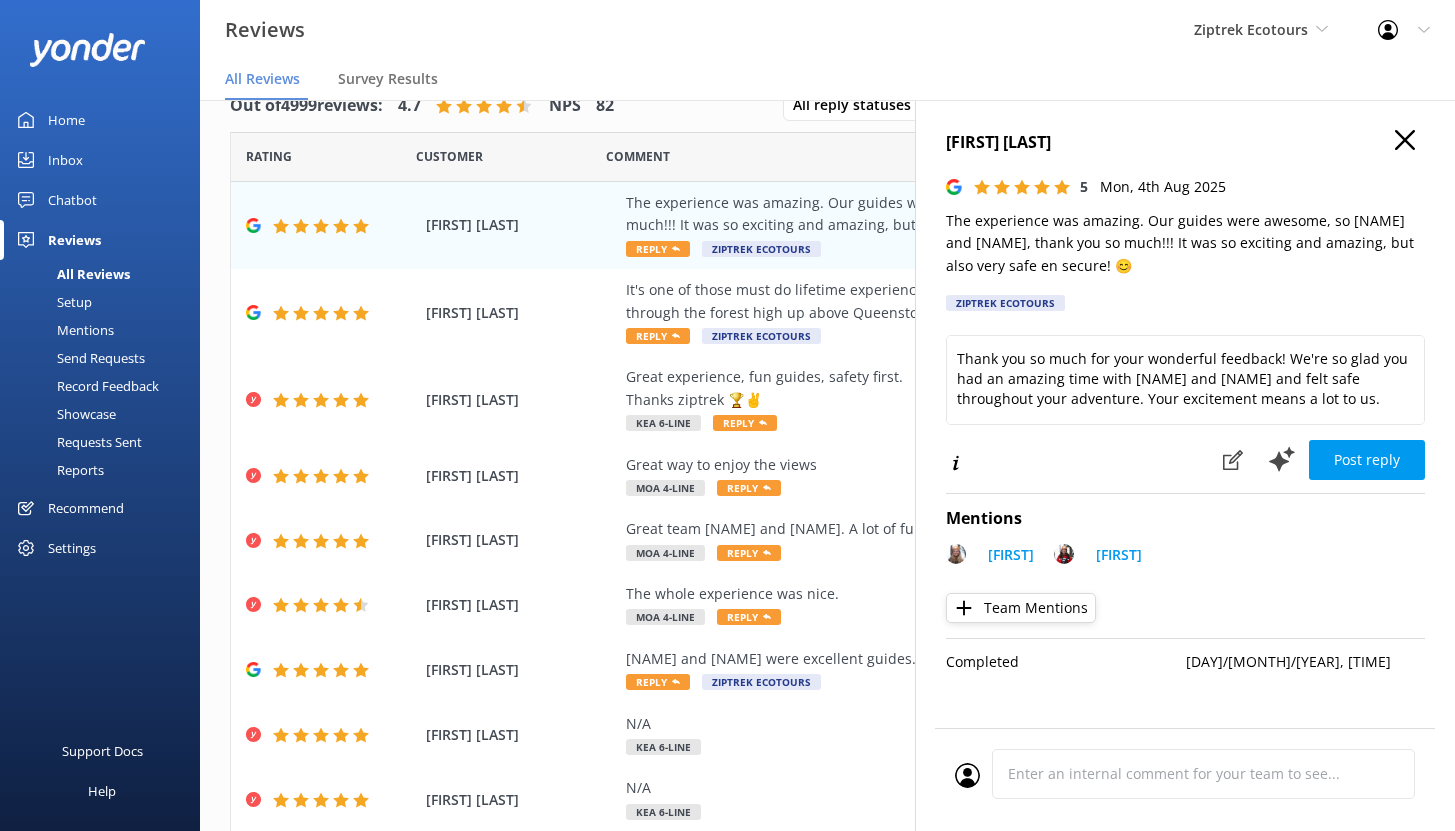 scroll, scrollTop: 69, scrollLeft: 0, axis: vertical 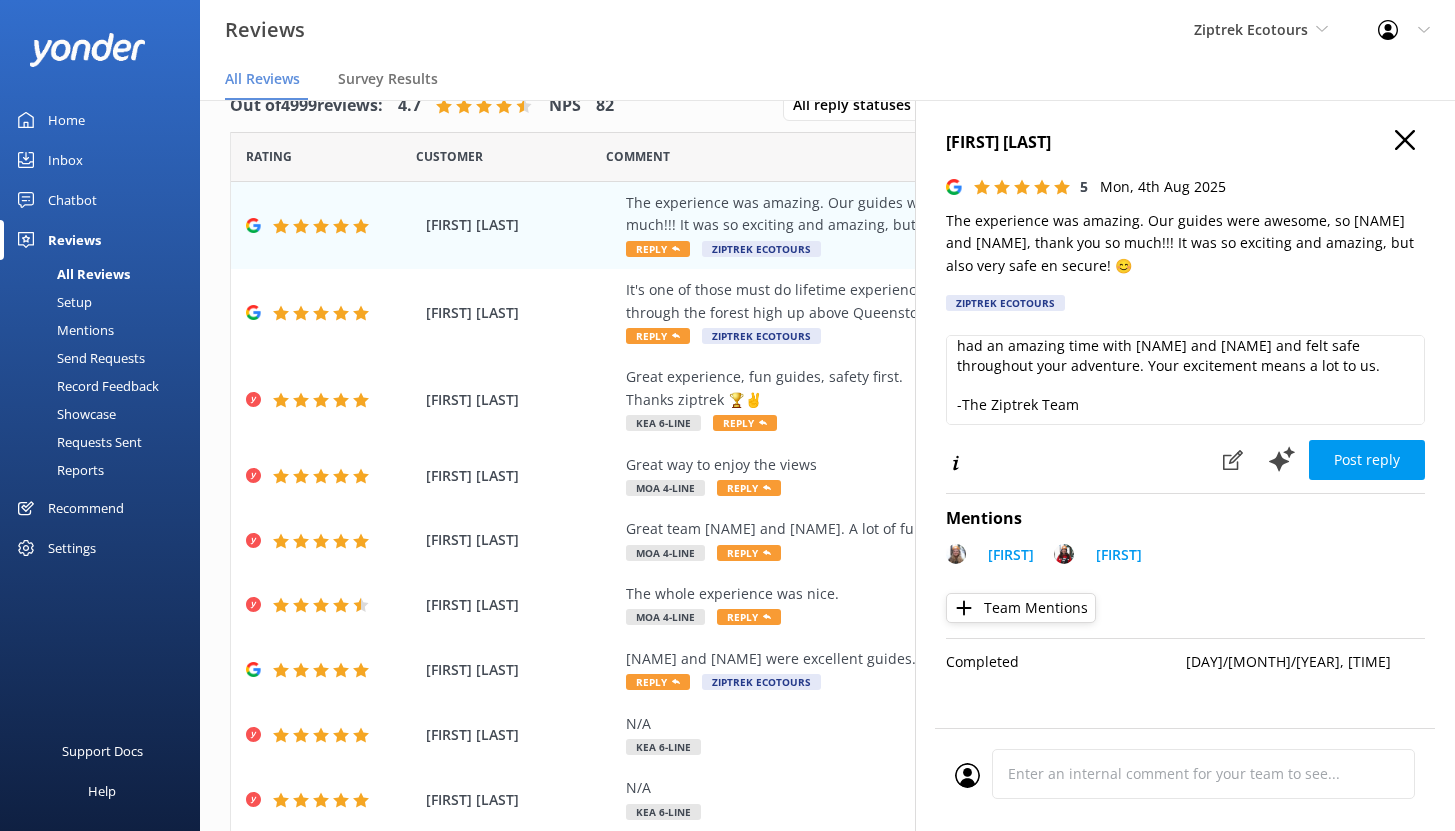 click on "All Reviews Survey Results" at bounding box center [827, 80] 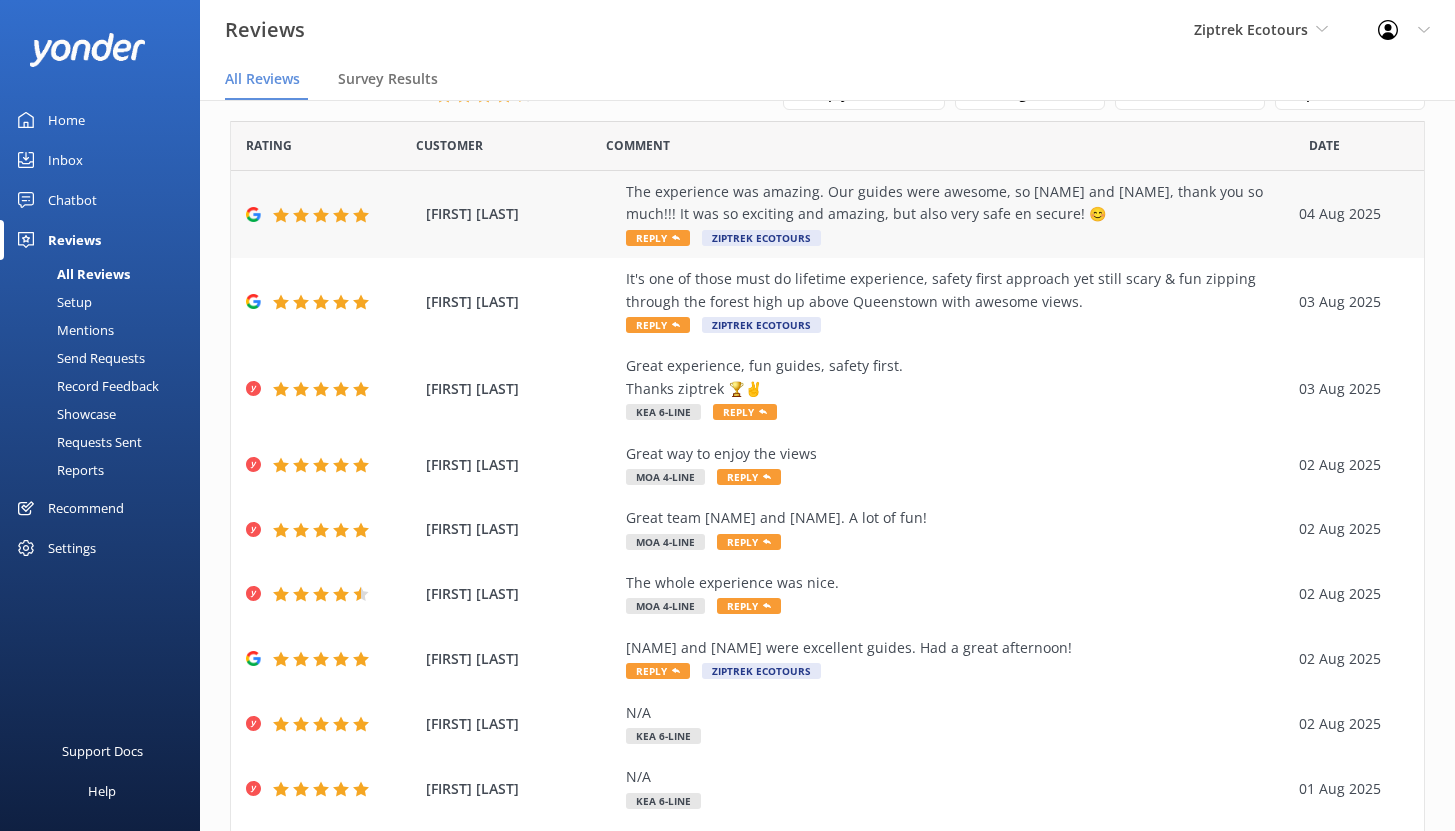 scroll, scrollTop: 0, scrollLeft: 0, axis: both 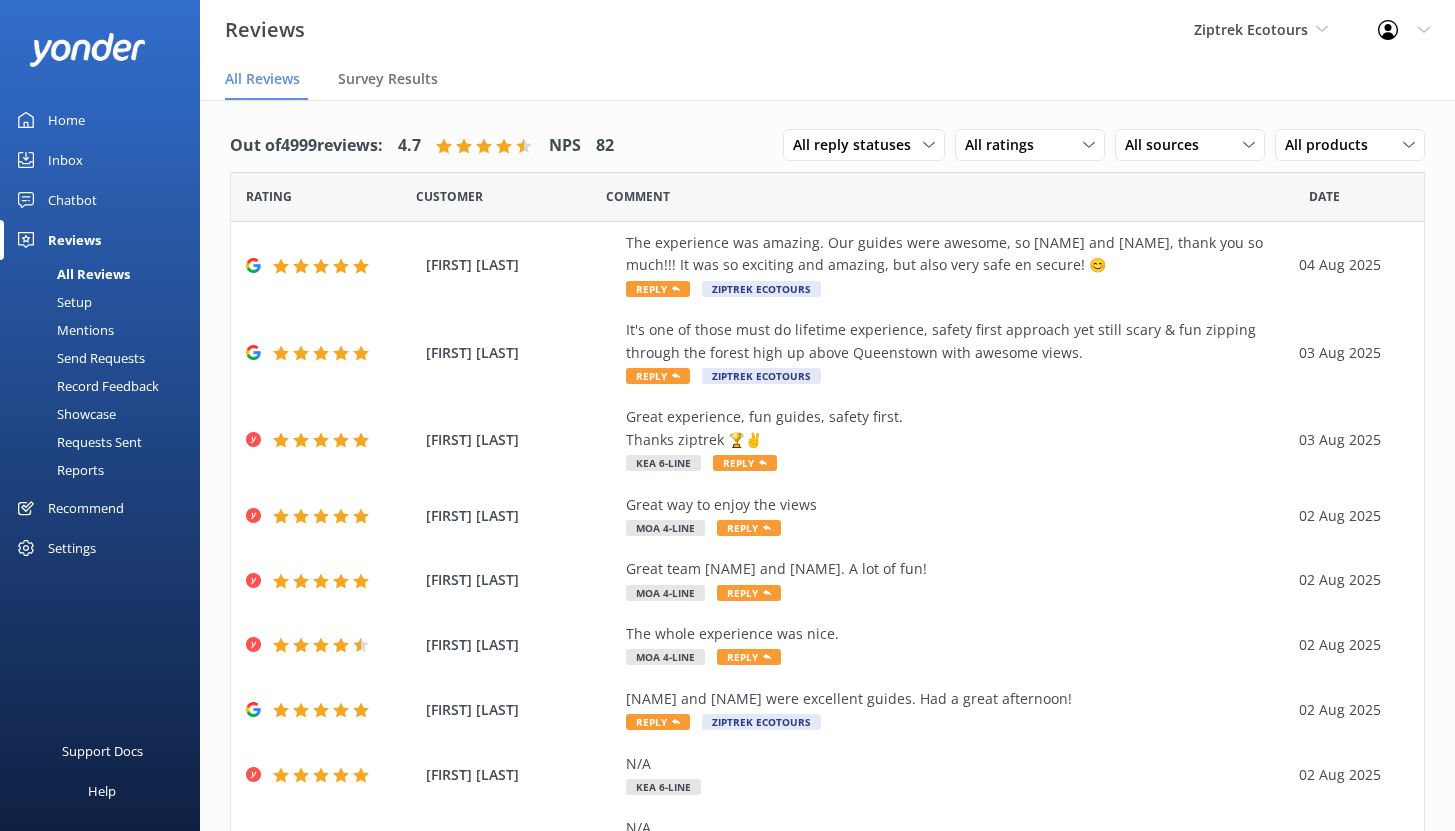 click on "Mentions" at bounding box center (63, 330) 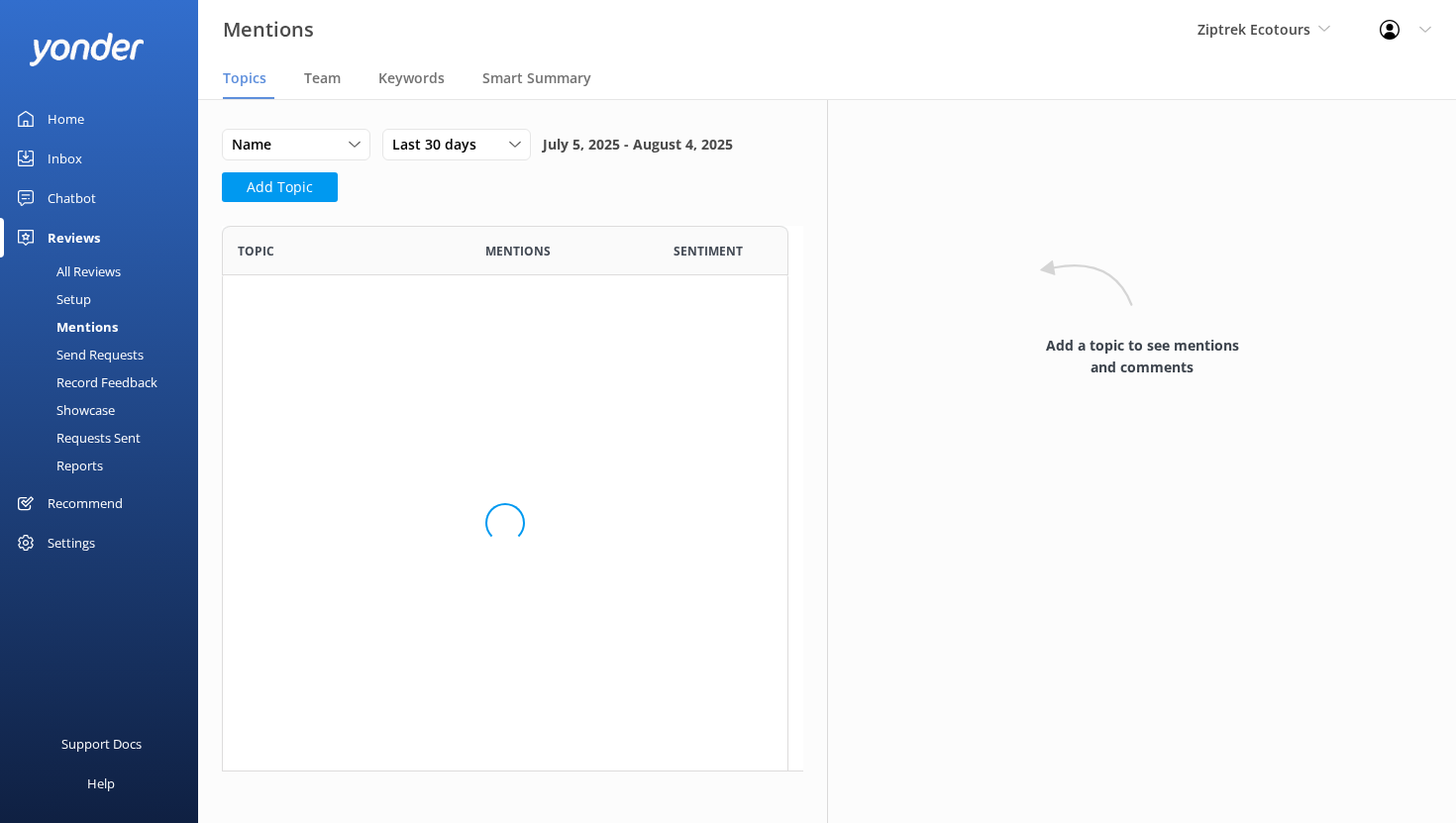 scroll, scrollTop: 16, scrollLeft: 16, axis: both 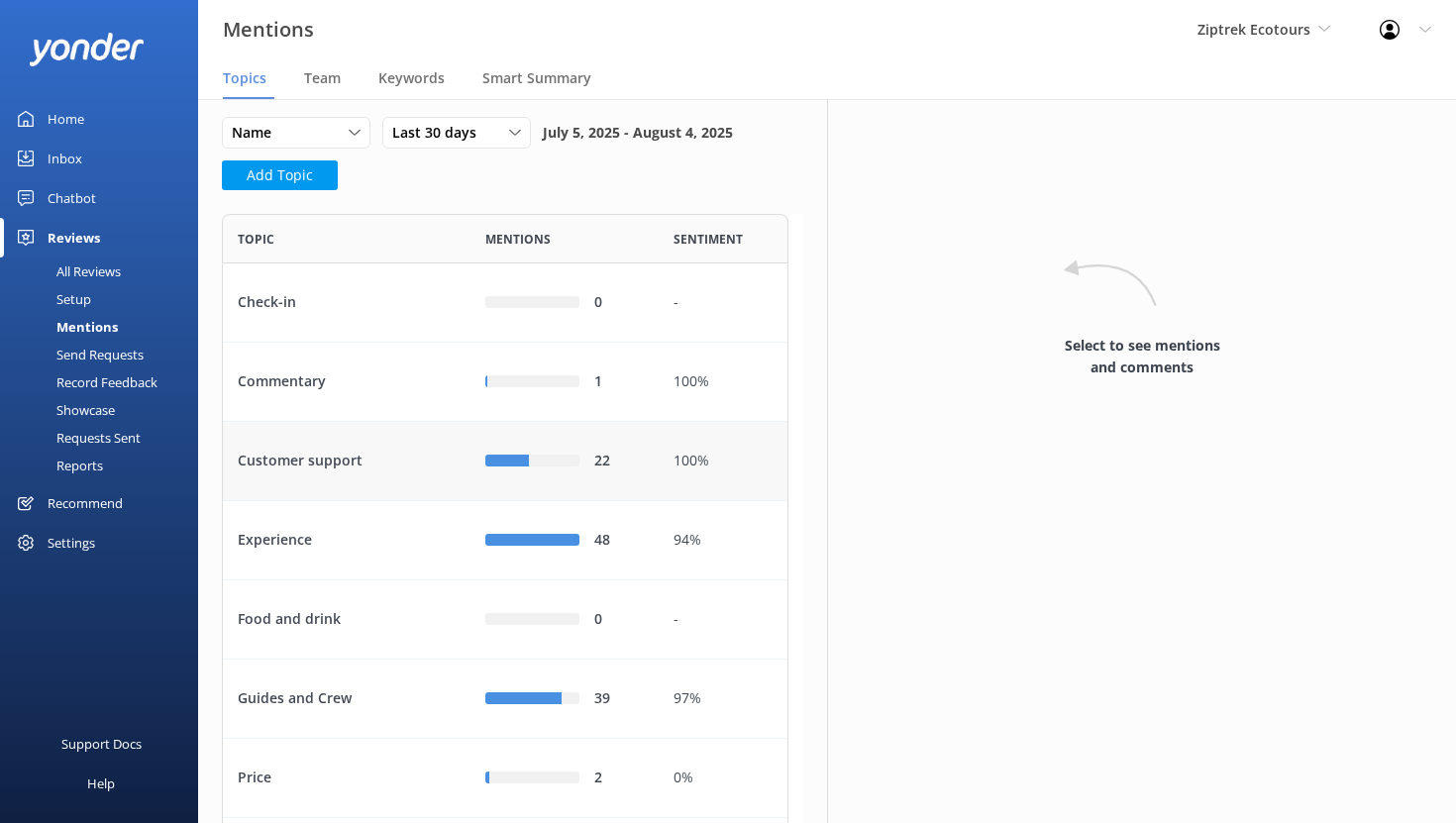 click on "Customer support" at bounding box center (347, 462) 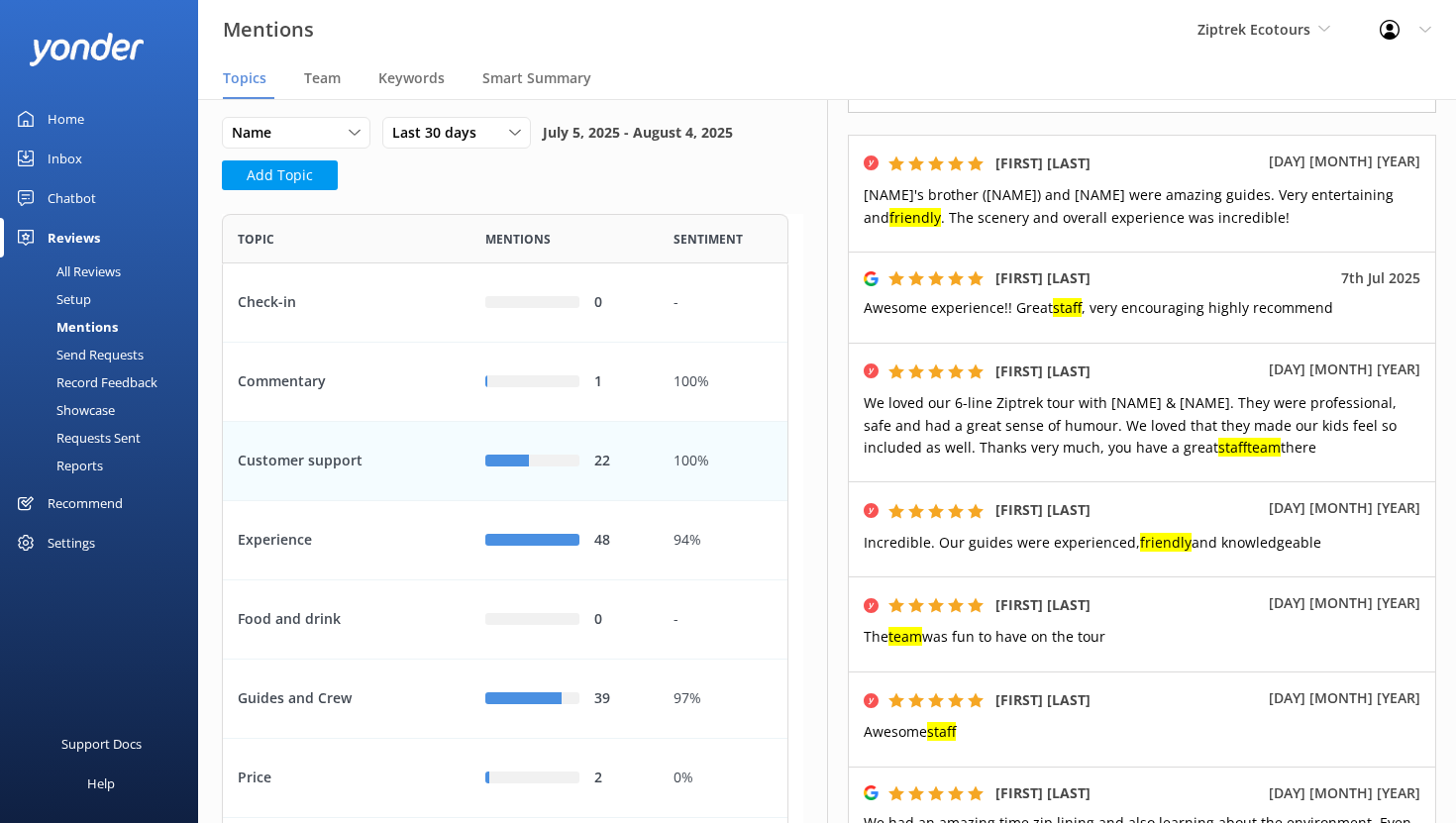 scroll, scrollTop: 327, scrollLeft: 0, axis: vertical 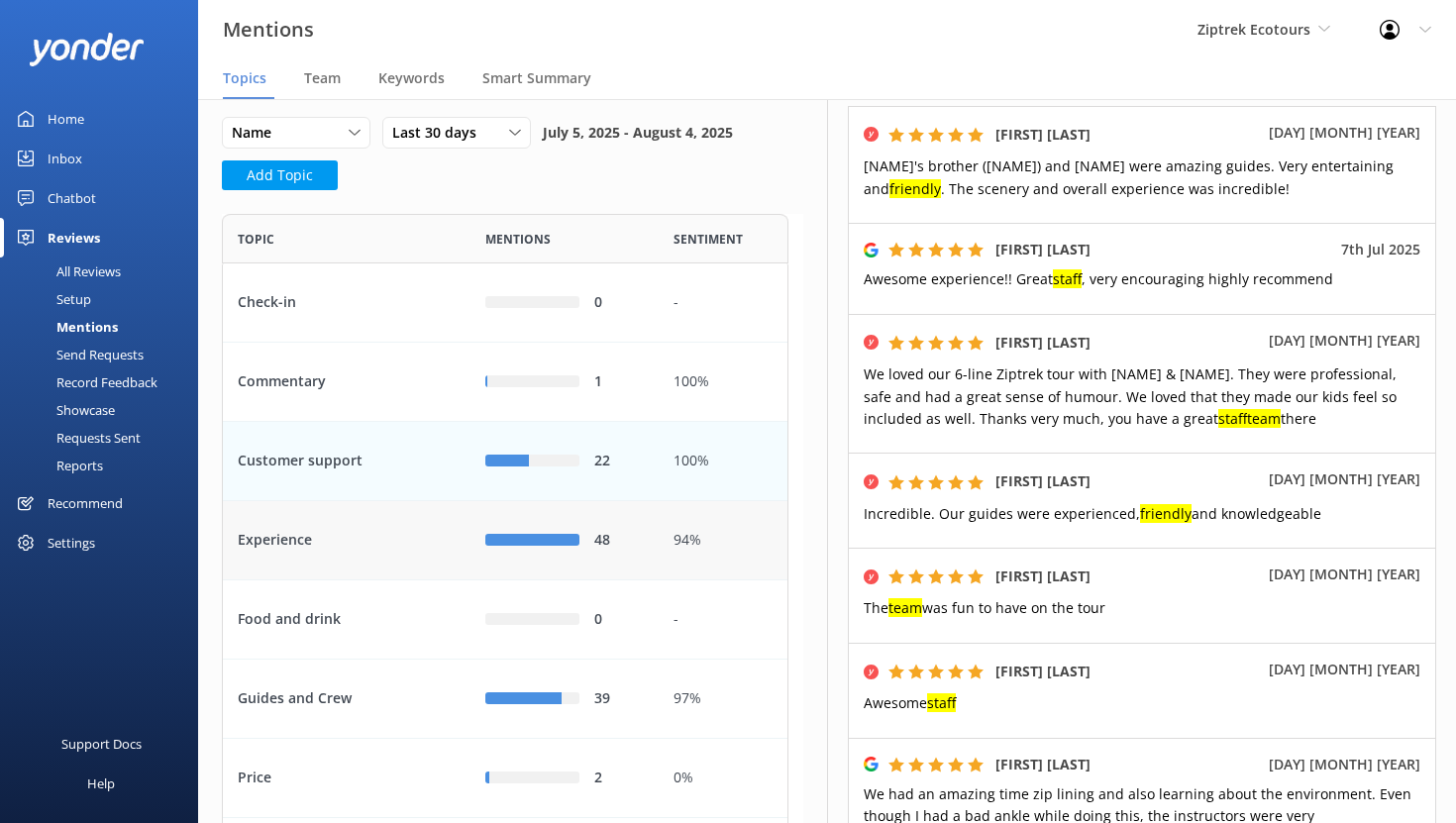 click on "Experience" at bounding box center [347, 541] 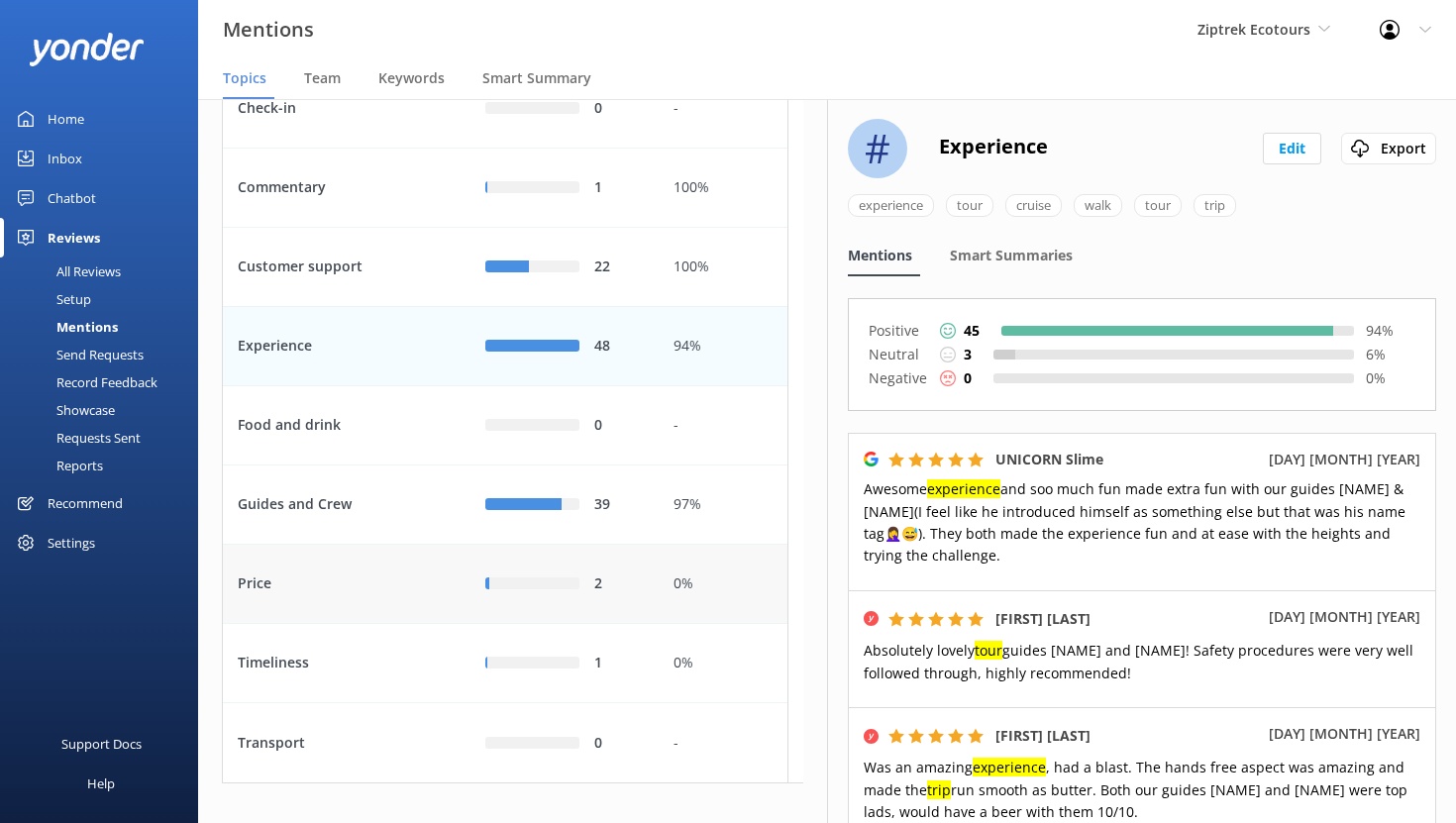 scroll, scrollTop: 226, scrollLeft: 0, axis: vertical 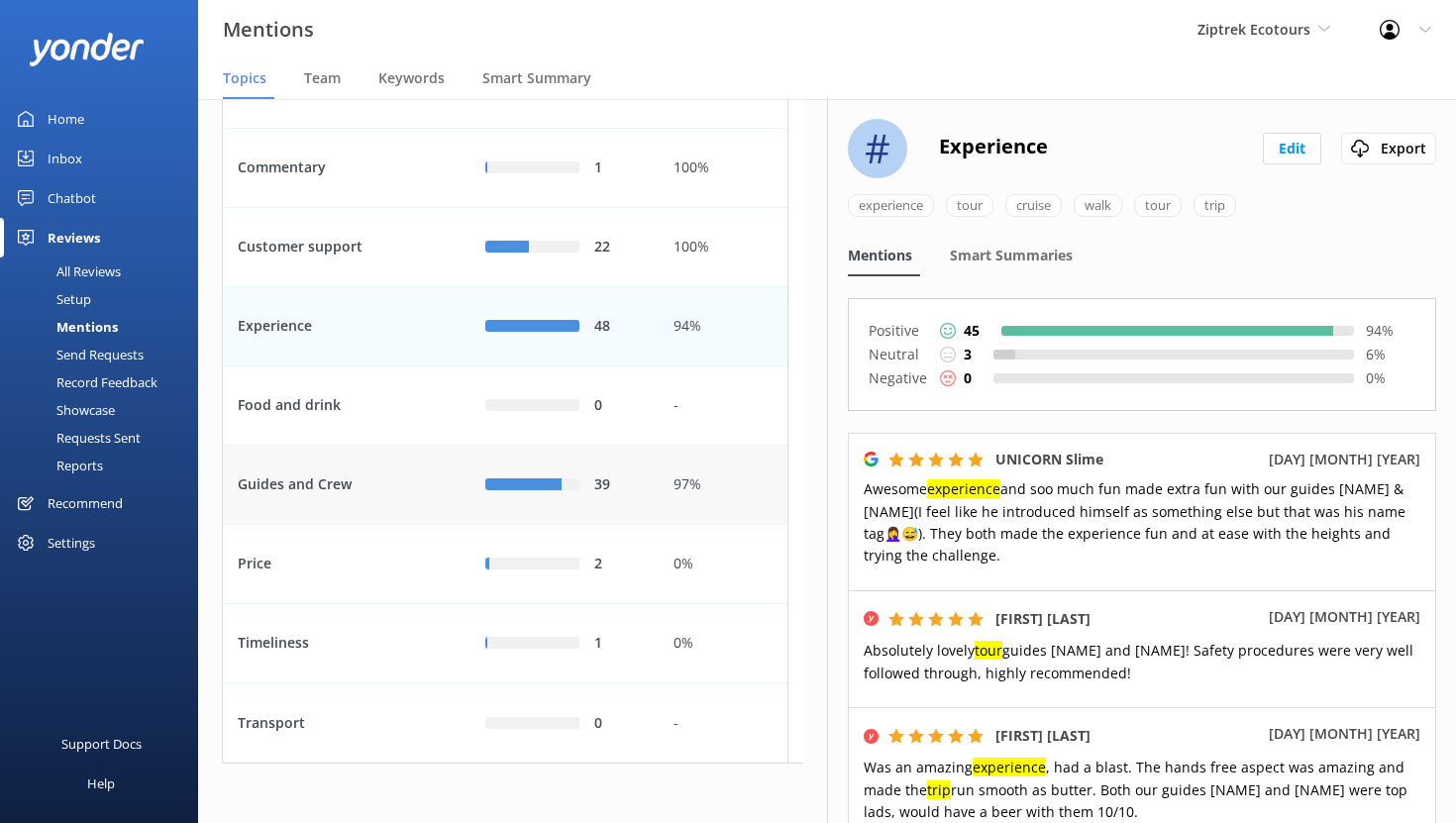 click on "Guides and Crew" at bounding box center [347, 485] 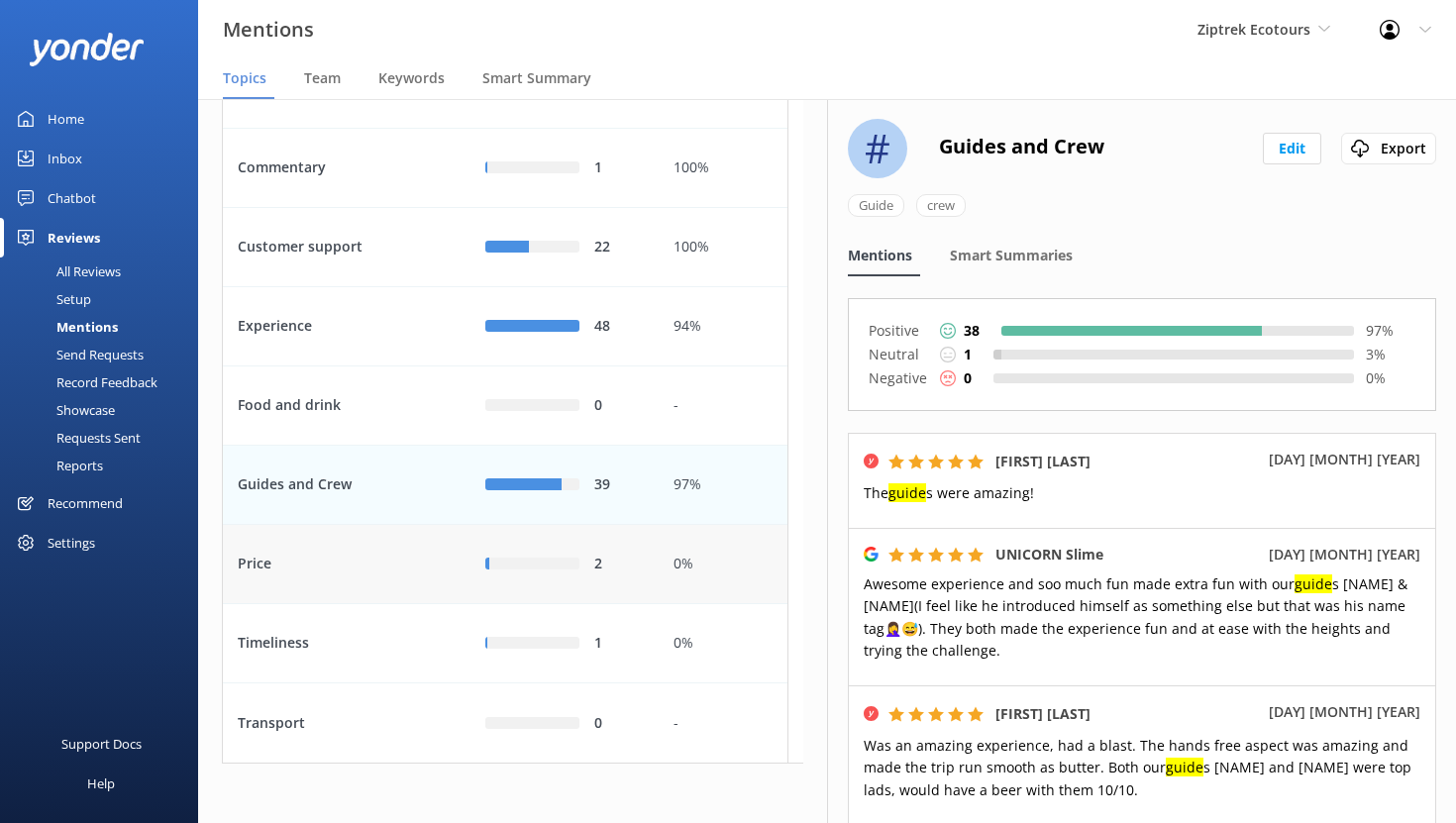 click on "Price" at bounding box center [347, 565] 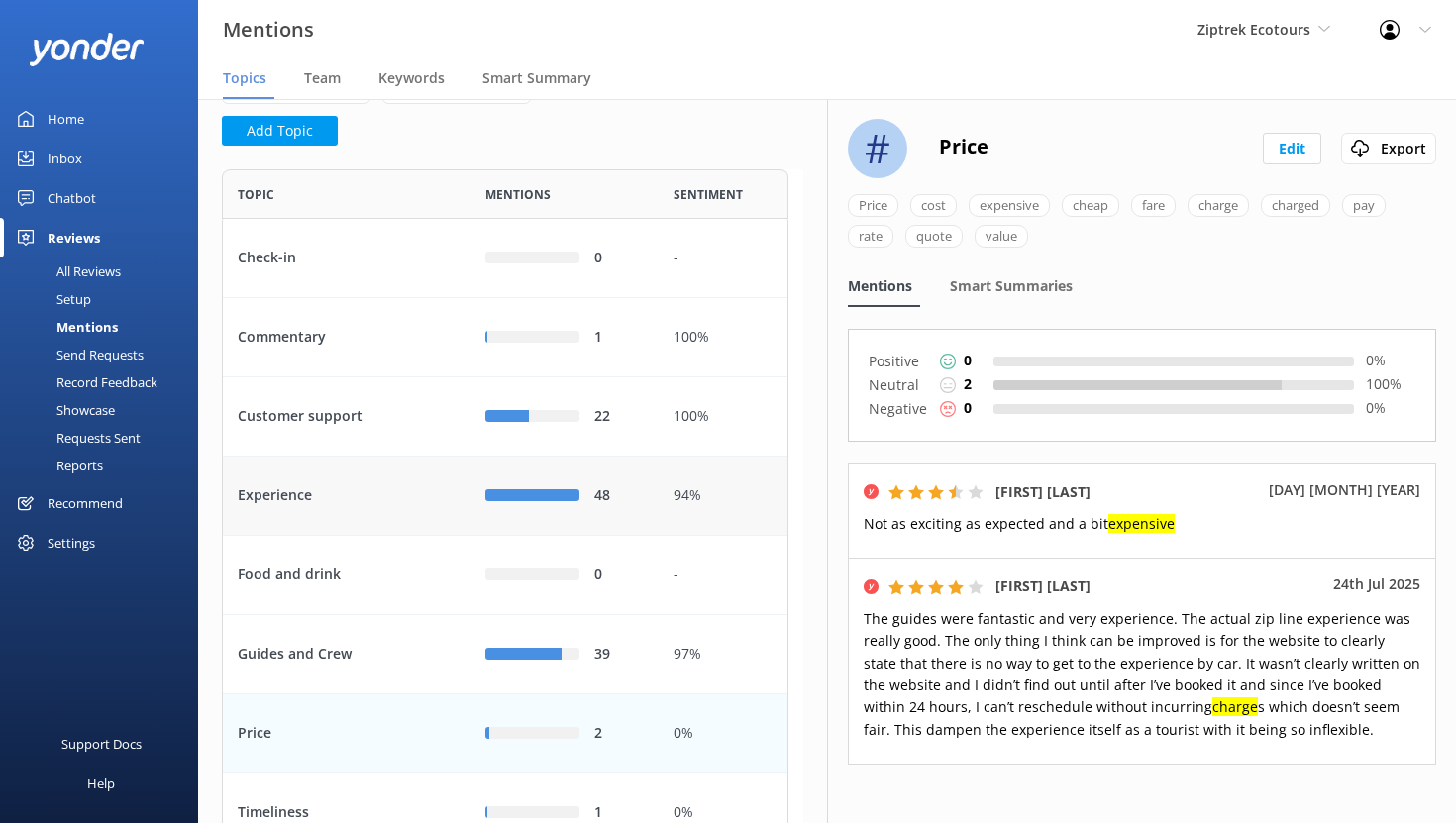 scroll, scrollTop: 0, scrollLeft: 0, axis: both 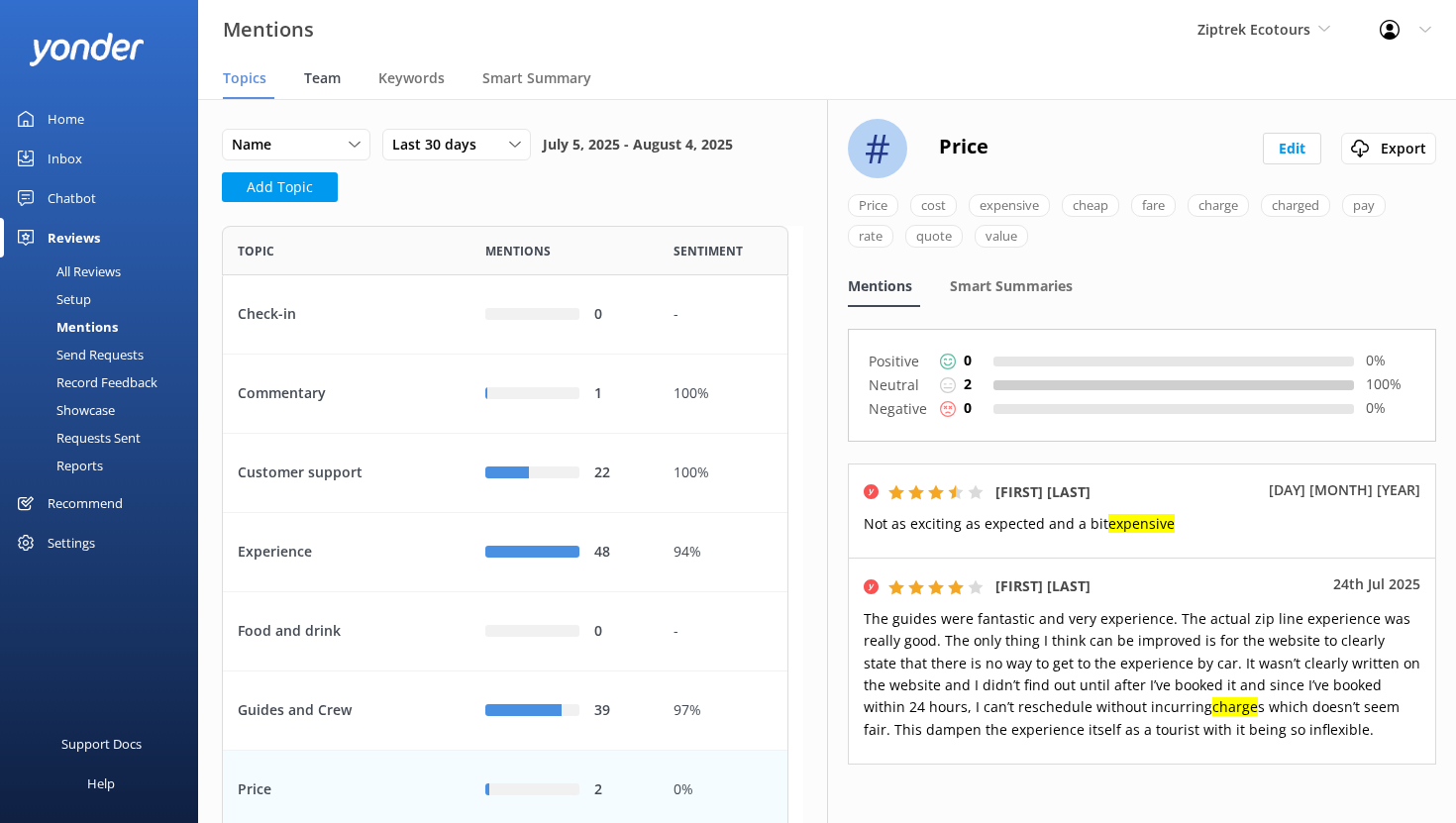 click on "Team" at bounding box center [322, 78] 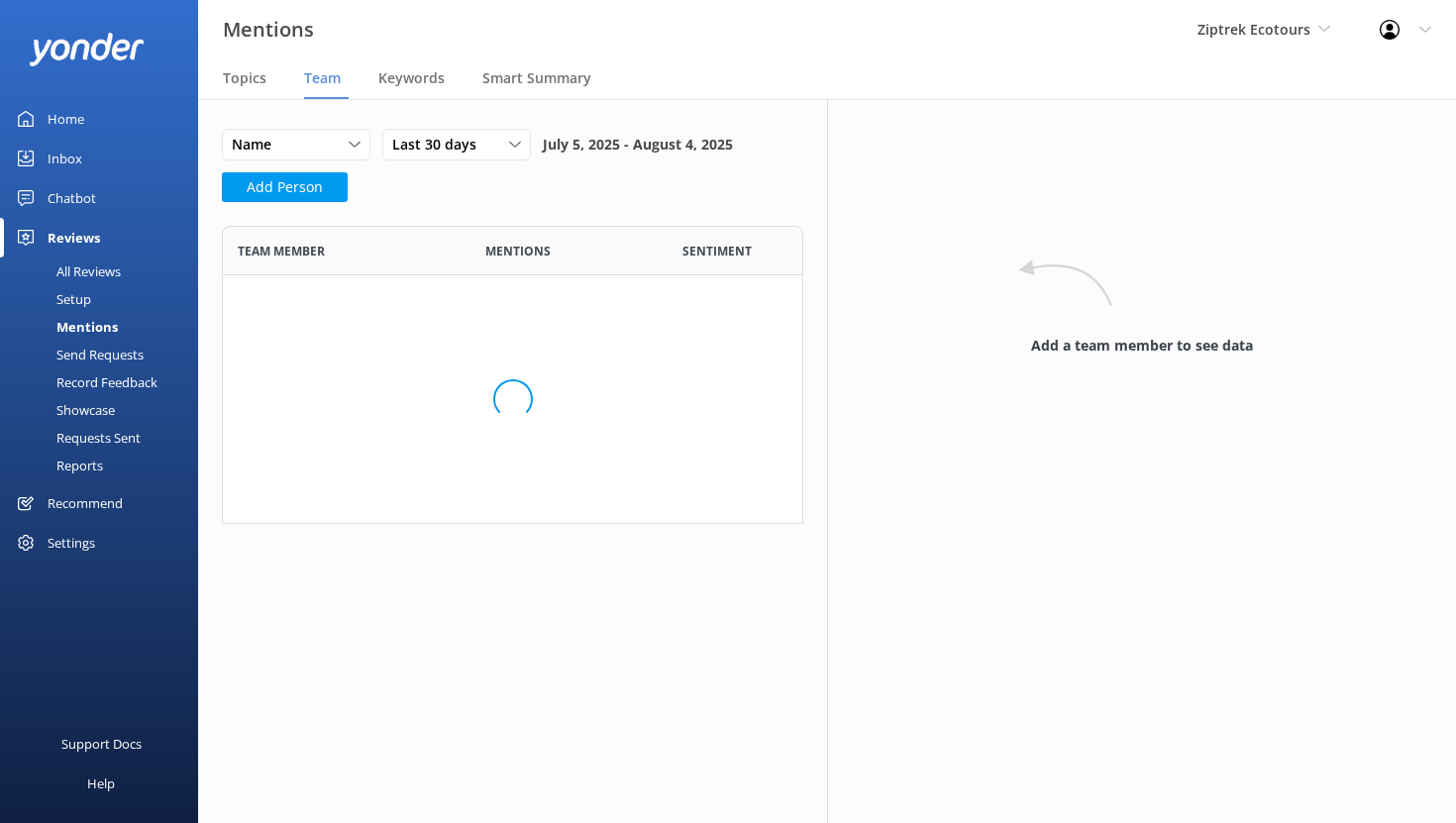 scroll, scrollTop: 16, scrollLeft: 16, axis: both 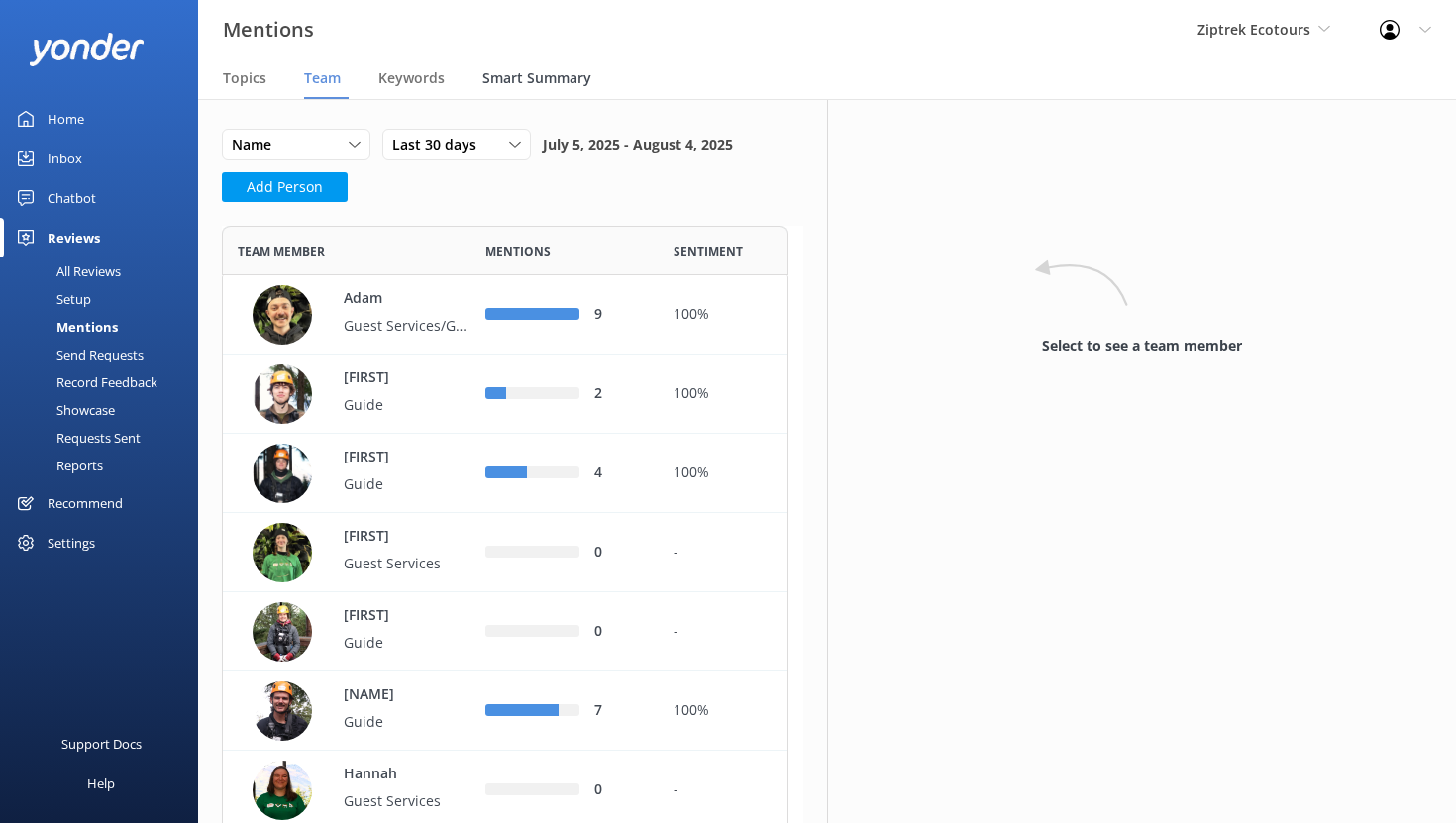 click on "Smart Summary" at bounding box center (537, 78) 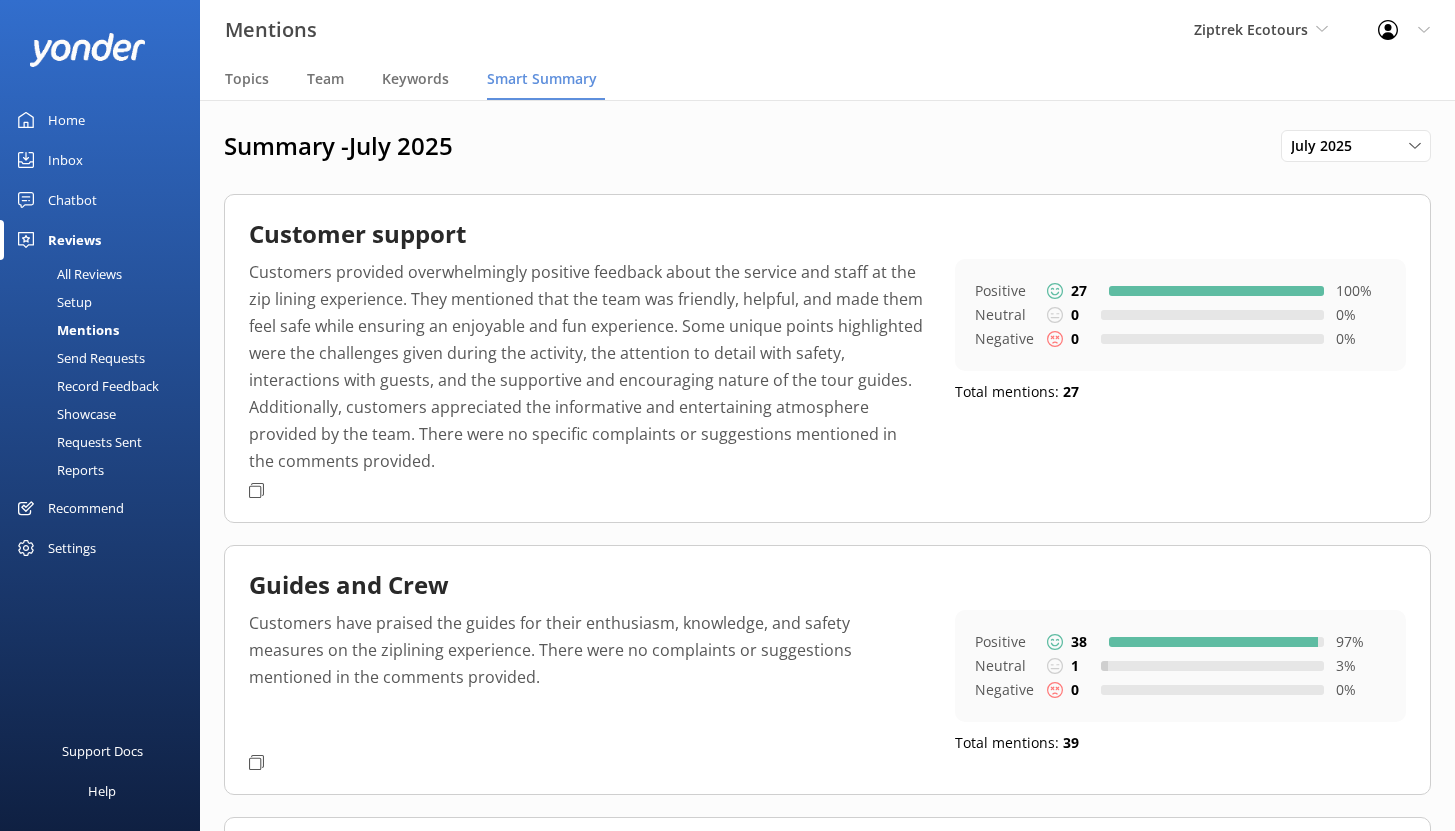 click on "Inbox" at bounding box center (65, 160) 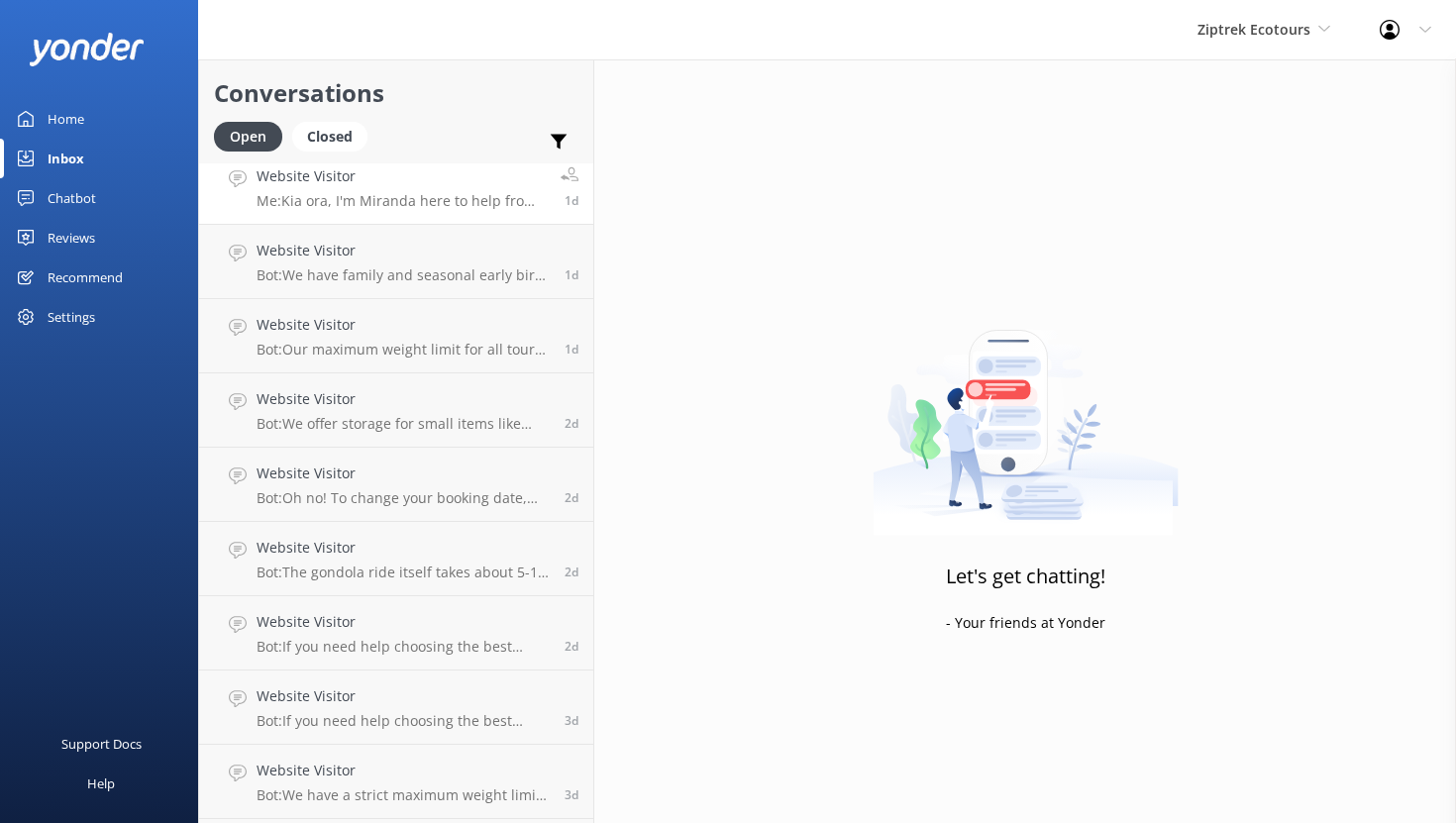 scroll, scrollTop: 0, scrollLeft: 0, axis: both 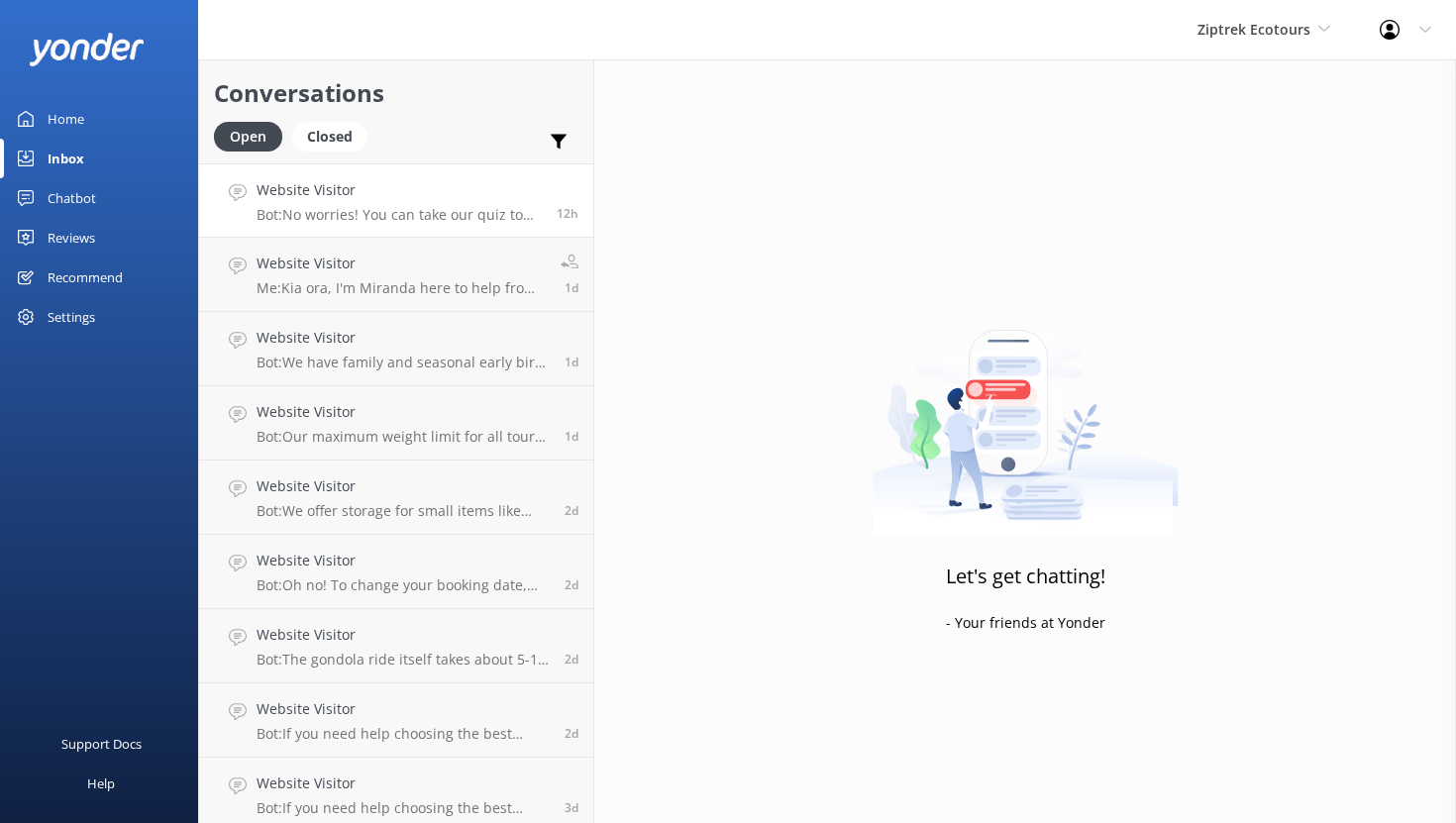 click on "Website Visitor Bot:  No worries! You can take our quiz to help choose the best zipline adventure for you at https://quiz-app.yonderhq.com?unique_id=xqYG3kBO4AyQviUt. Enjoy the ride!" at bounding box center [399, 200] 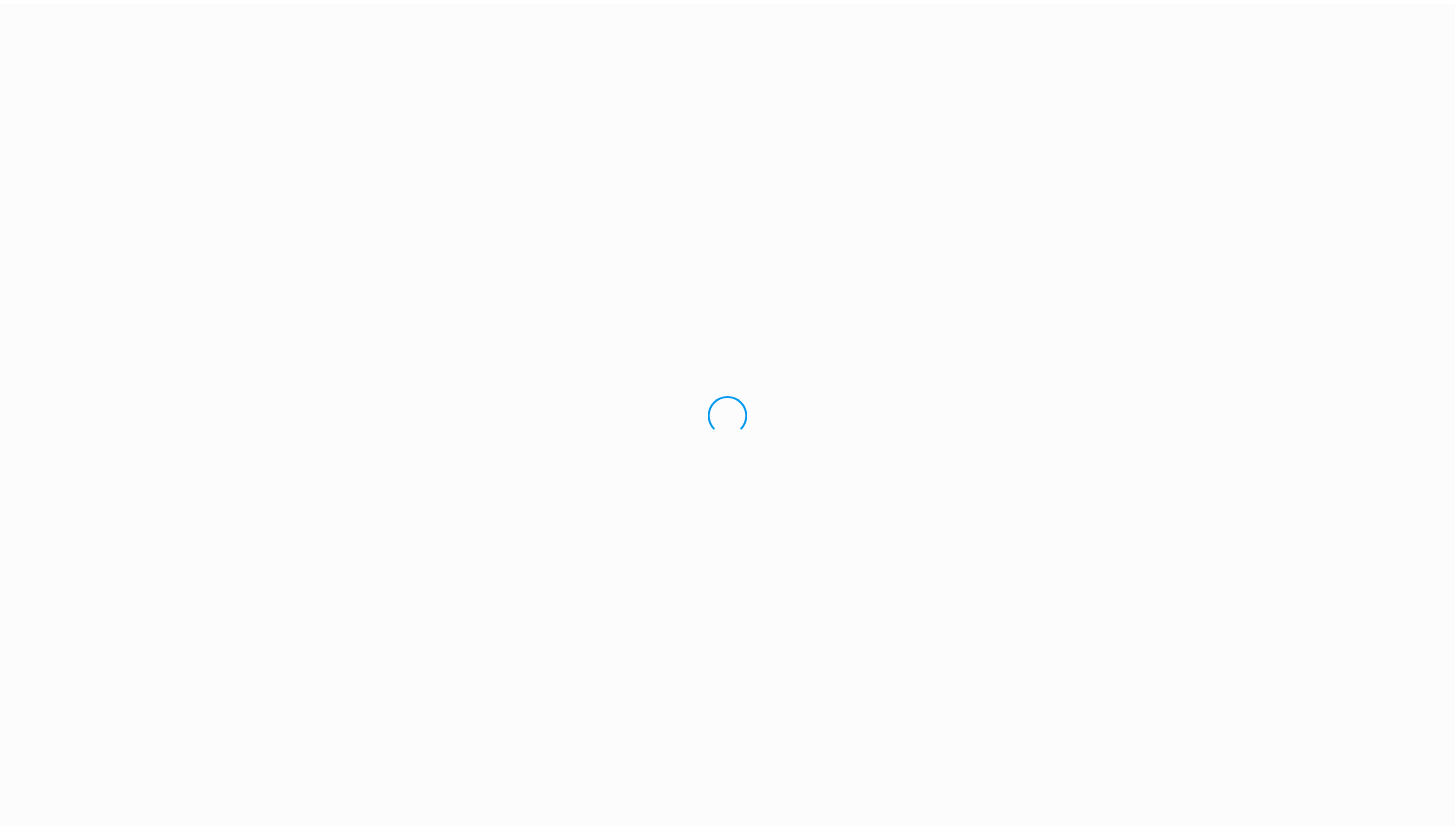 scroll, scrollTop: 0, scrollLeft: 0, axis: both 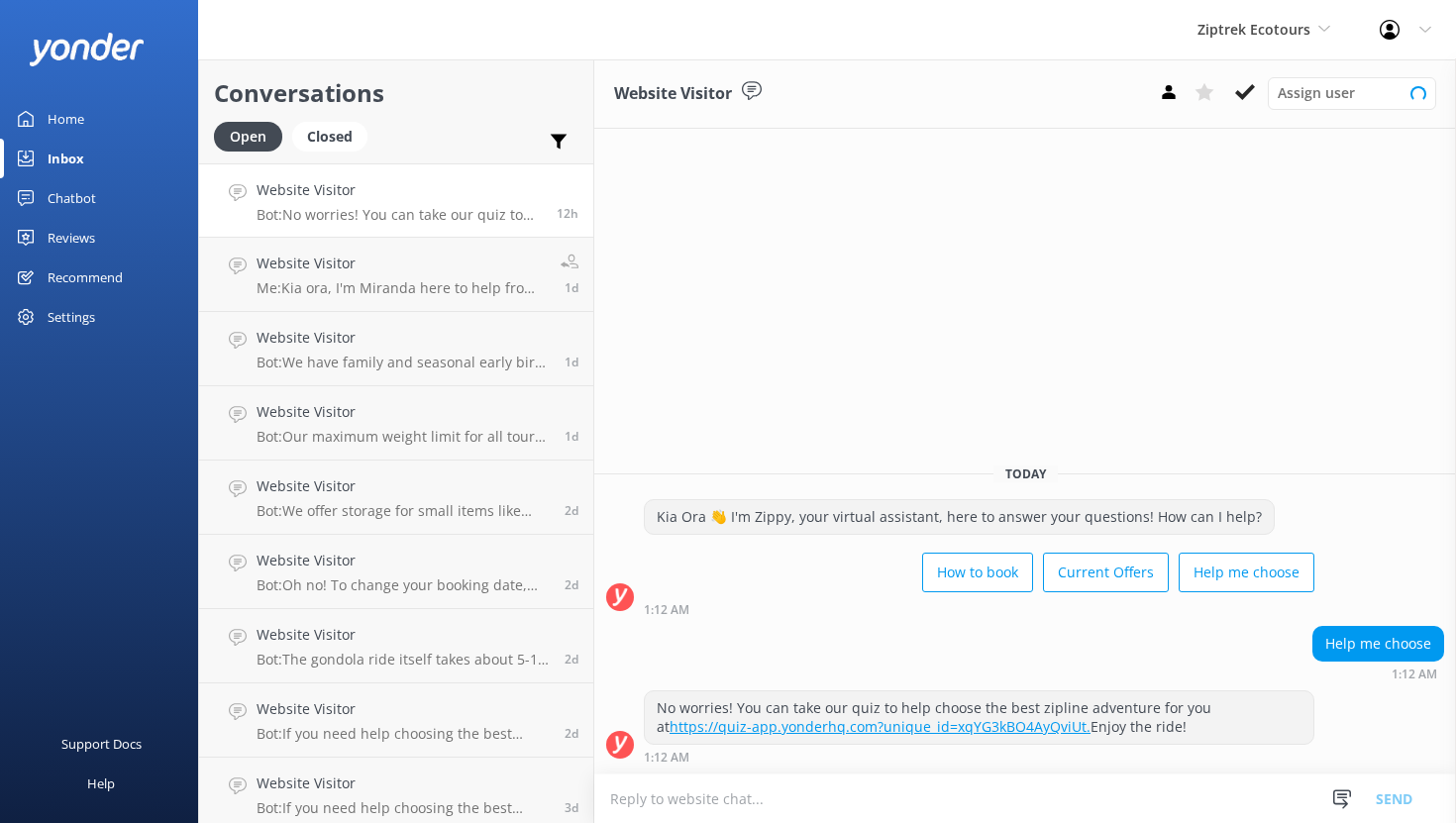 click on "Recommend" at bounding box center (85, 277) 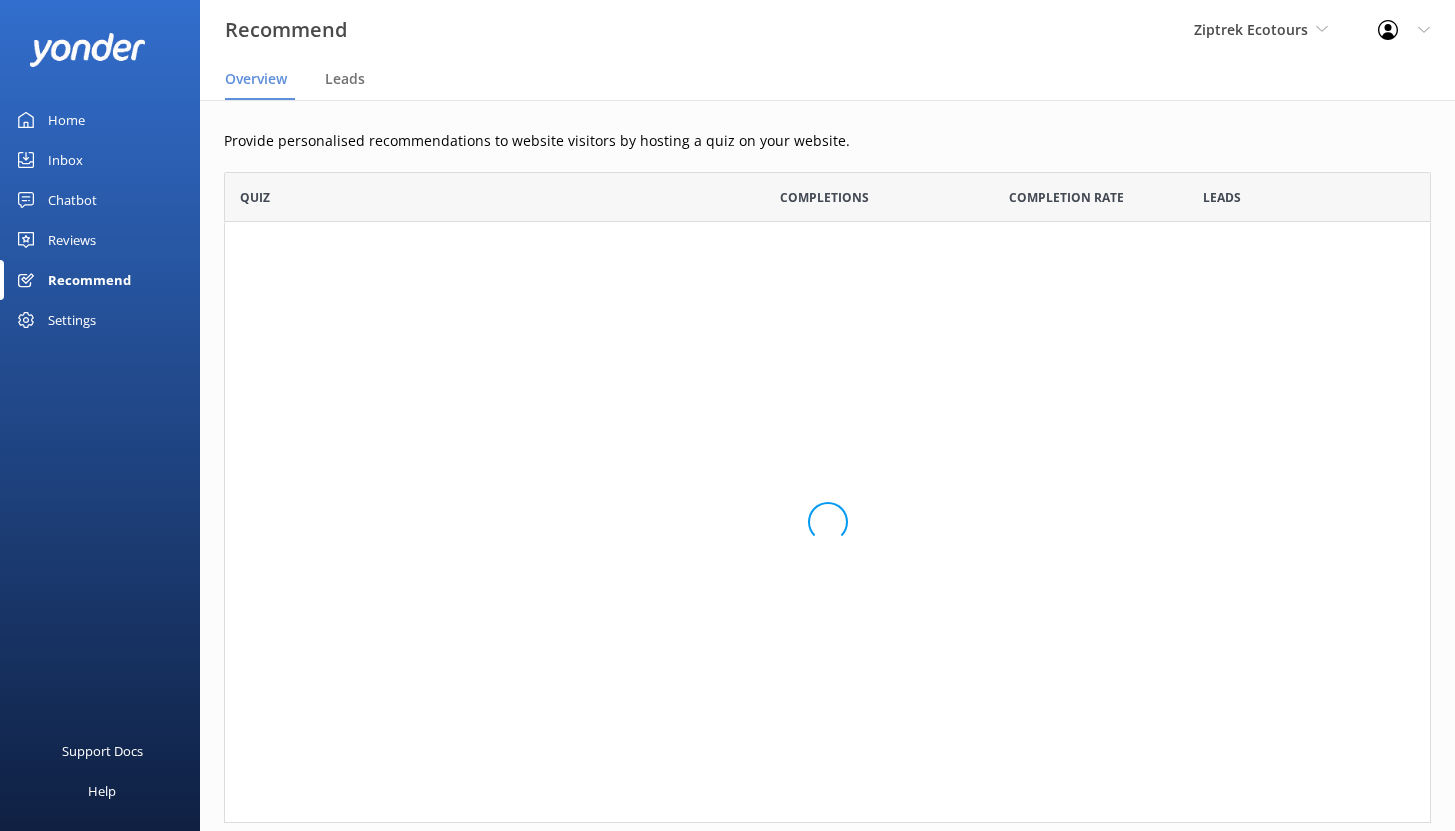 scroll, scrollTop: 16, scrollLeft: 16, axis: both 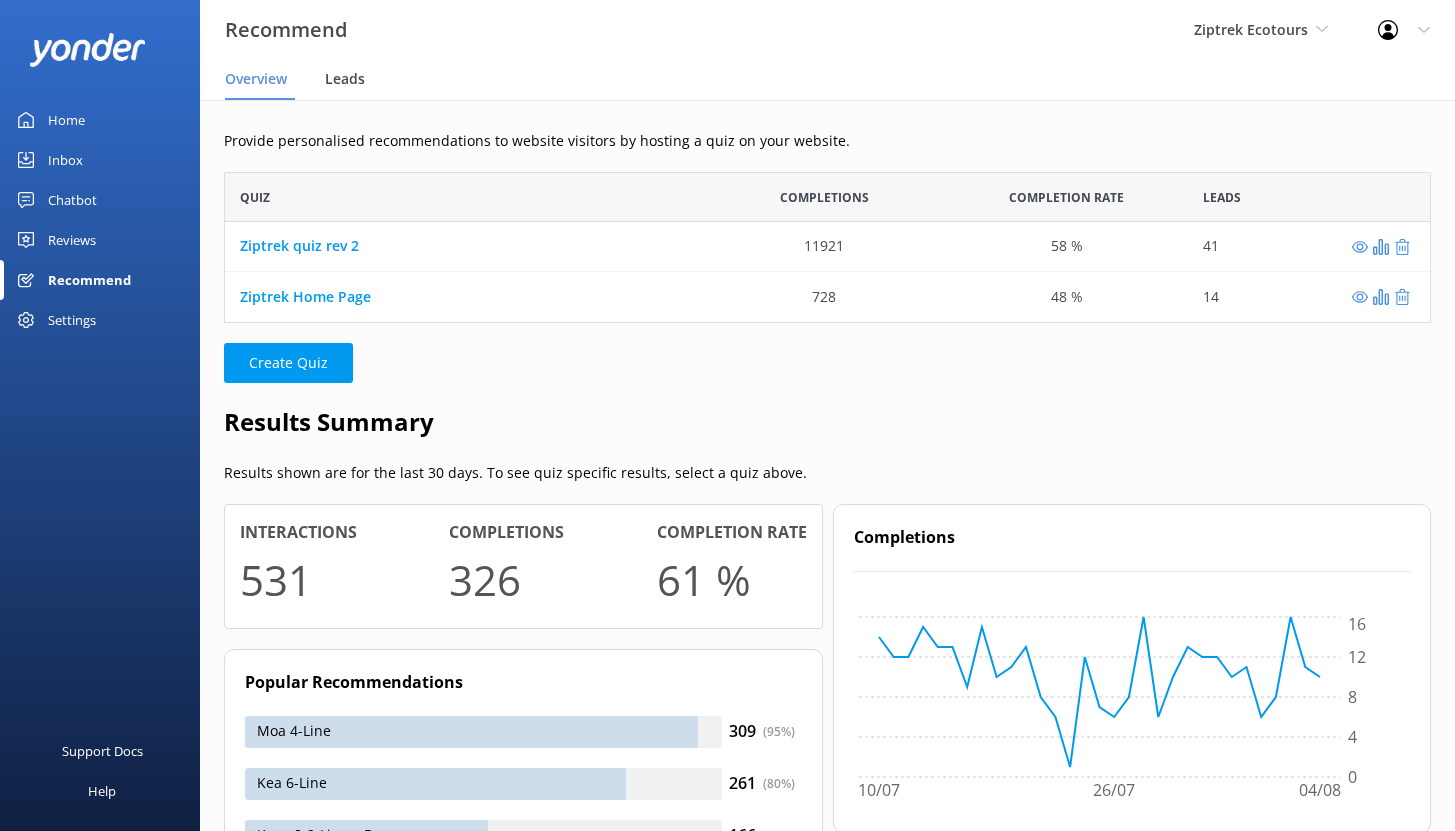 click on "Leads" at bounding box center [345, 79] 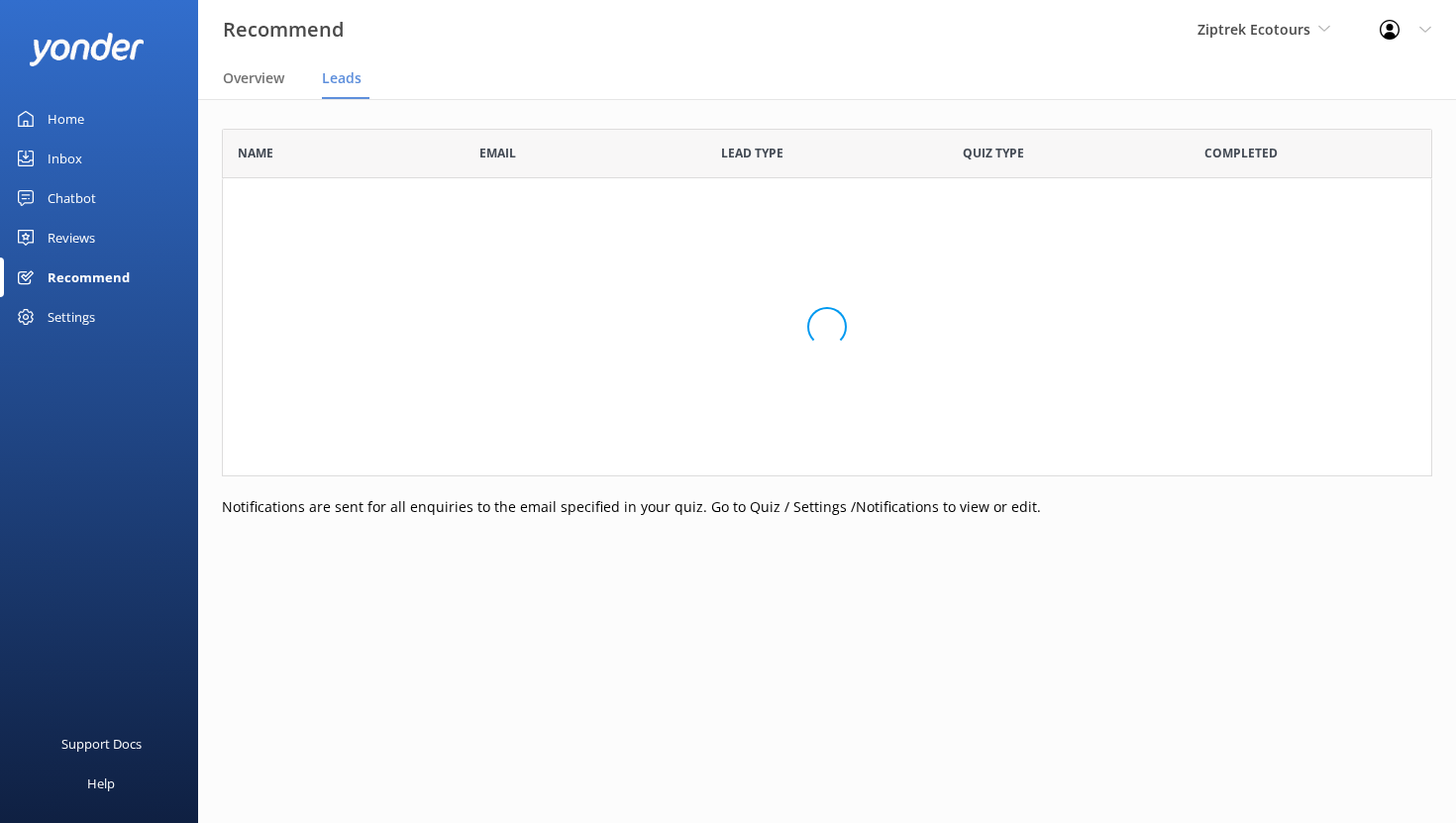 scroll, scrollTop: 16, scrollLeft: 16, axis: both 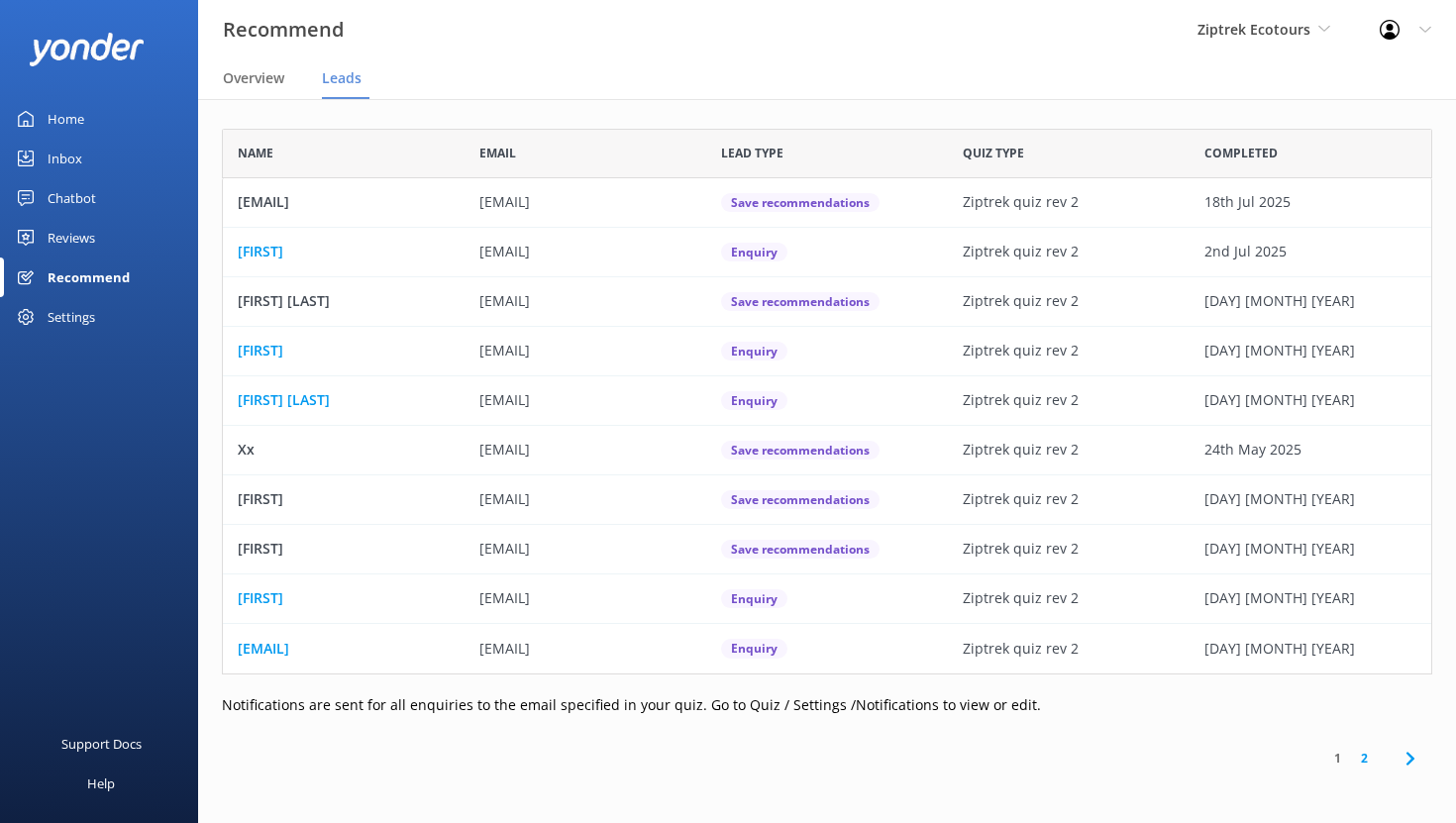 click 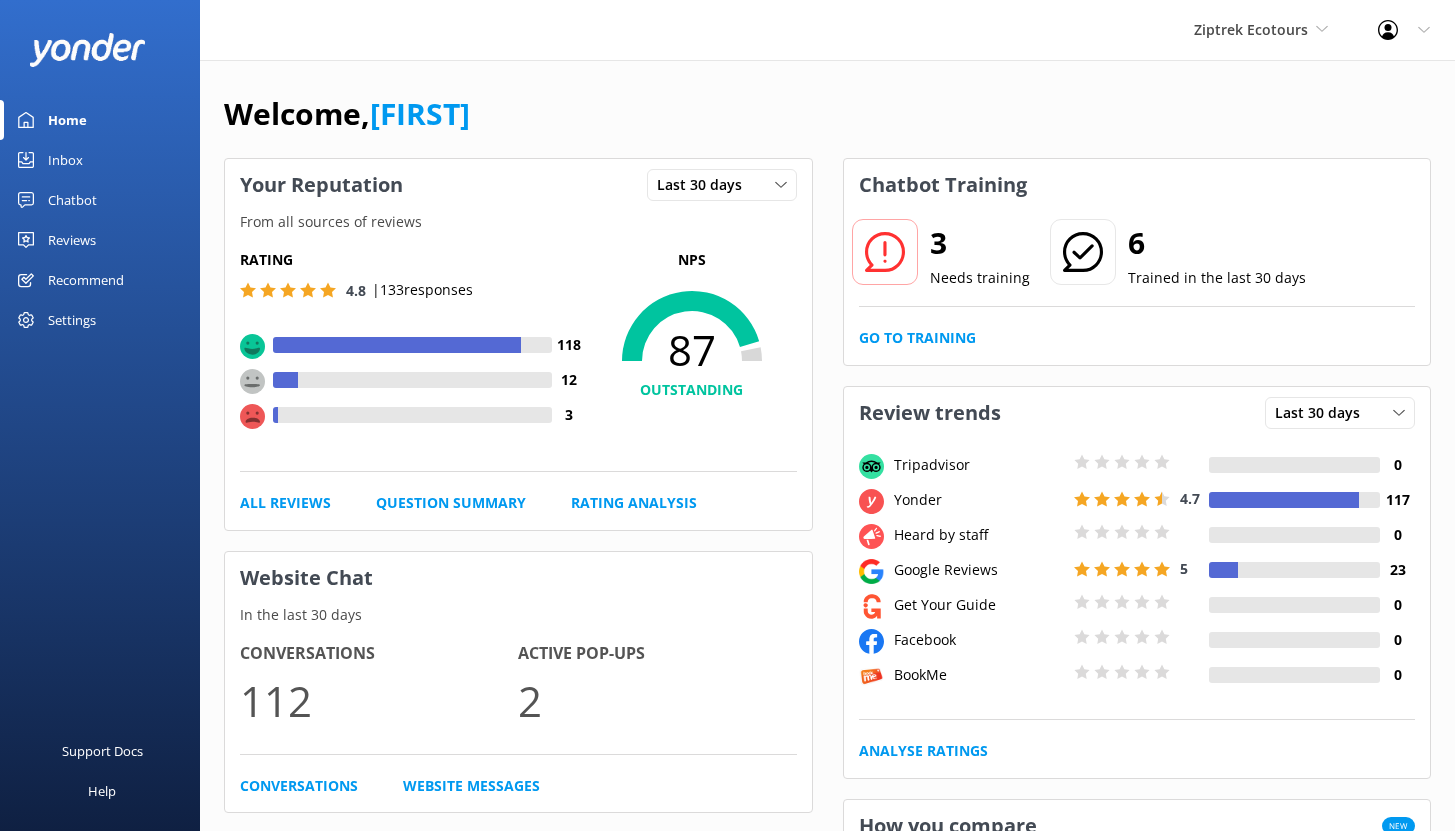 click on "Chatbot" at bounding box center (72, 200) 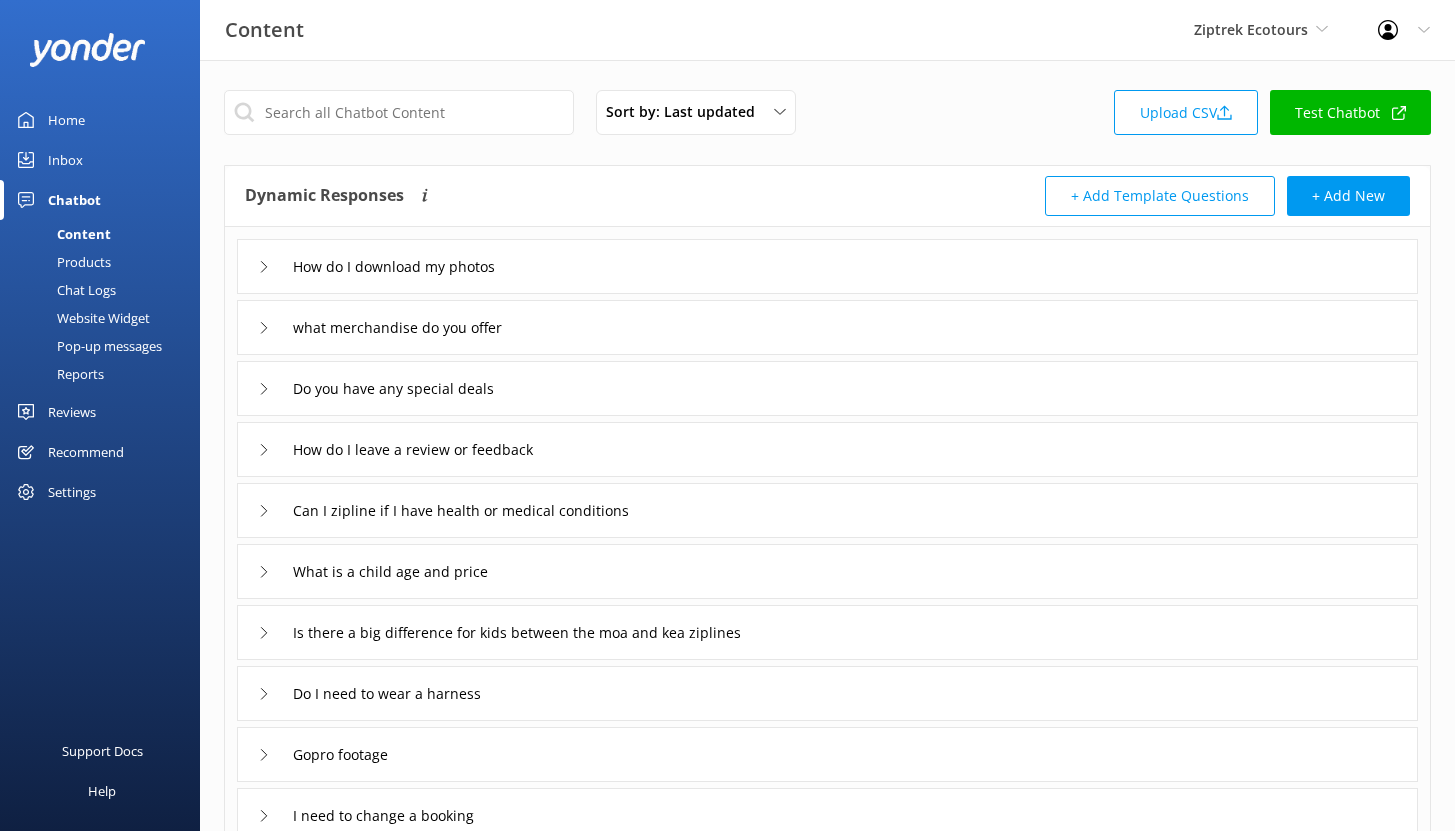 click on "Reports" at bounding box center (106, 374) 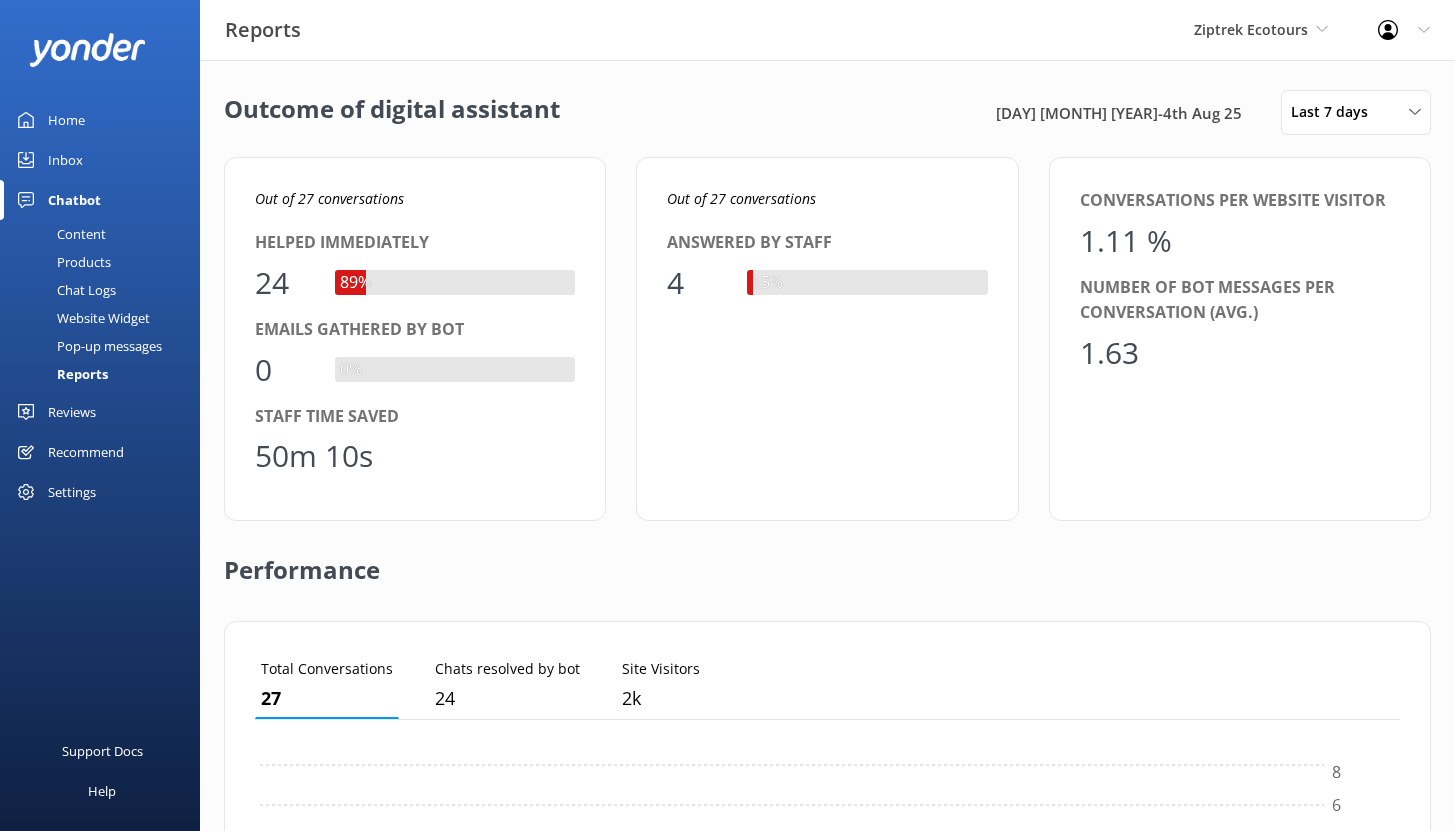 scroll, scrollTop: 16, scrollLeft: 16, axis: both 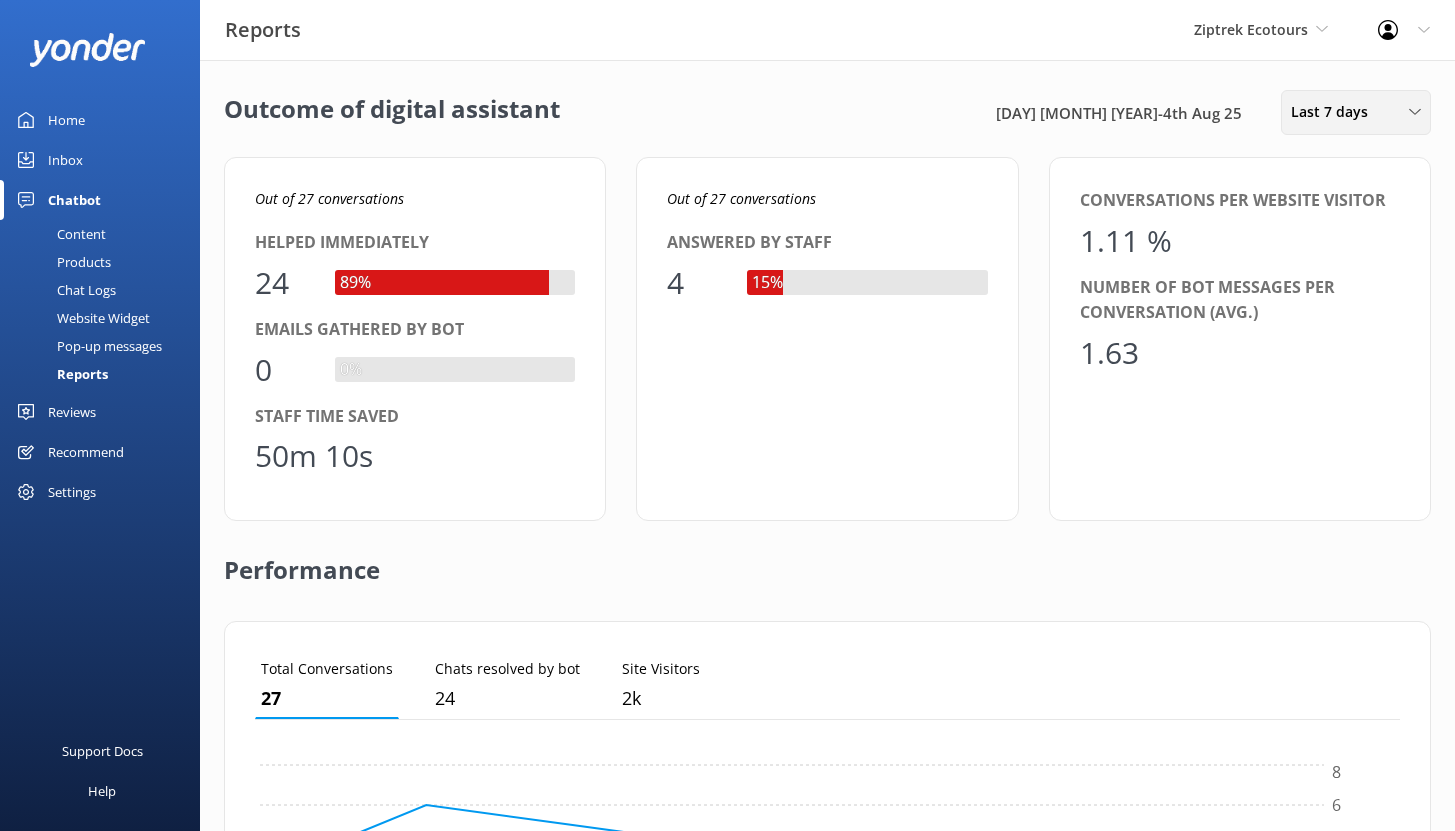 click on "Last 7 days Last 7 days Last 30 days Last month Last 90 days Last 180 days Custom" at bounding box center (1356, 112) 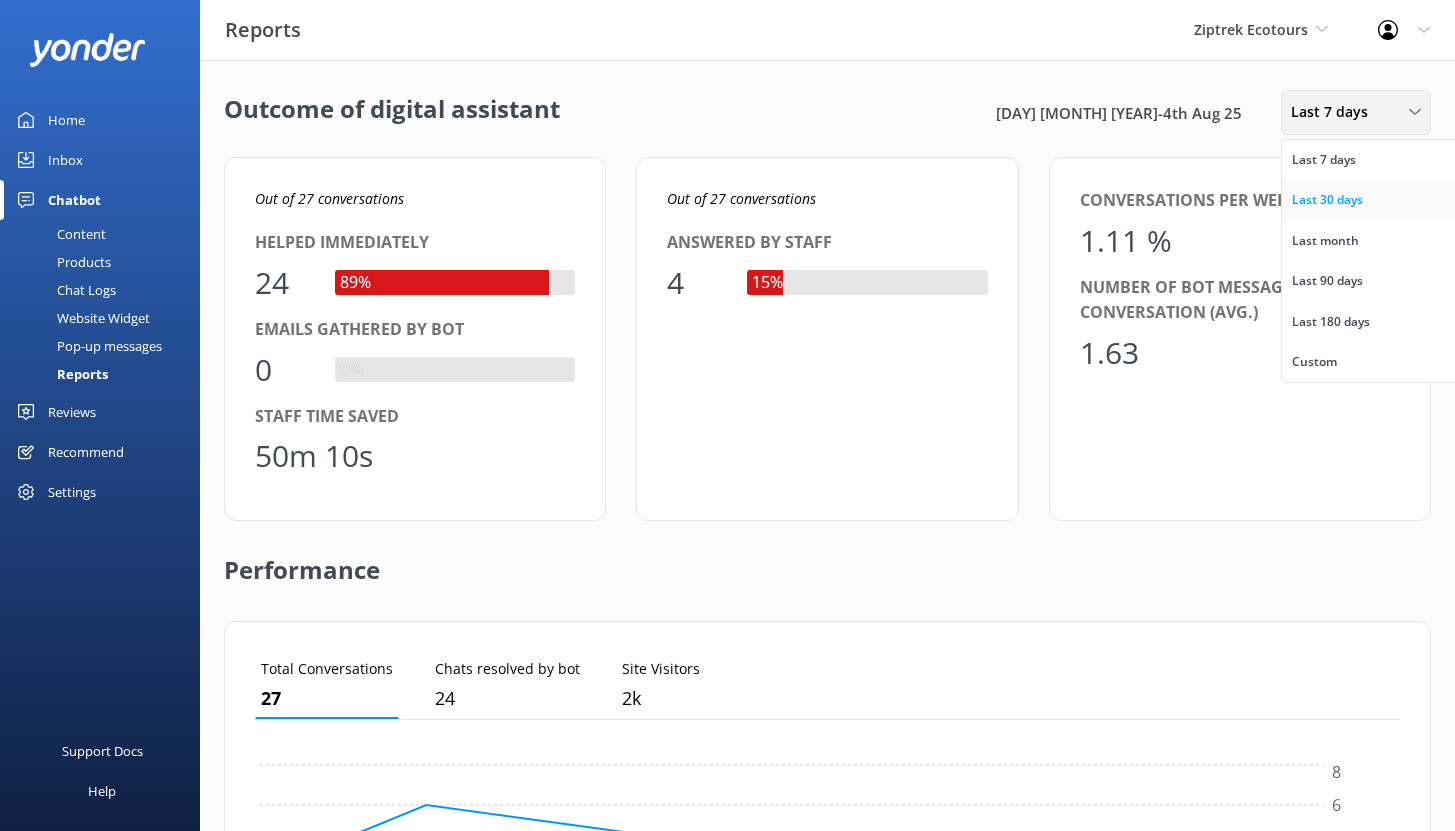 click on "Last 30 days" at bounding box center [1327, 200] 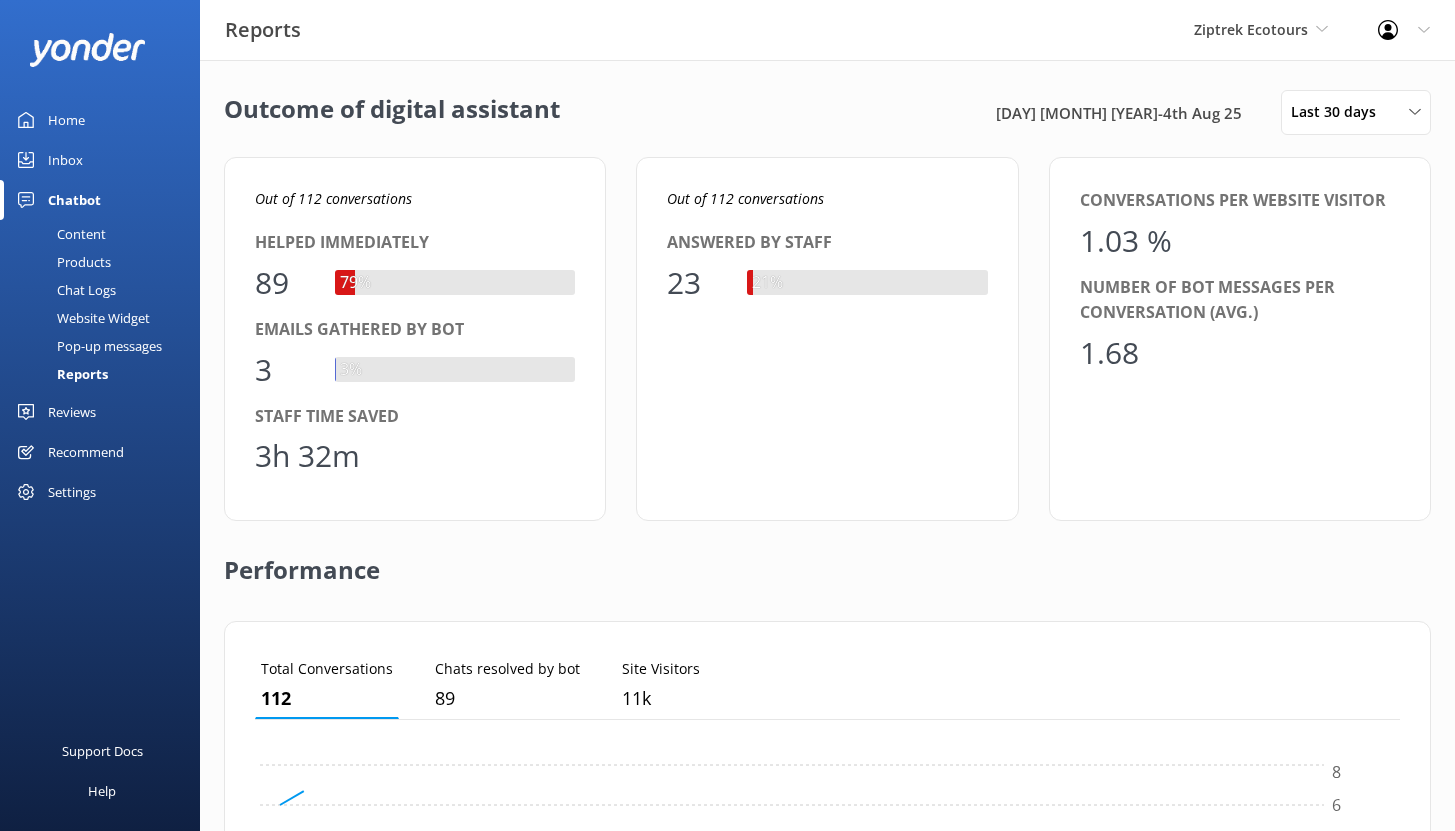 scroll, scrollTop: 16, scrollLeft: 16, axis: both 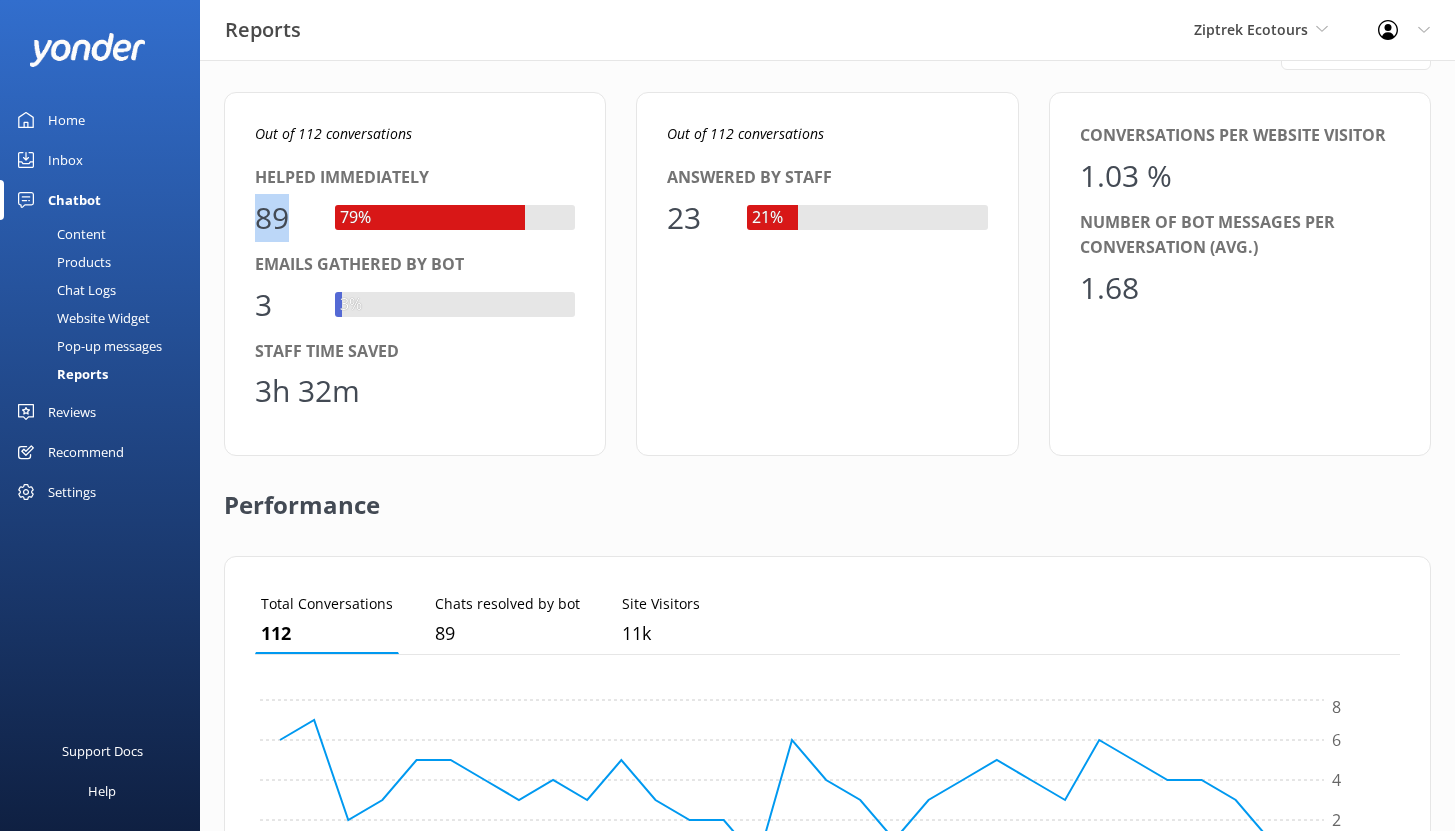 drag, startPoint x: 289, startPoint y: 221, endPoint x: 249, endPoint y: 221, distance: 40 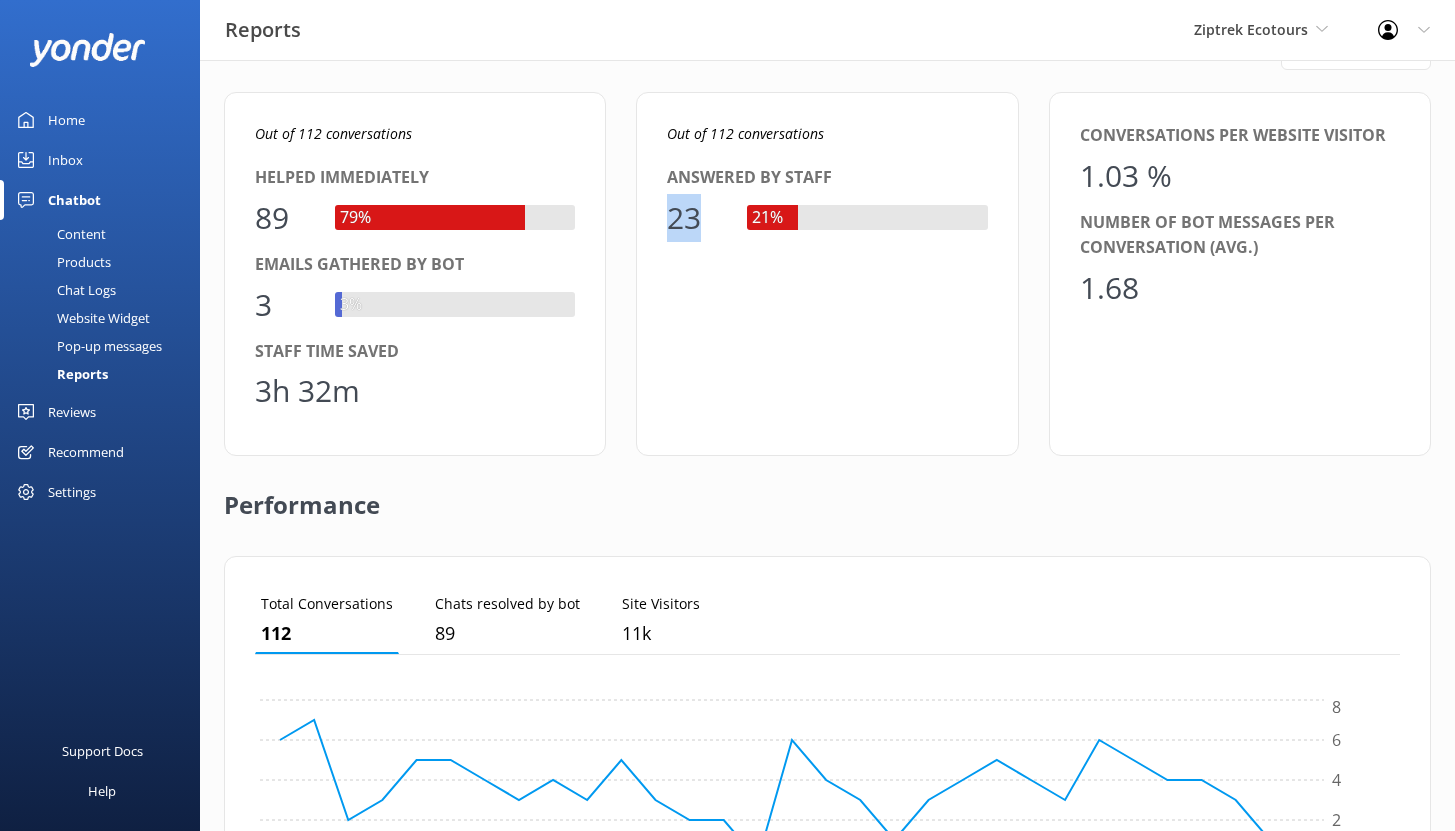 drag, startPoint x: 674, startPoint y: 223, endPoint x: 702, endPoint y: 221, distance: 28.071337 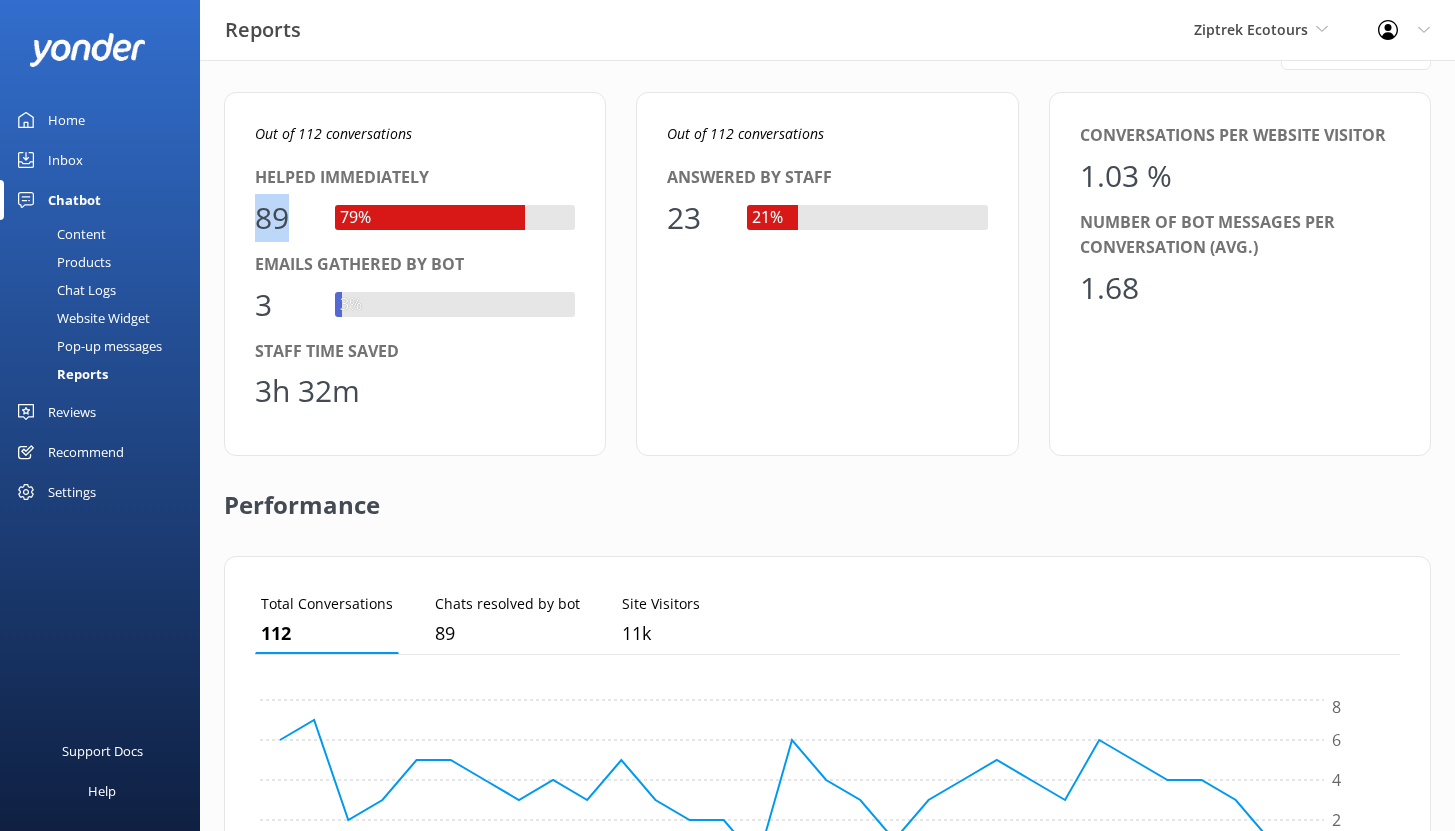 drag, startPoint x: 283, startPoint y: 215, endPoint x: 240, endPoint y: 214, distance: 43.011627 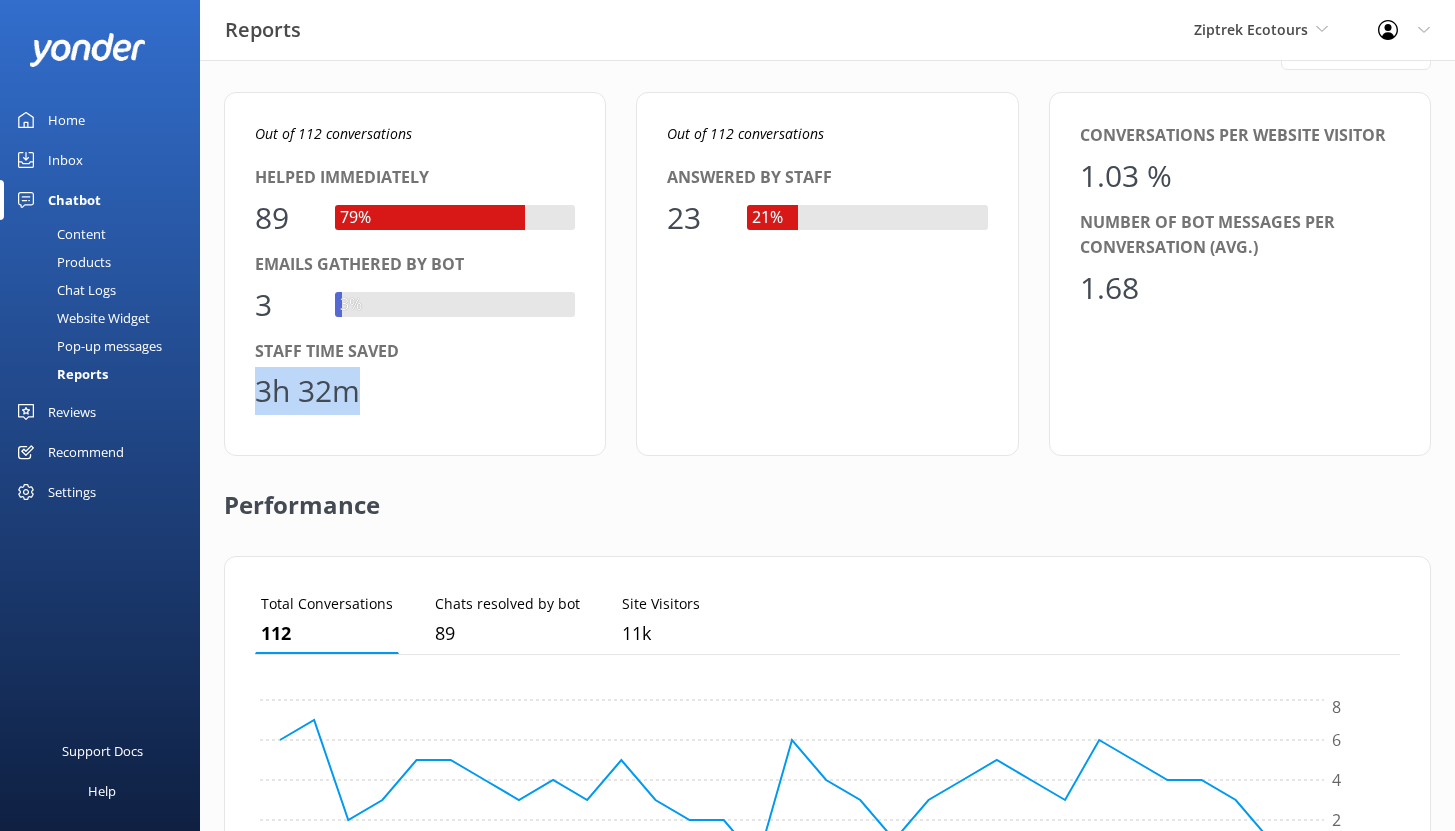 drag, startPoint x: 348, startPoint y: 393, endPoint x: 242, endPoint y: 393, distance: 106 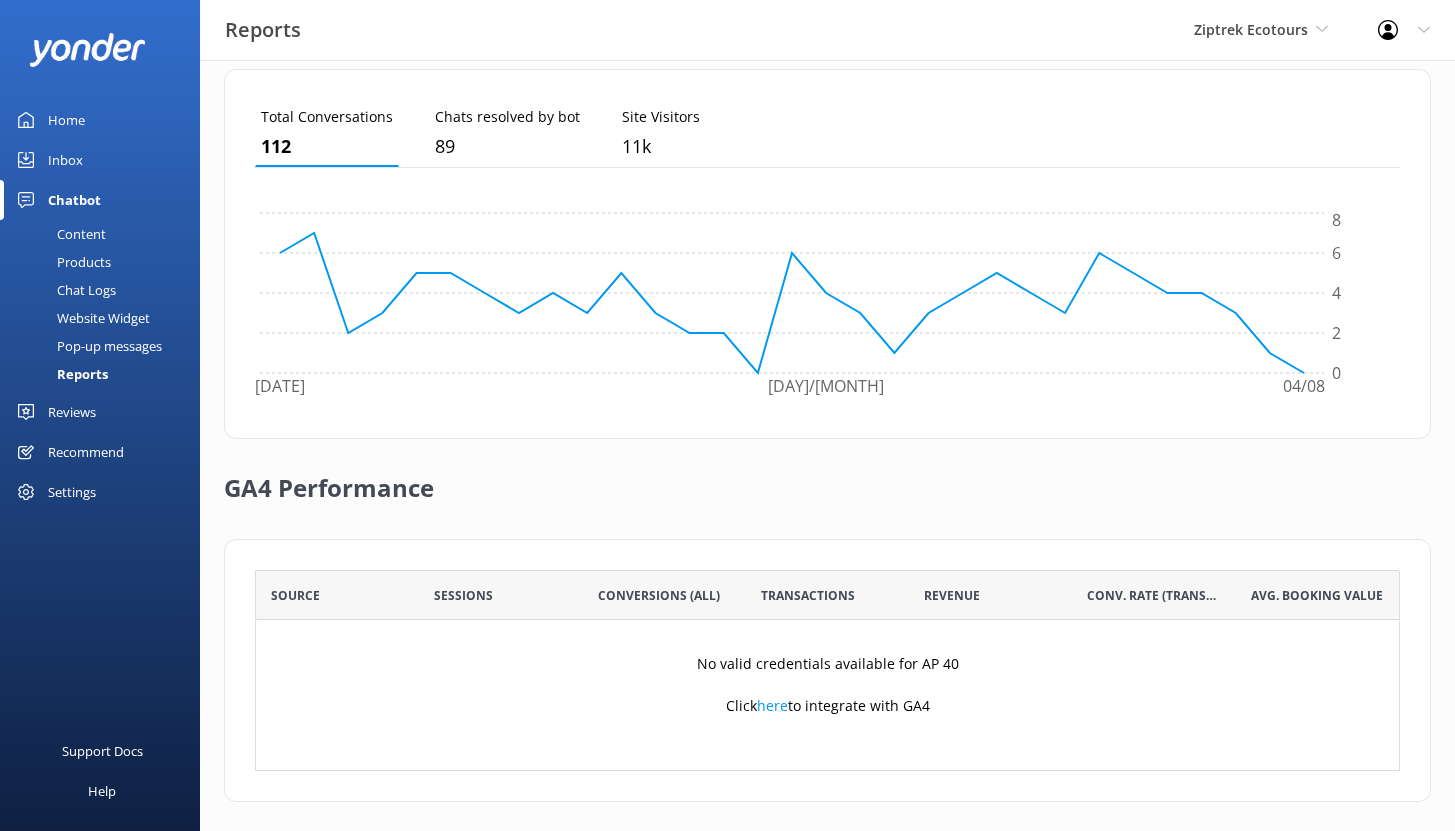 scroll, scrollTop: 563, scrollLeft: 0, axis: vertical 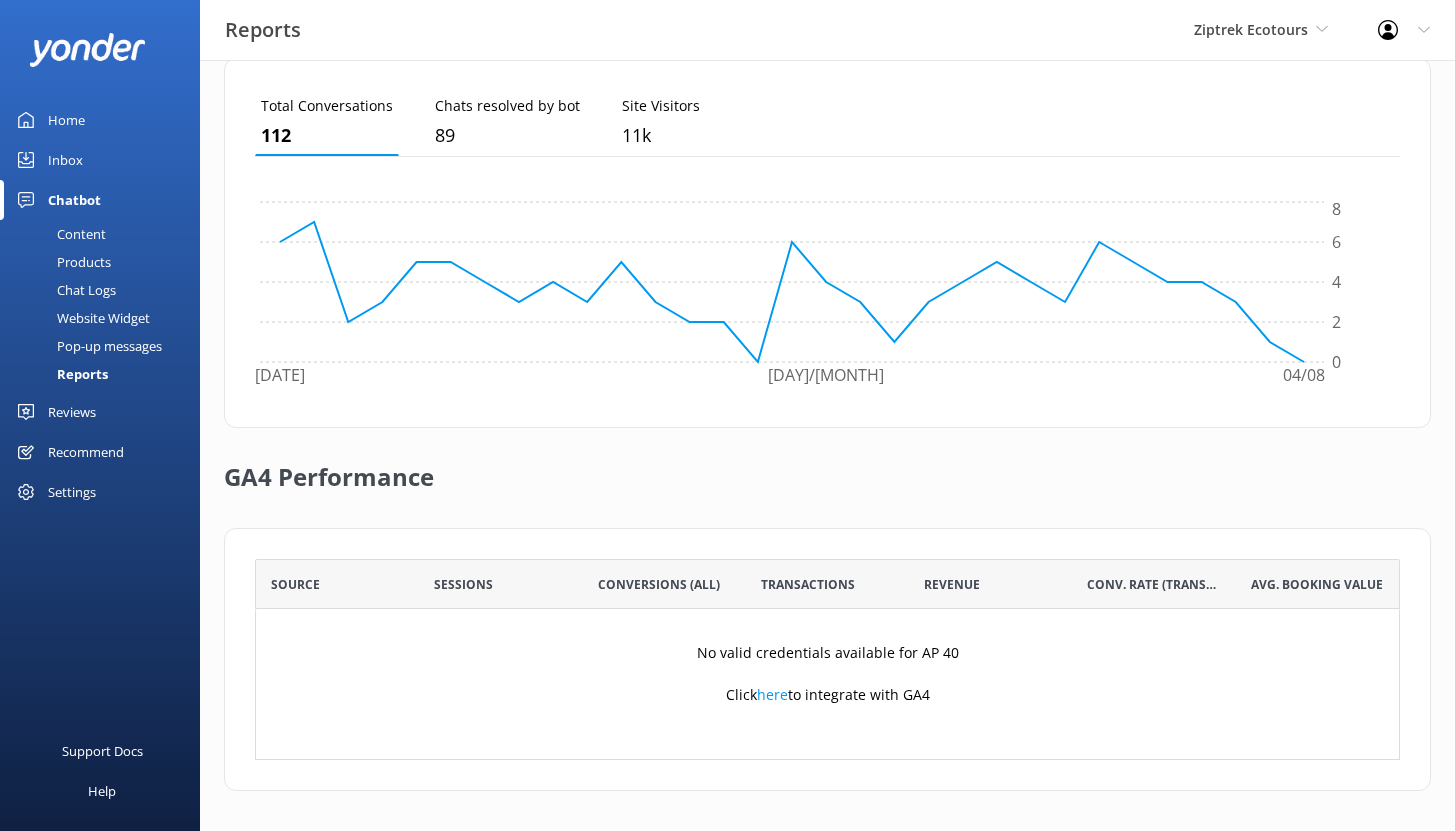 click on "Reviews" at bounding box center [72, 412] 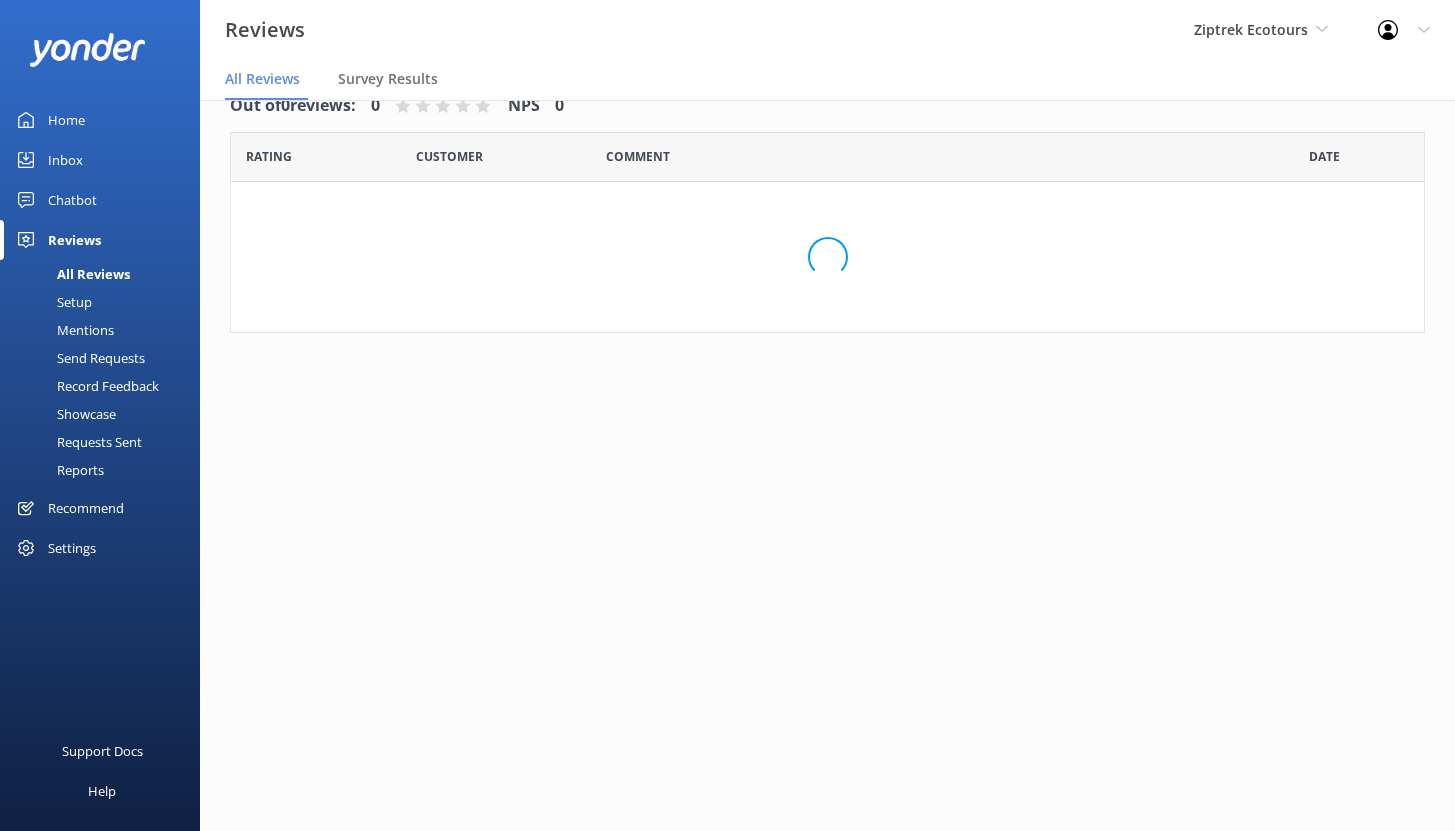scroll, scrollTop: 40, scrollLeft: 0, axis: vertical 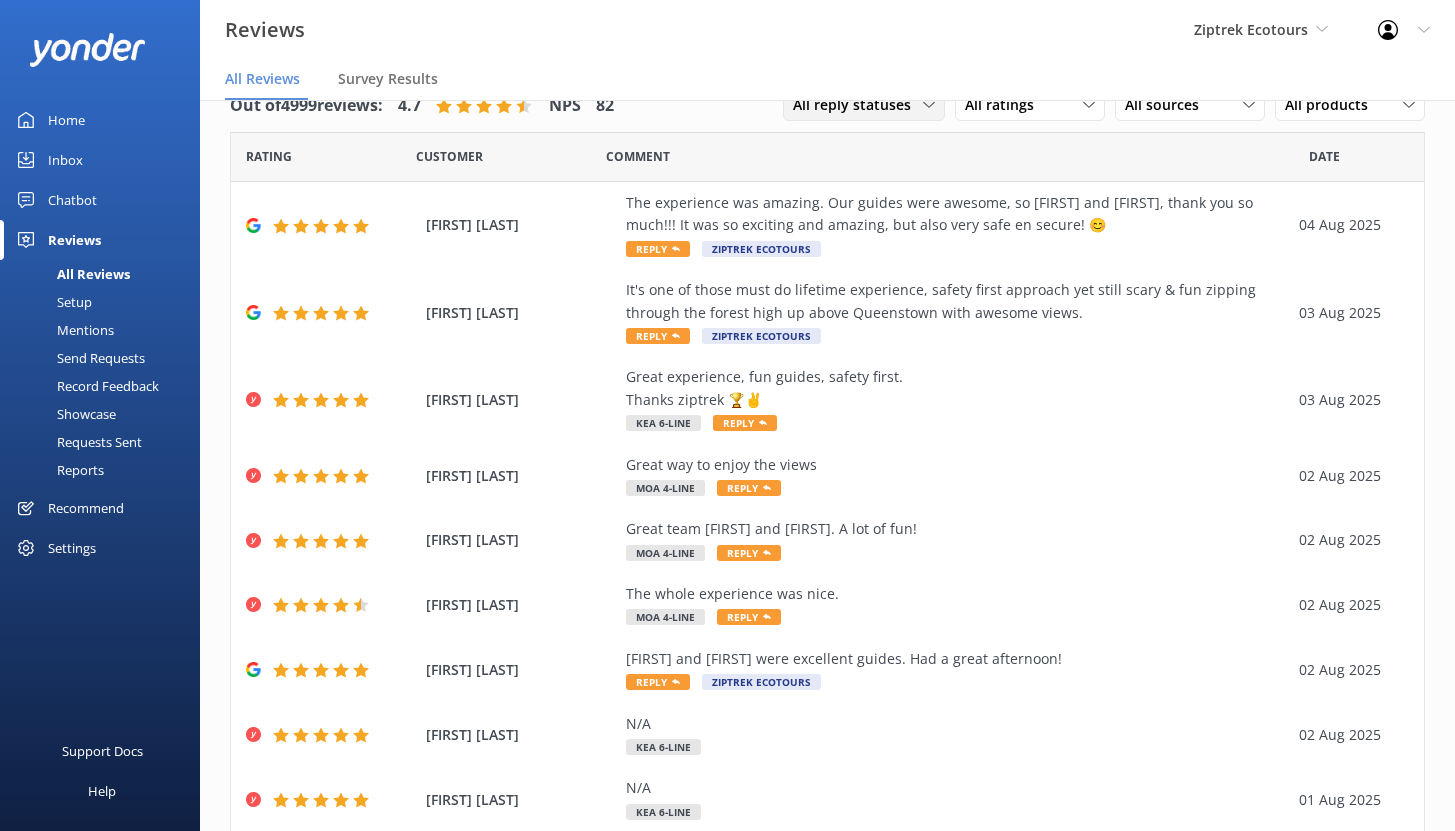 click on "All reply statuses" at bounding box center [858, 105] 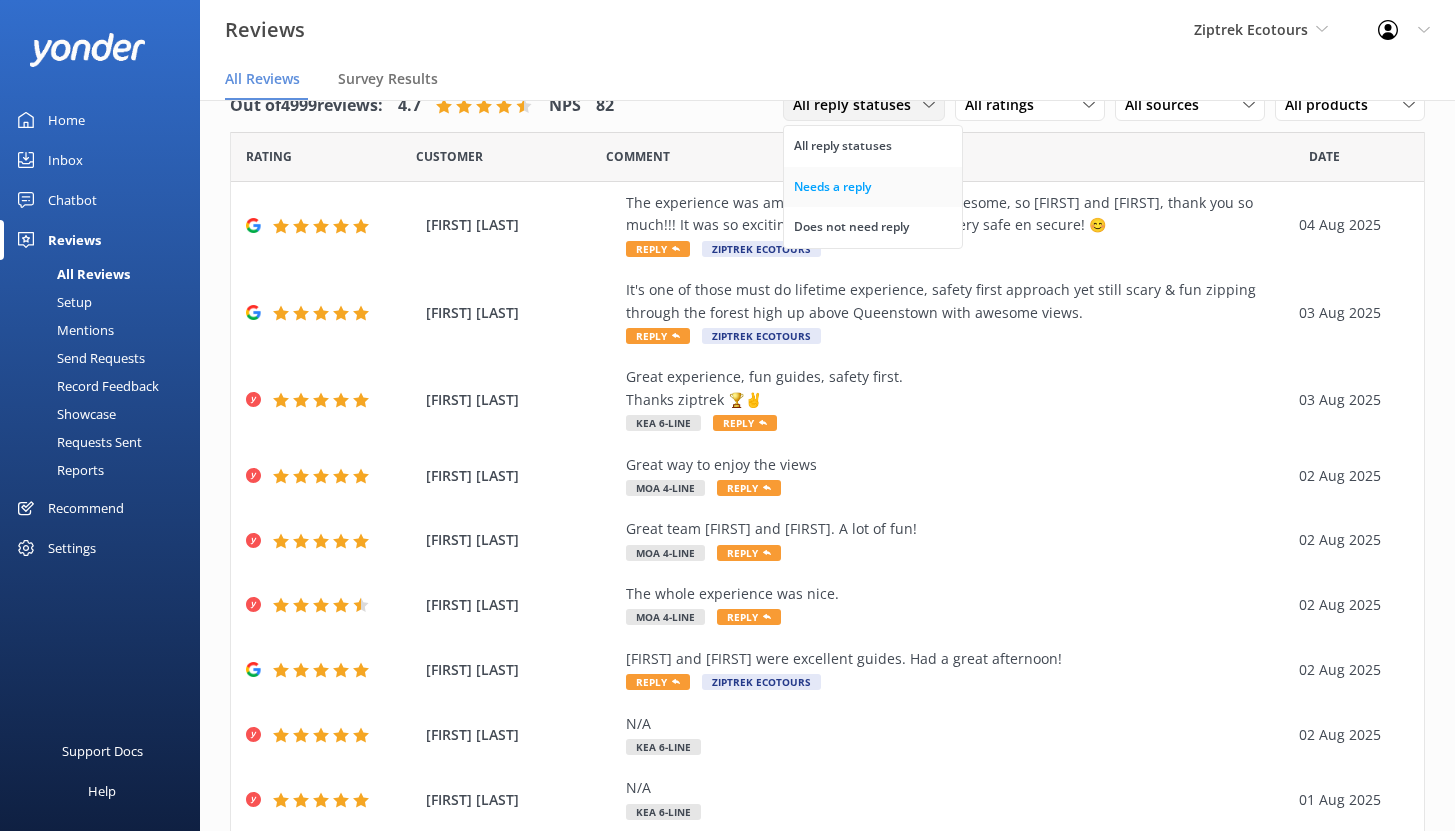 click on "Needs a reply" at bounding box center [832, 187] 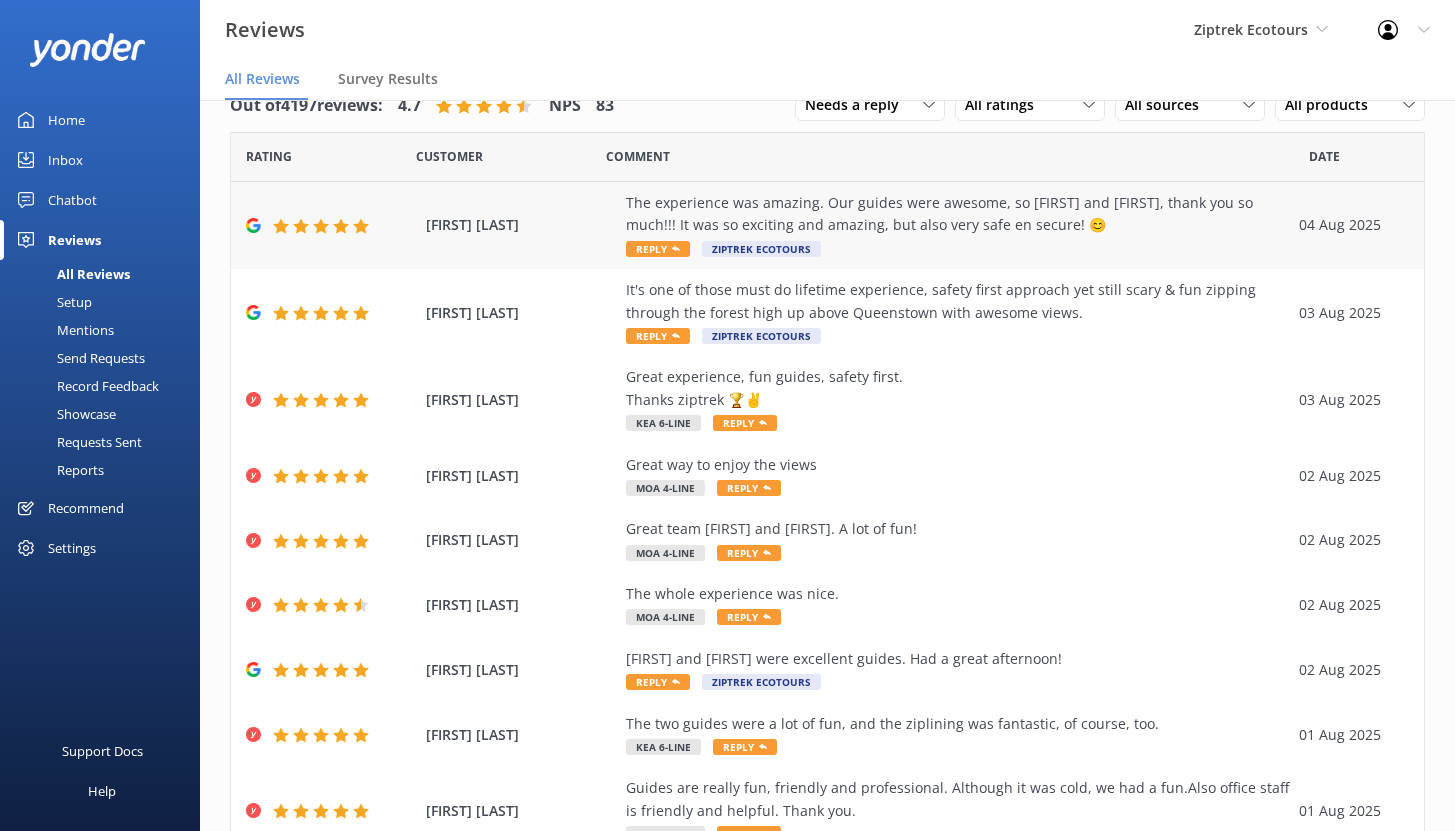 click on "The experience was amazing. Our guides were awesome, so [FIRST] and [FIRST], thank you so much!!! It was so exciting and amazing, but also very safe en secure! 😊" at bounding box center [957, 214] 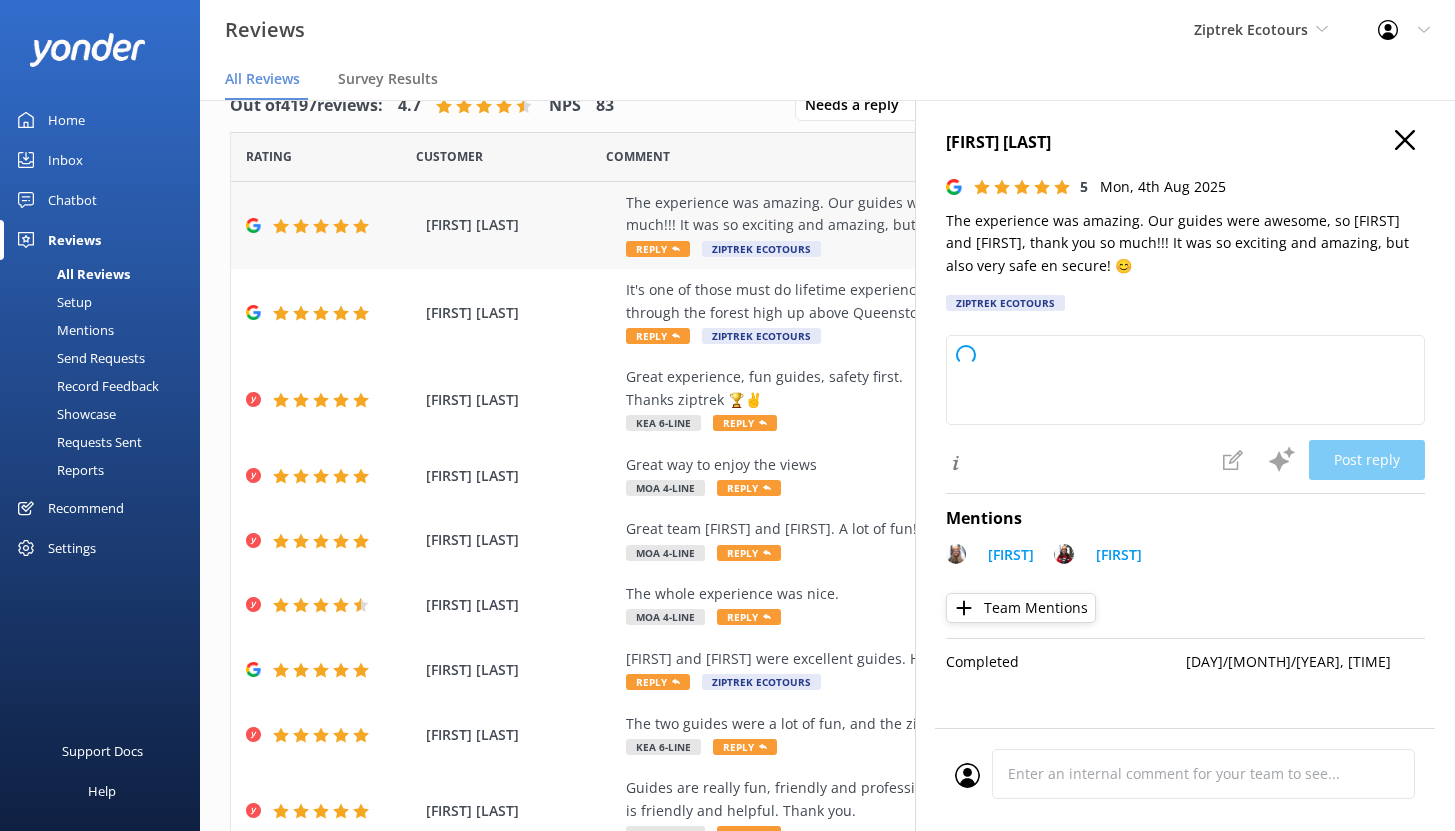 type on "Kia ora,
Thank you so much for your wonderful feedback! We're so glad you had an amazing time with [FIRST] and [FIRST], and felt safe and excited throughout your adventure. We hope to see you again soon!
-The Ziptrek Team" 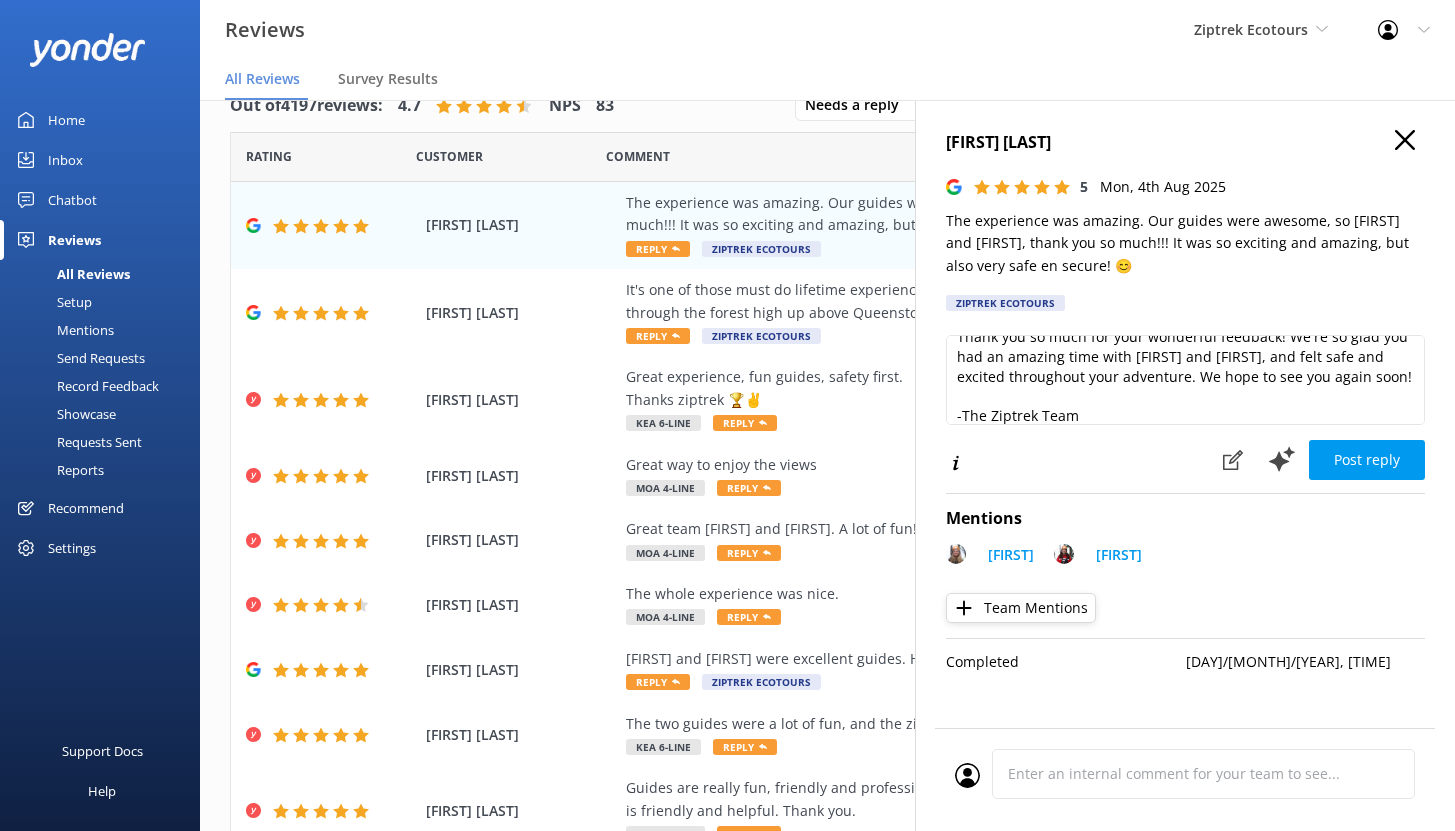 scroll, scrollTop: 42, scrollLeft: 0, axis: vertical 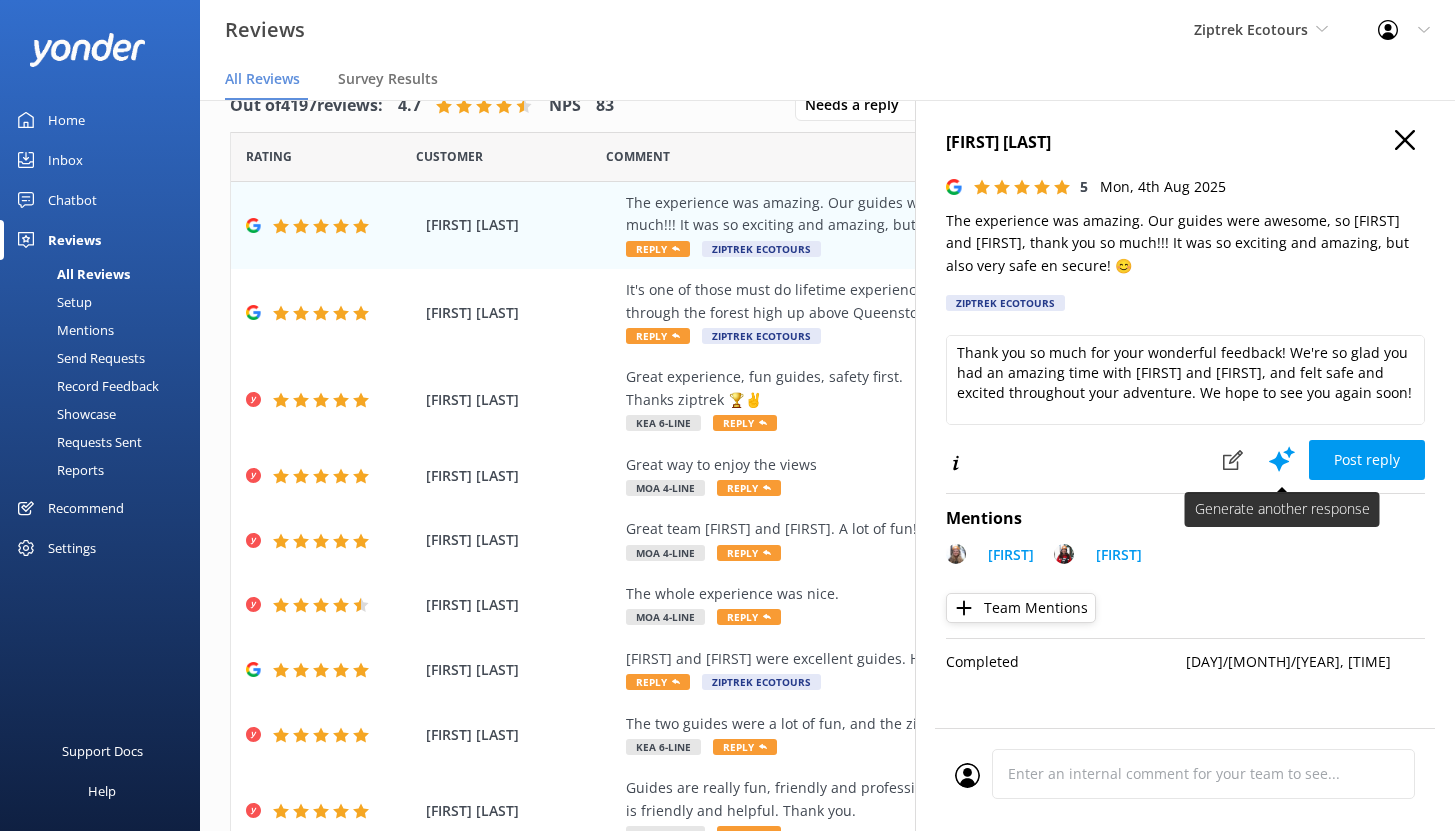 click 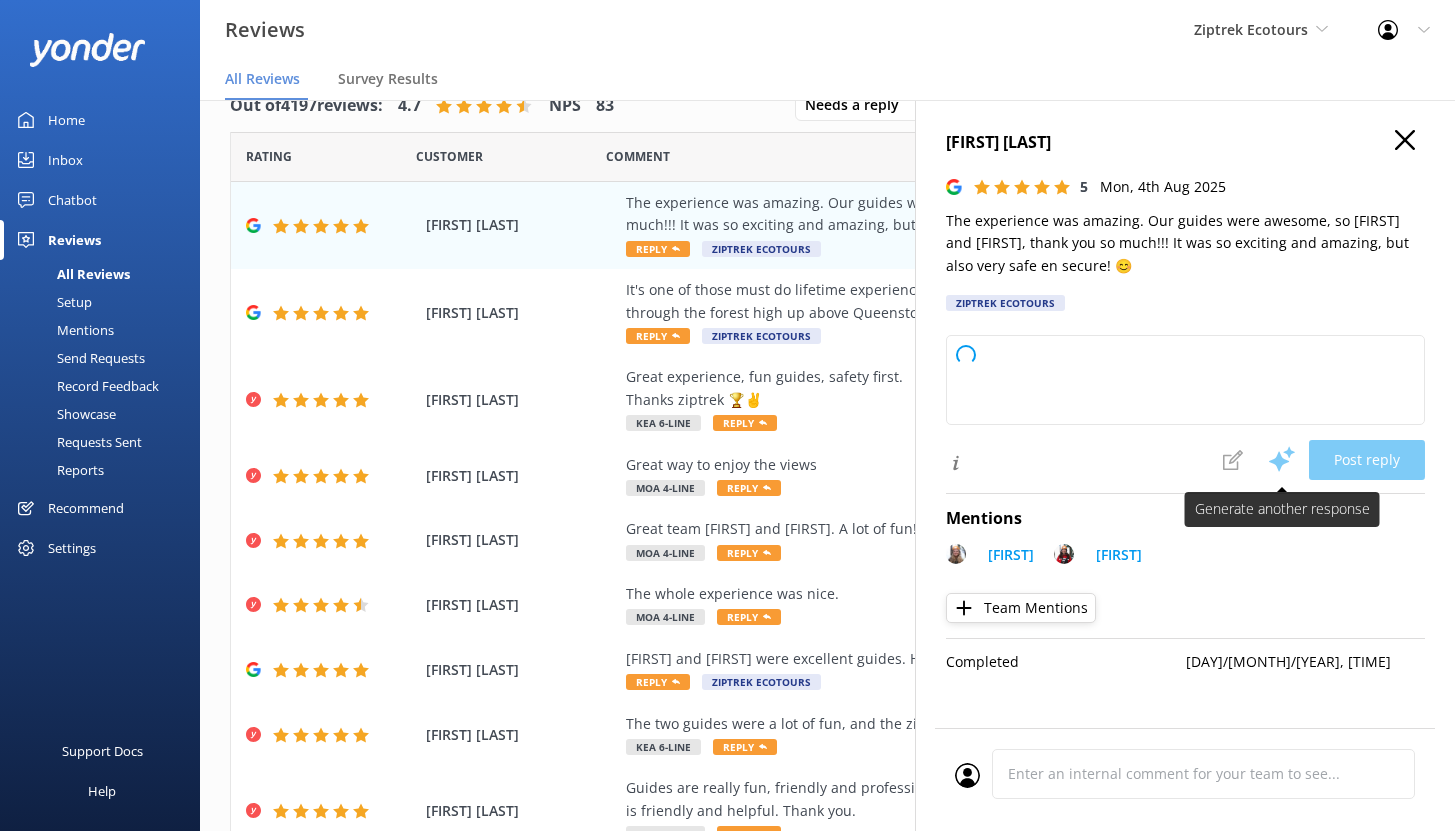scroll, scrollTop: 0, scrollLeft: 0, axis: both 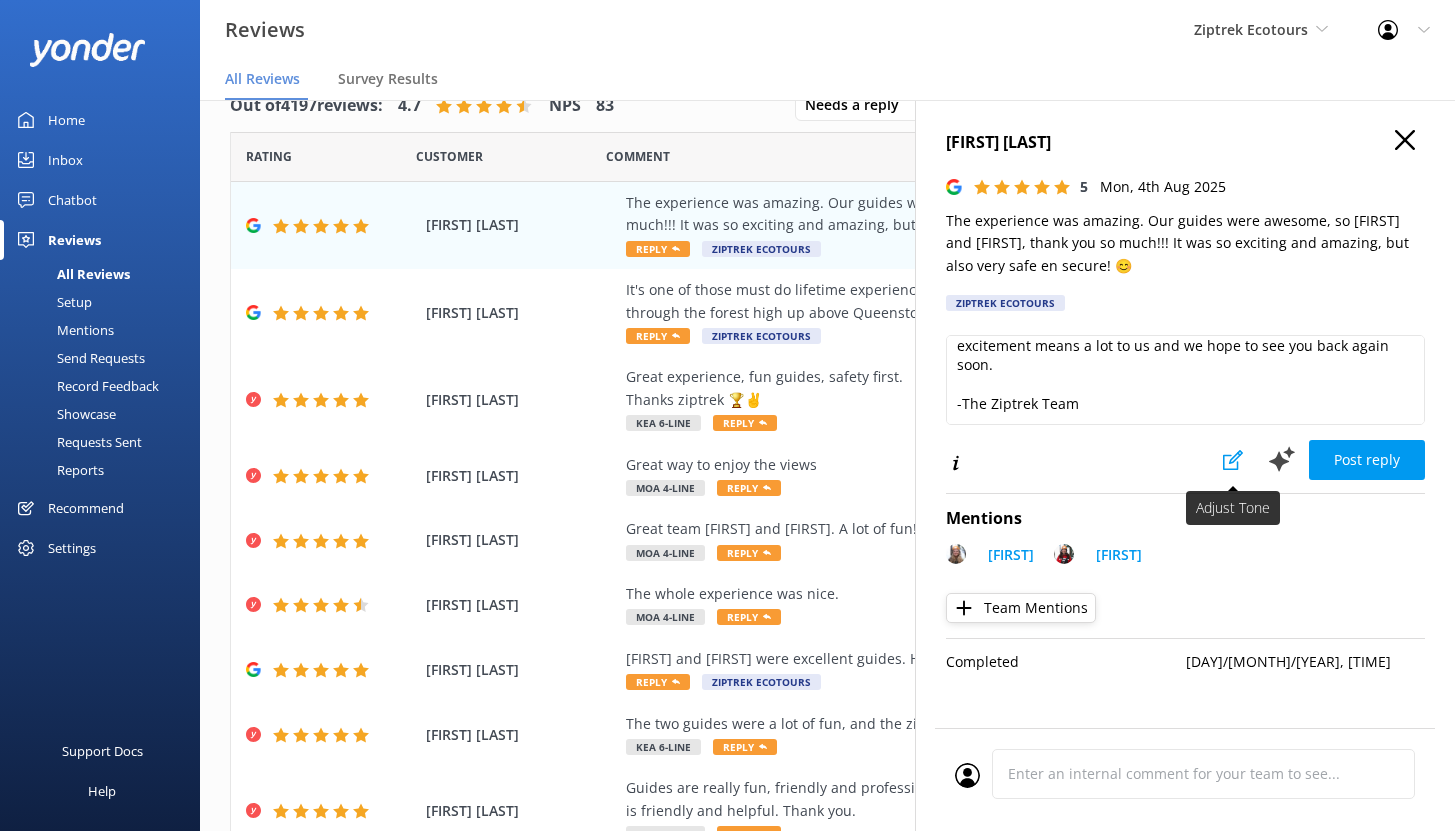 click 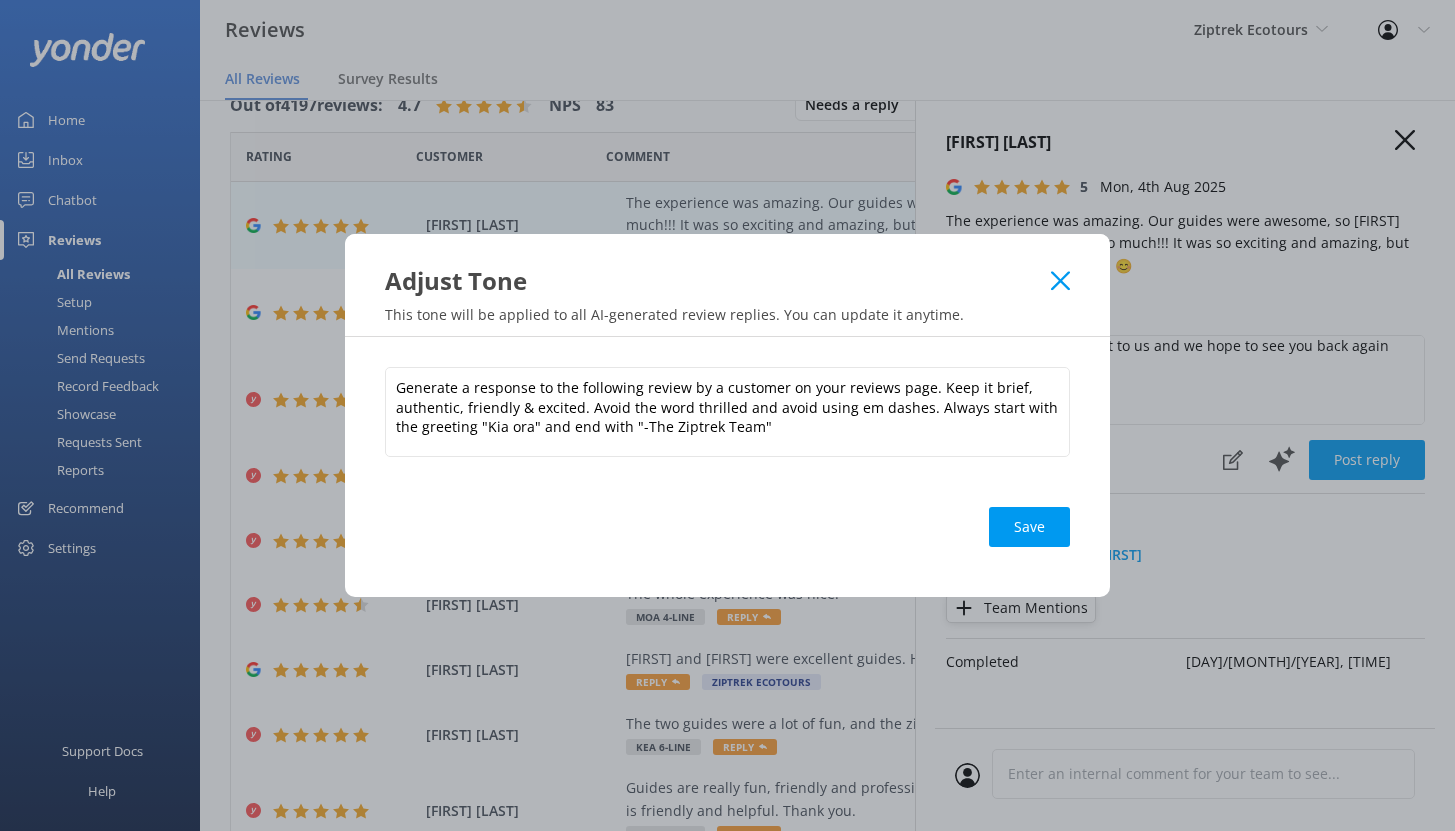 click 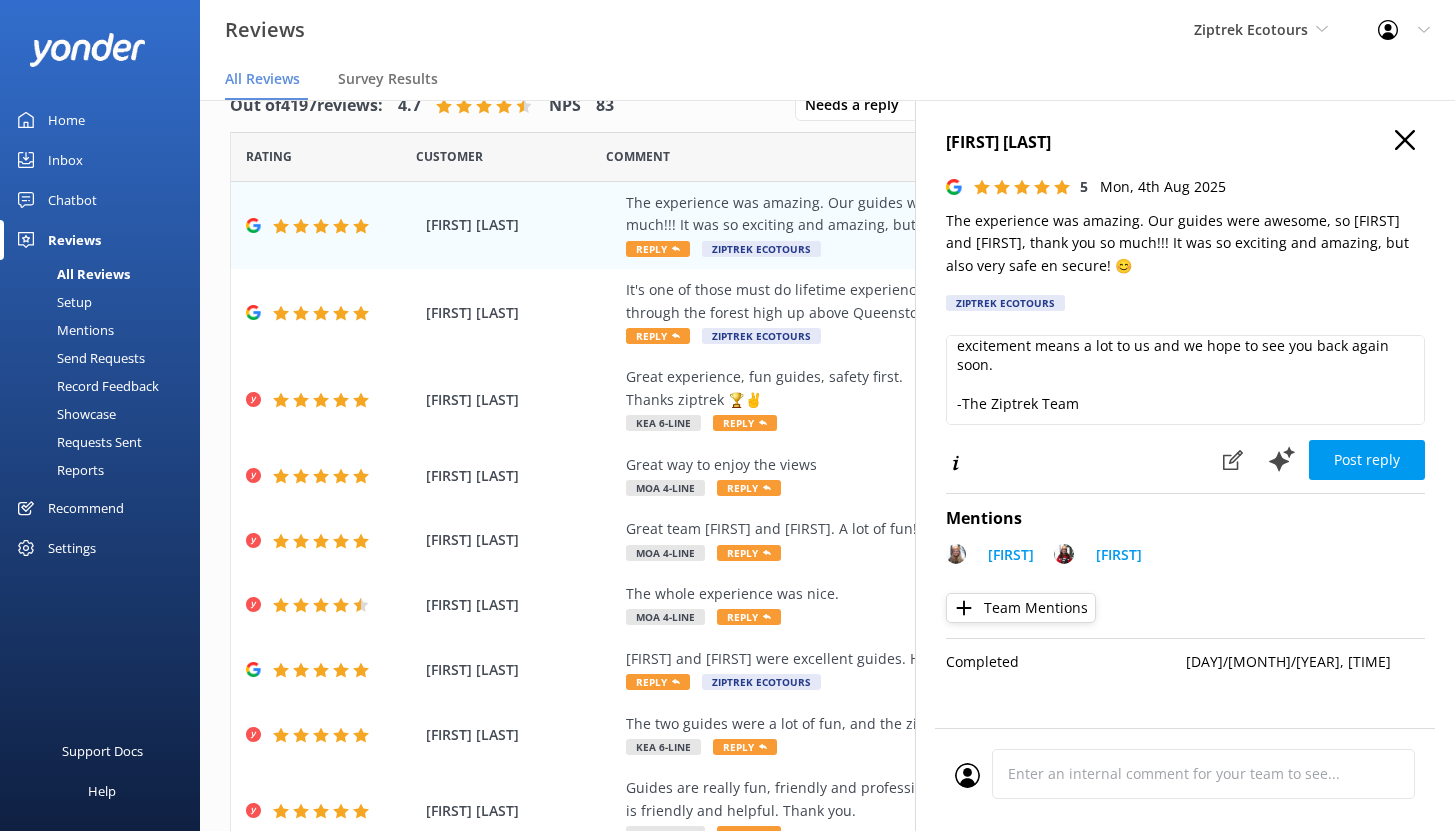 click 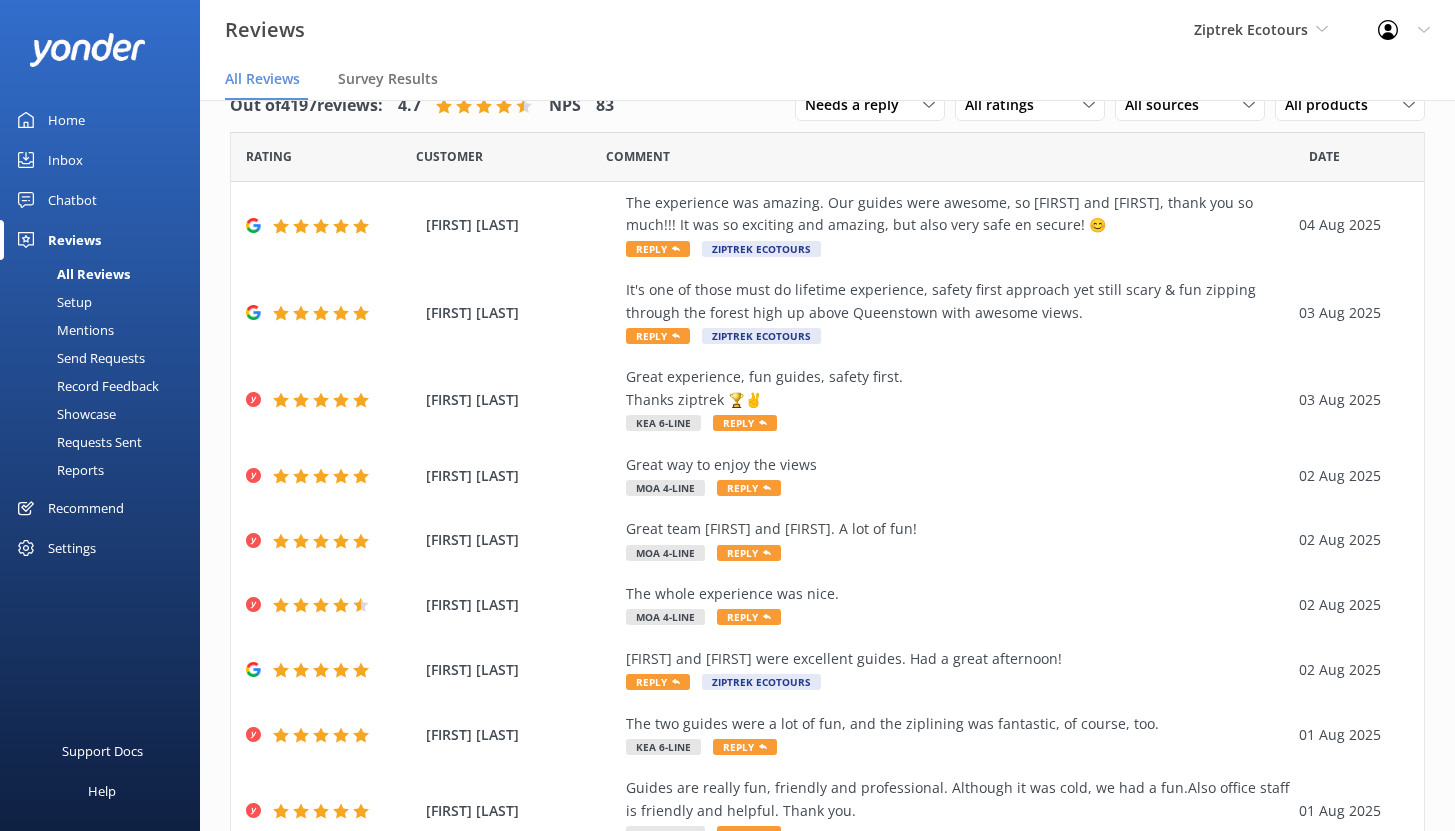 click on "Mentions" at bounding box center (63, 330) 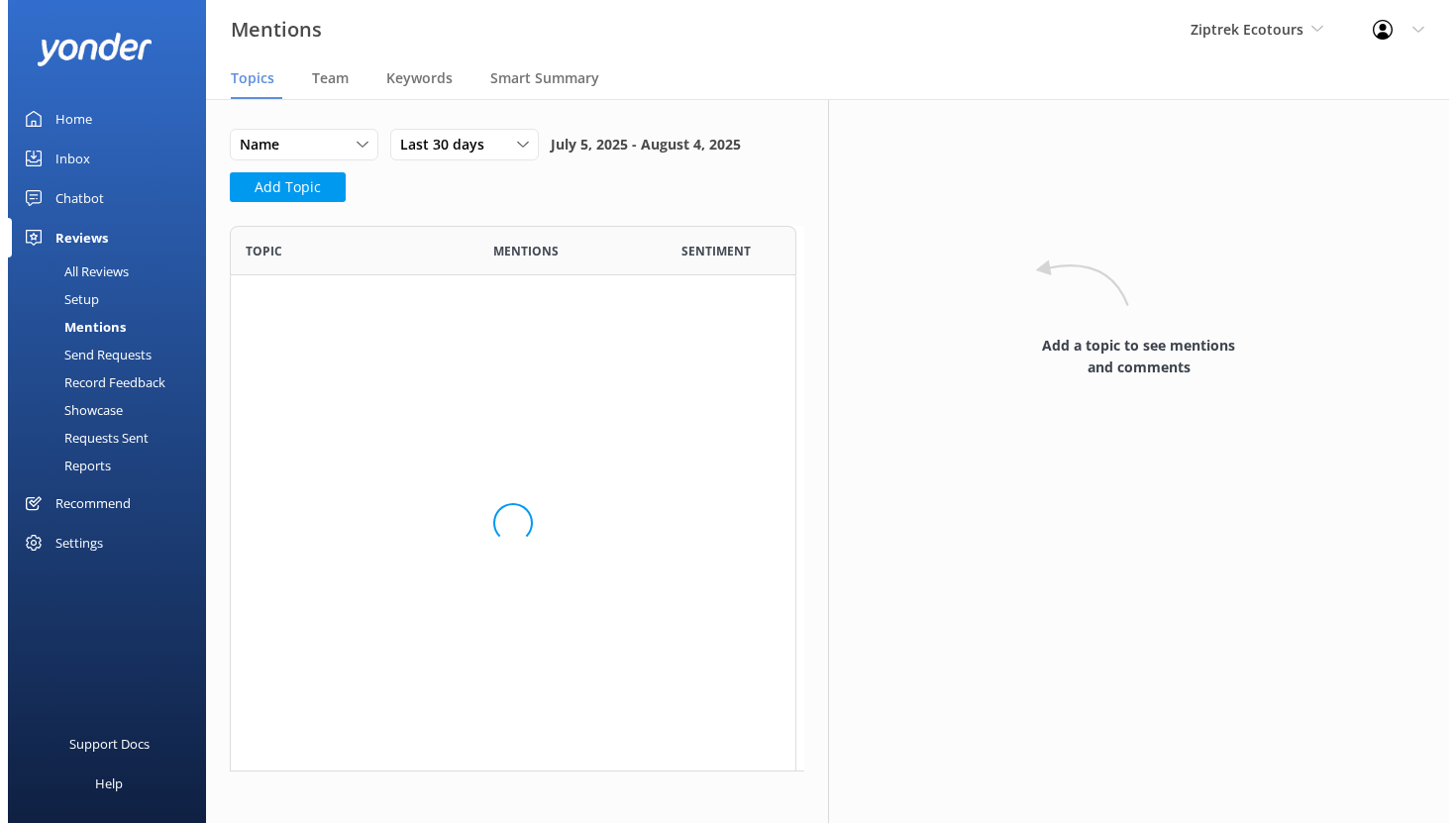 scroll, scrollTop: 0, scrollLeft: 0, axis: both 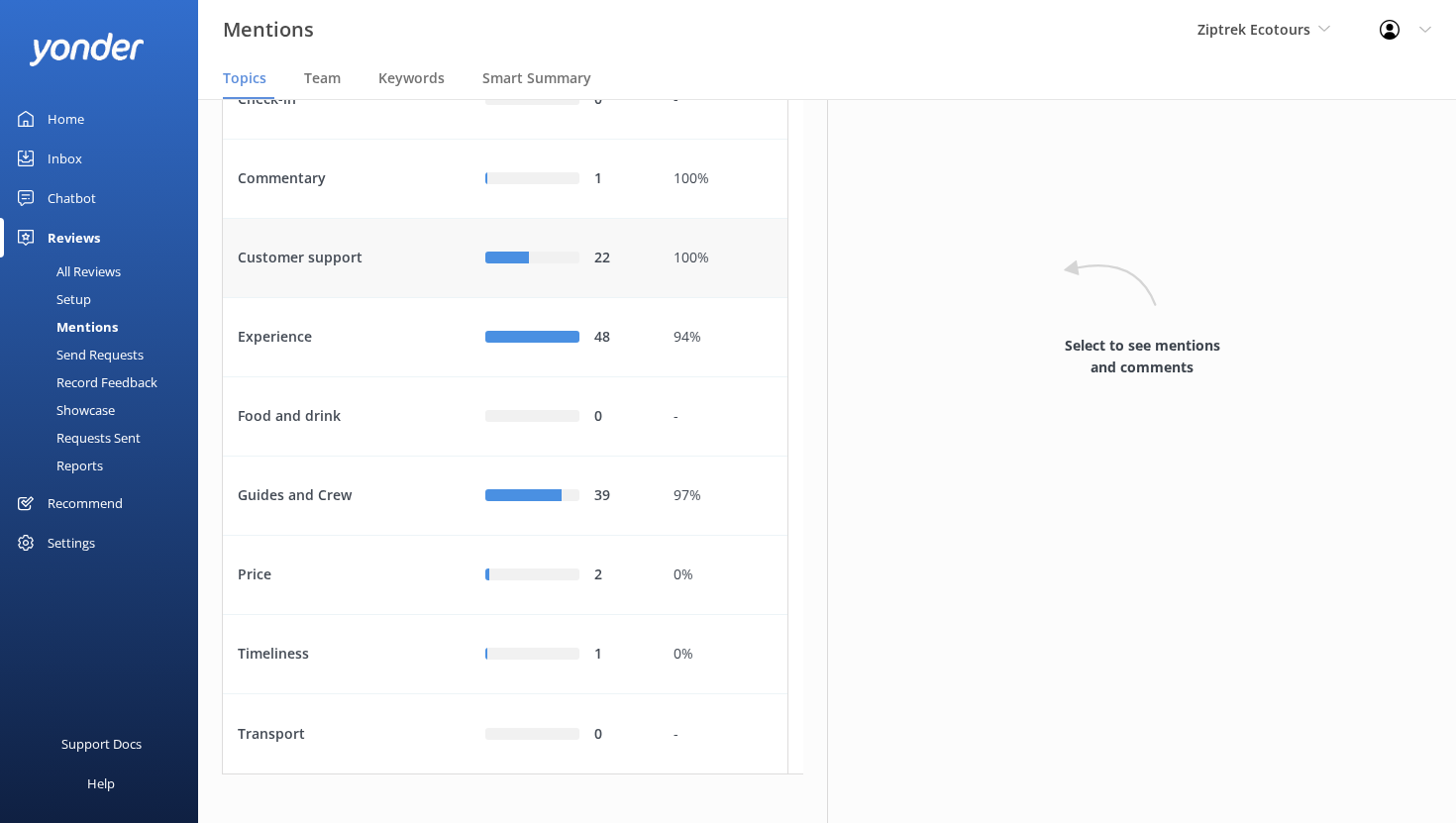 click on "Customer support" at bounding box center (347, 258) 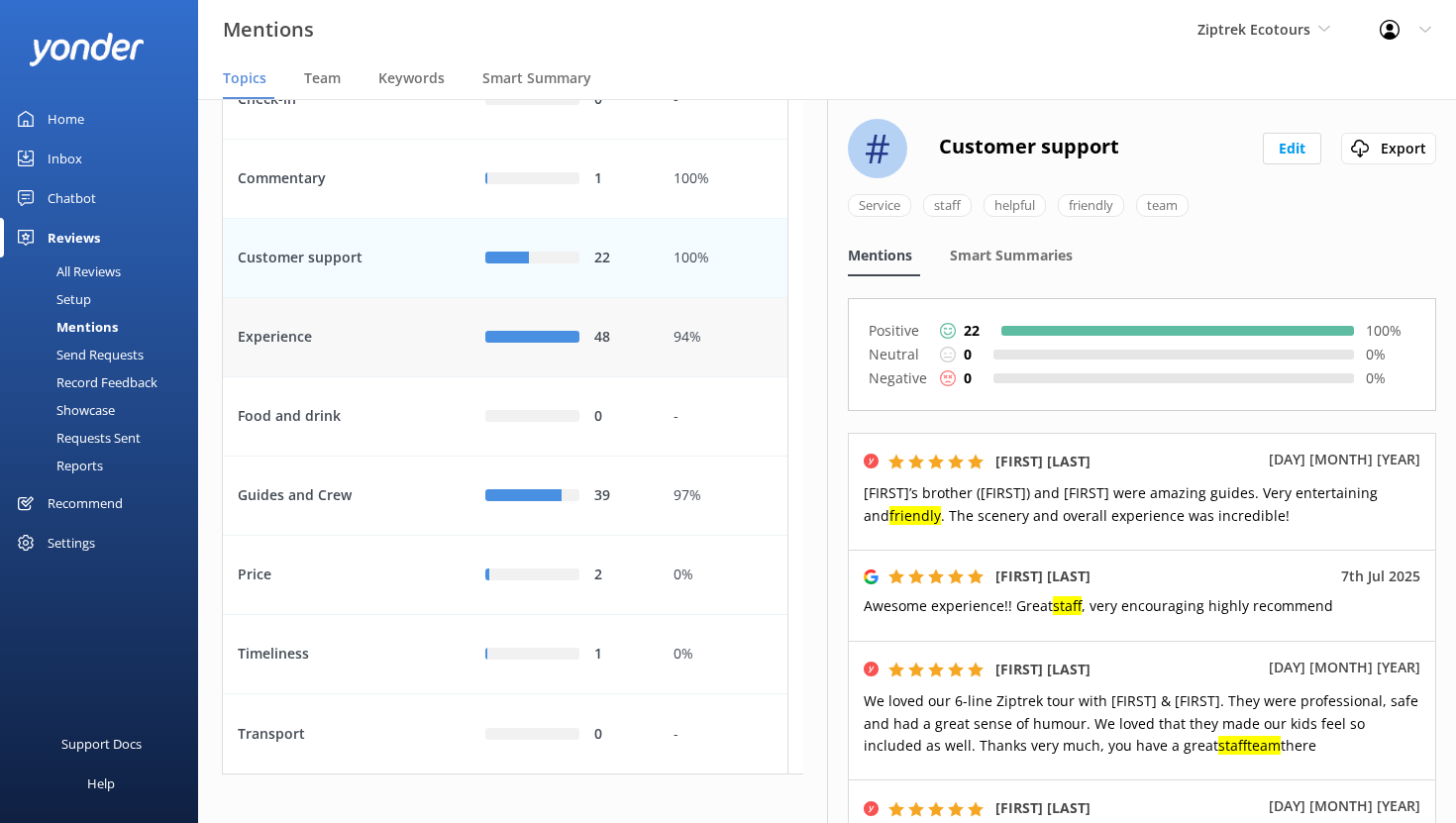 click on "Experience" at bounding box center [347, 338] 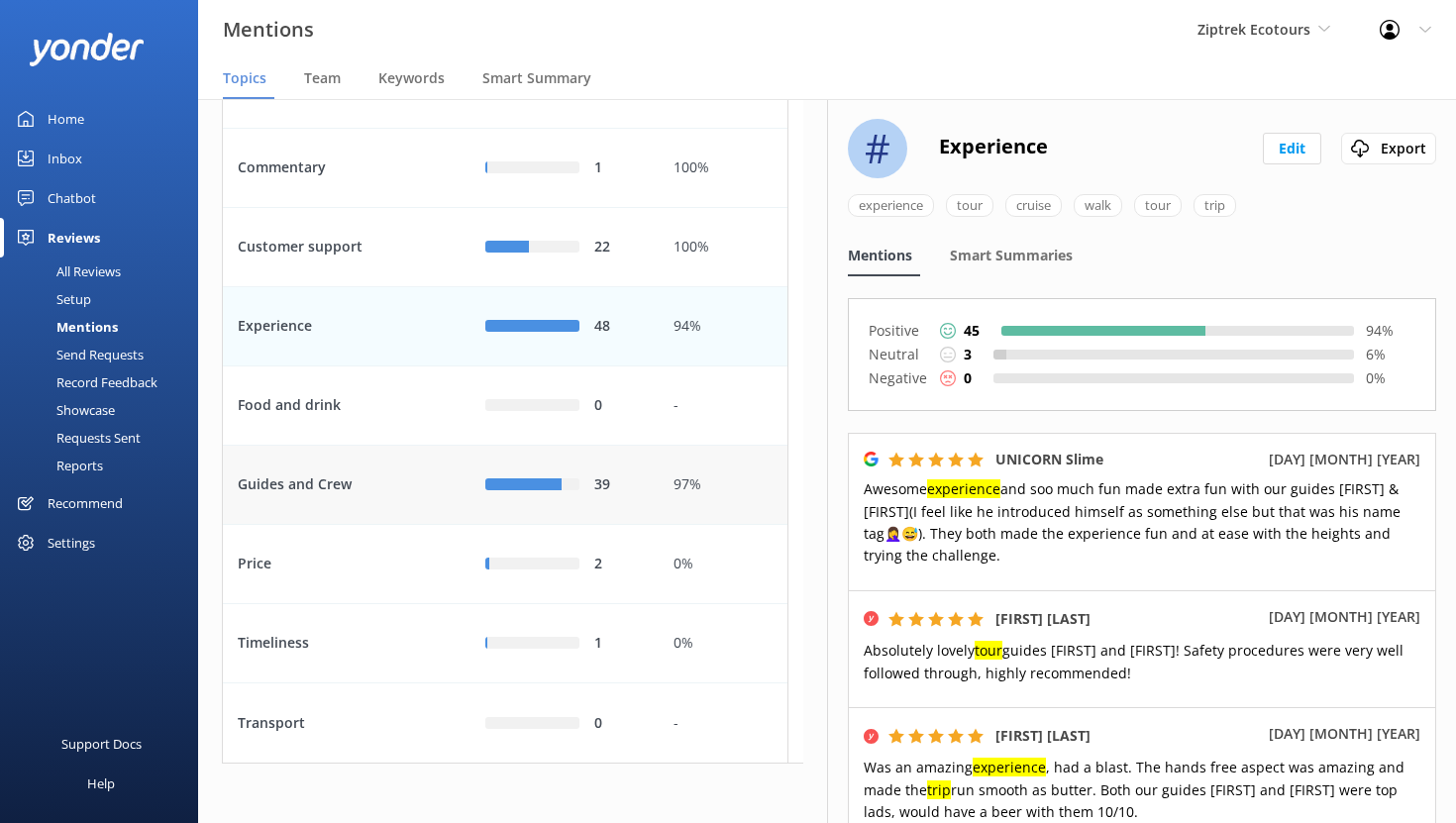 scroll, scrollTop: 226, scrollLeft: 0, axis: vertical 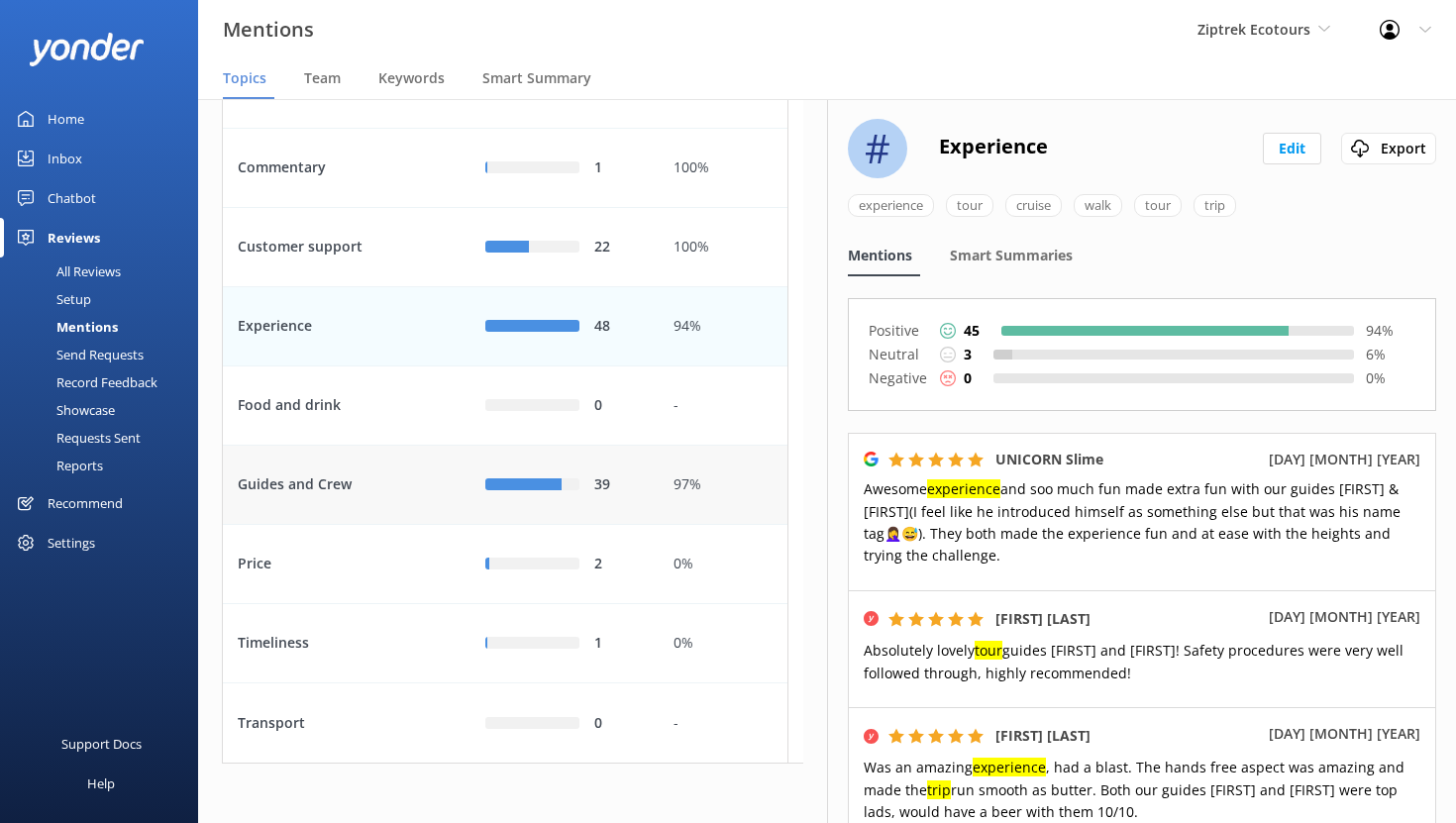 click on "Guides and Crew" at bounding box center [347, 485] 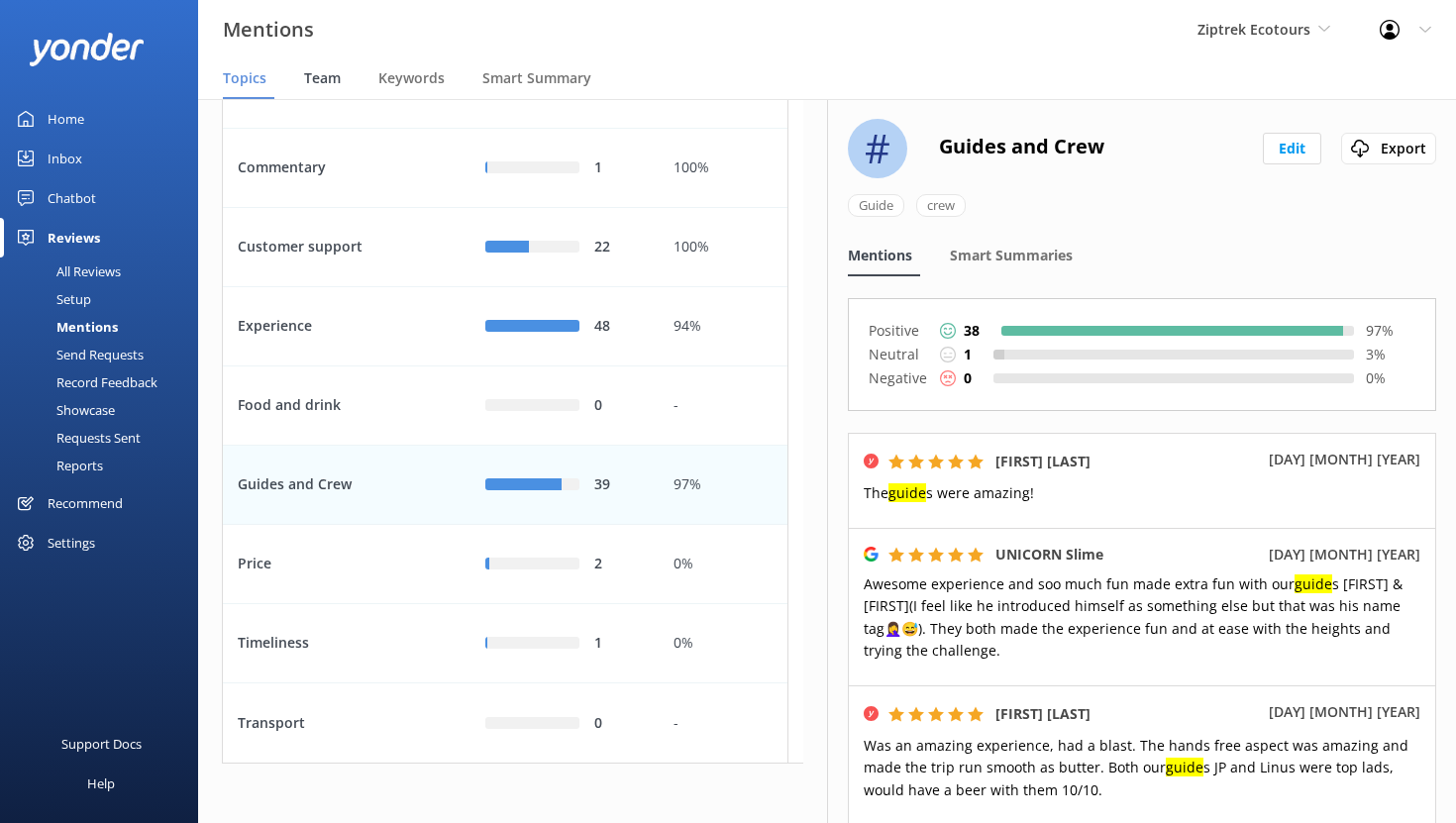 click on "Team" at bounding box center (322, 78) 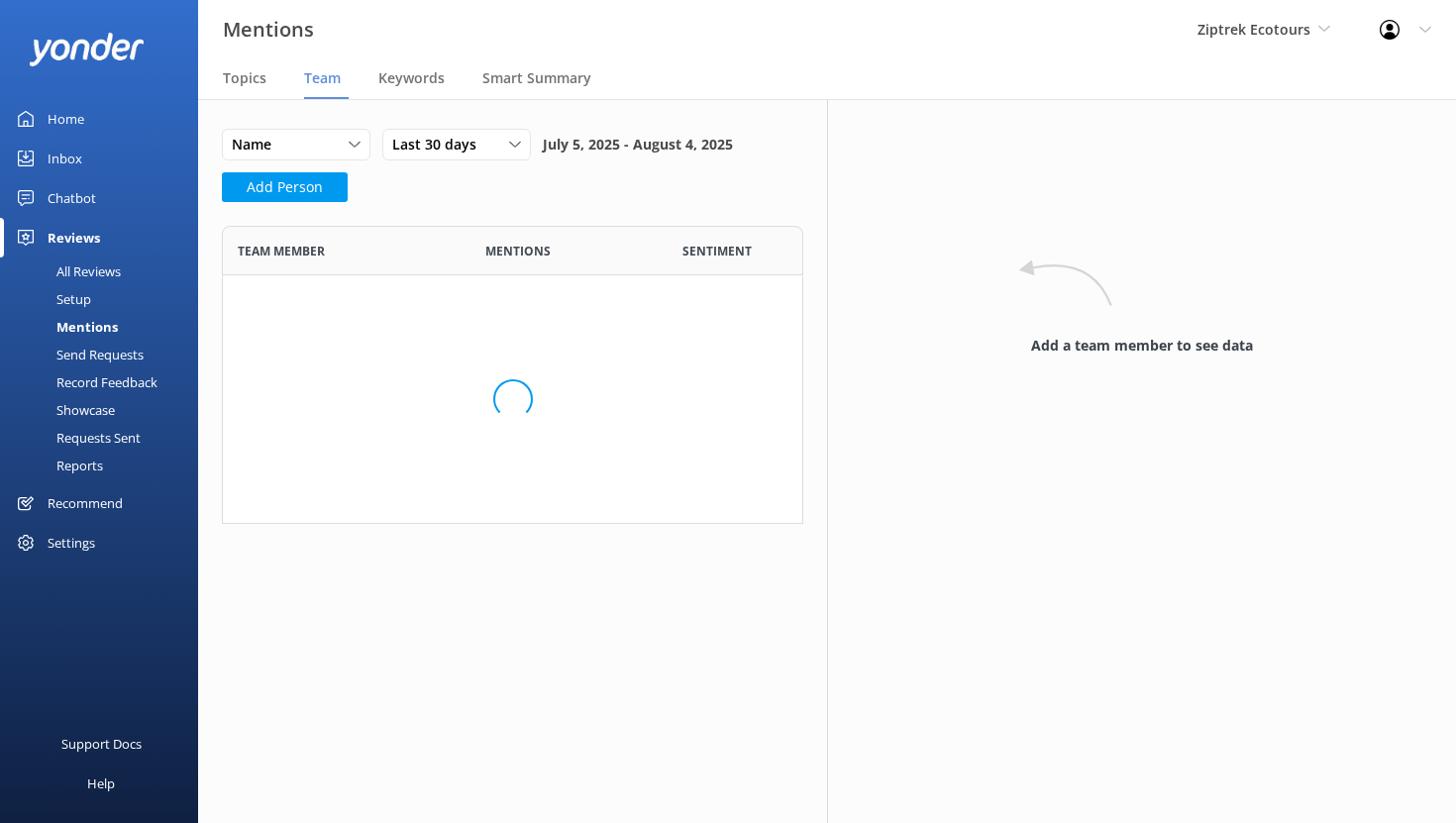scroll, scrollTop: 16, scrollLeft: 16, axis: both 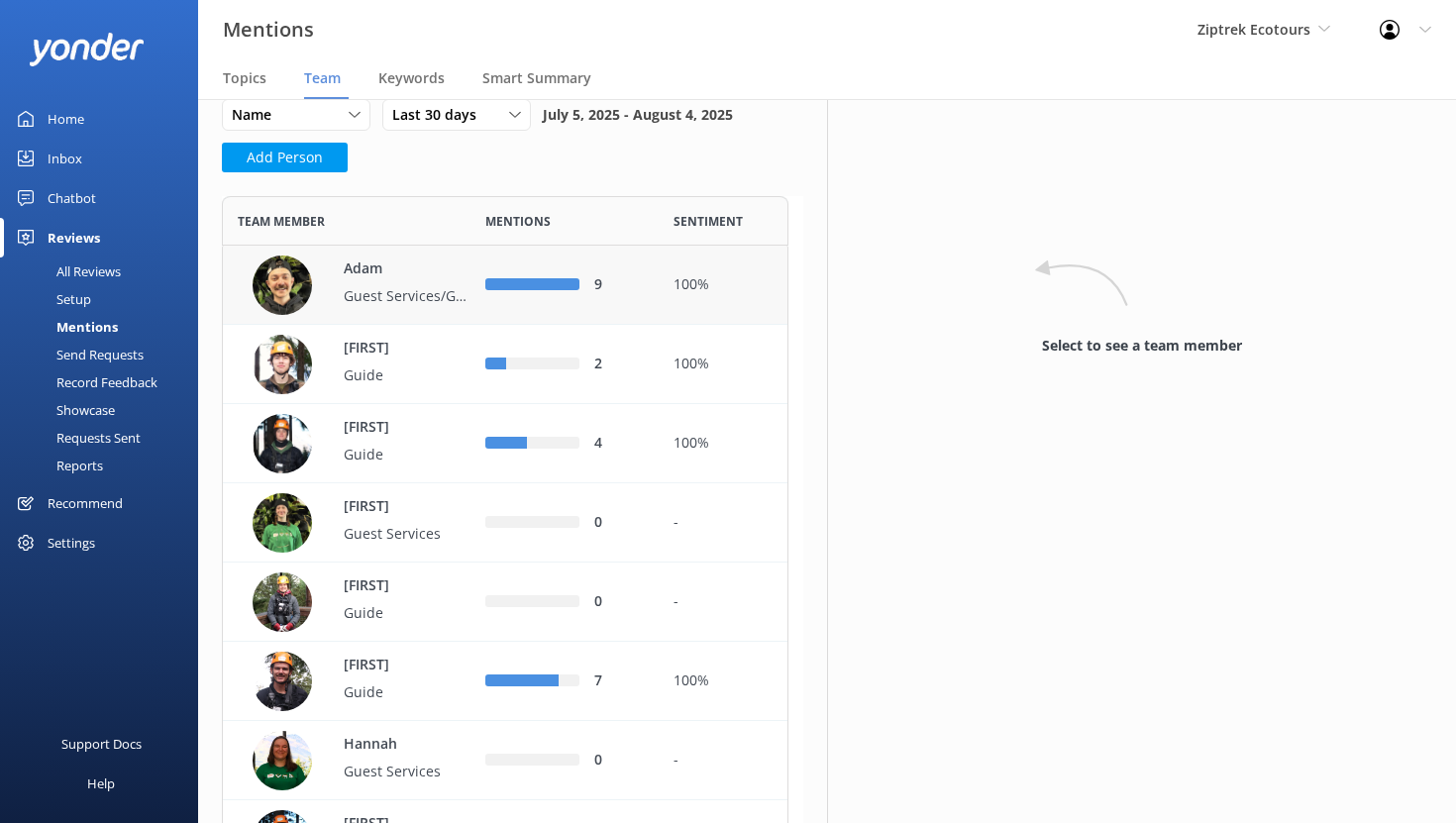 click on "Adam" at bounding box center [408, 269] 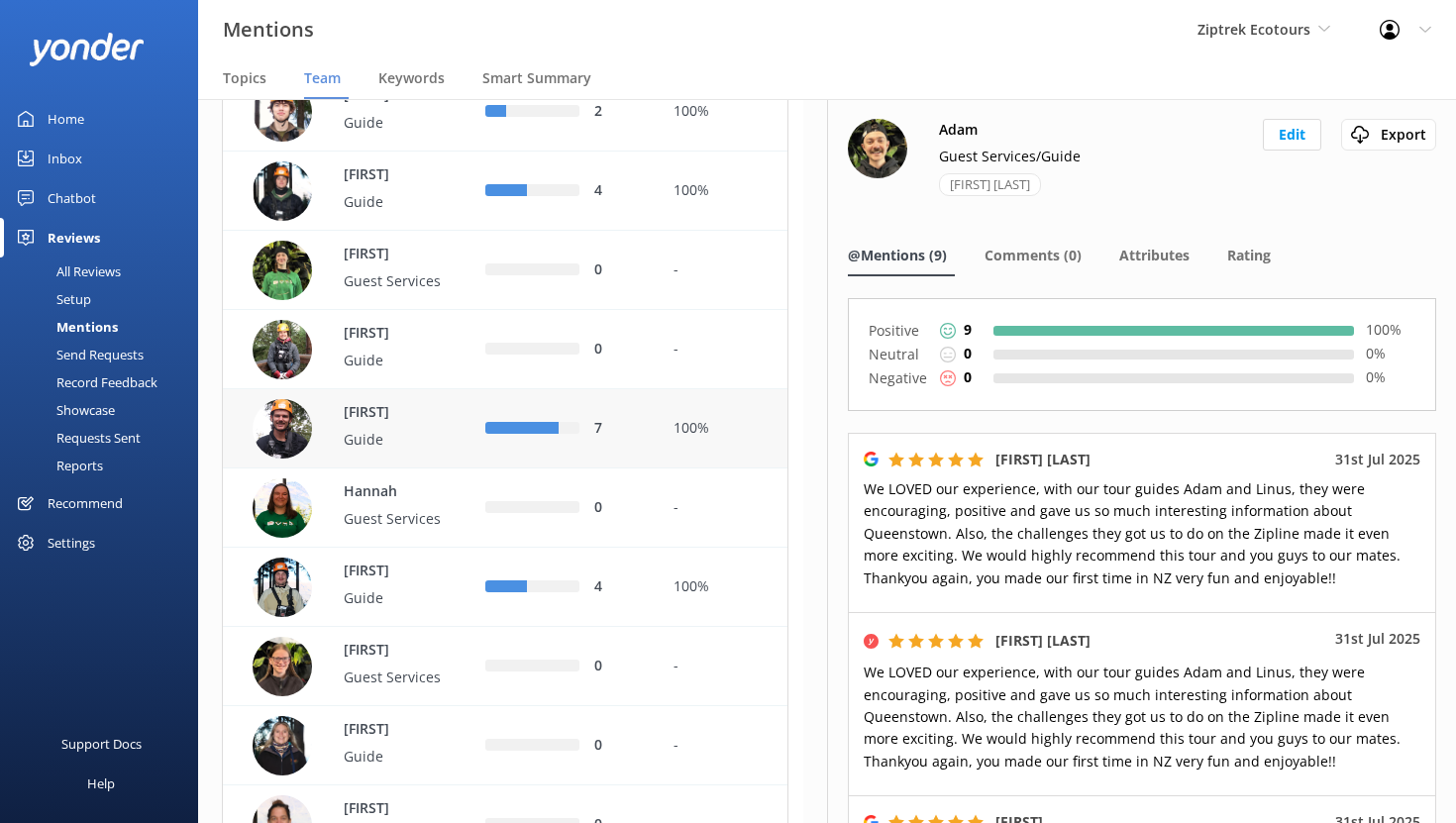scroll, scrollTop: 285, scrollLeft: 0, axis: vertical 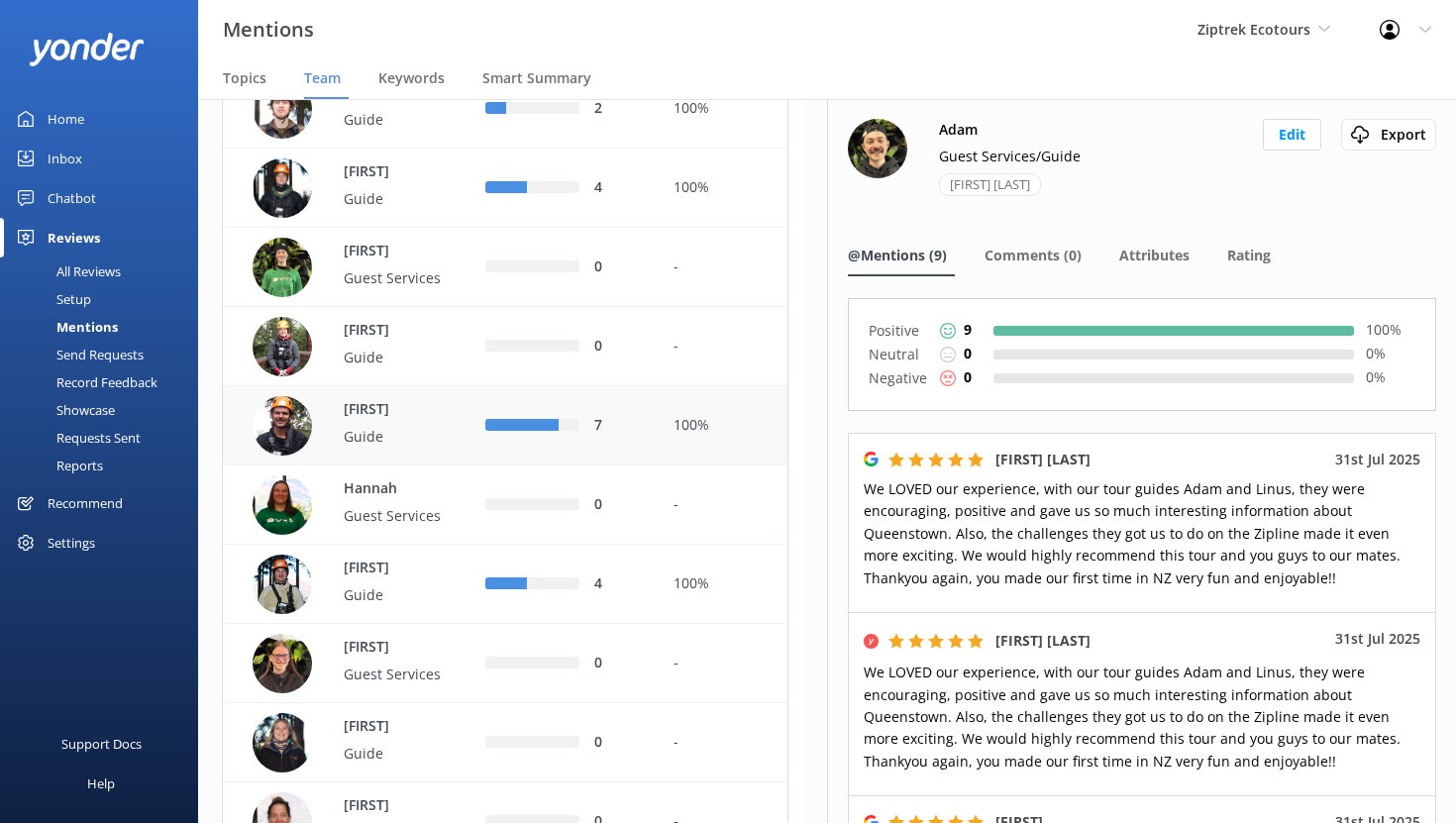 click on "Guide" at bounding box center (408, 437) 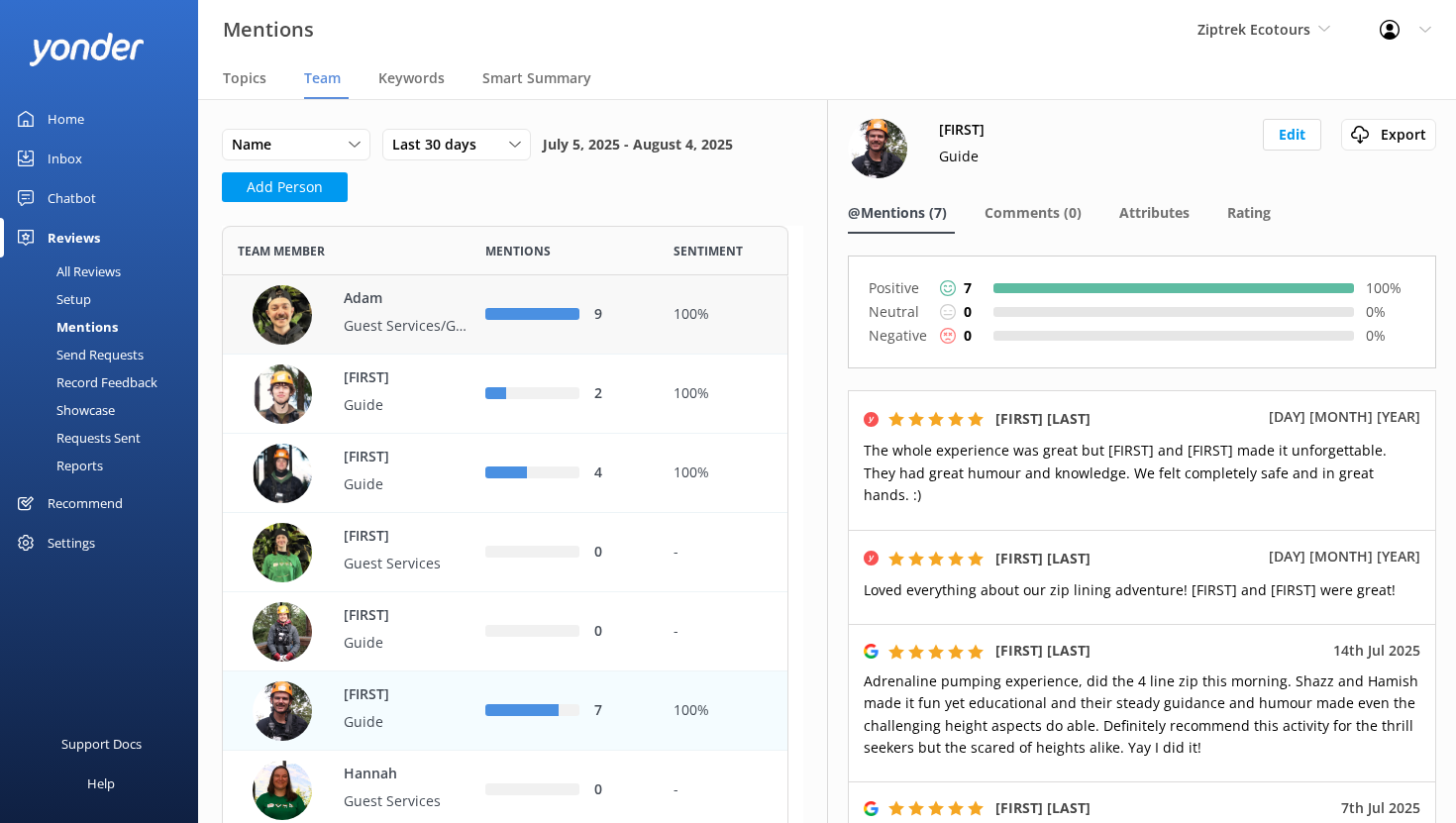 scroll, scrollTop: 0, scrollLeft: 0, axis: both 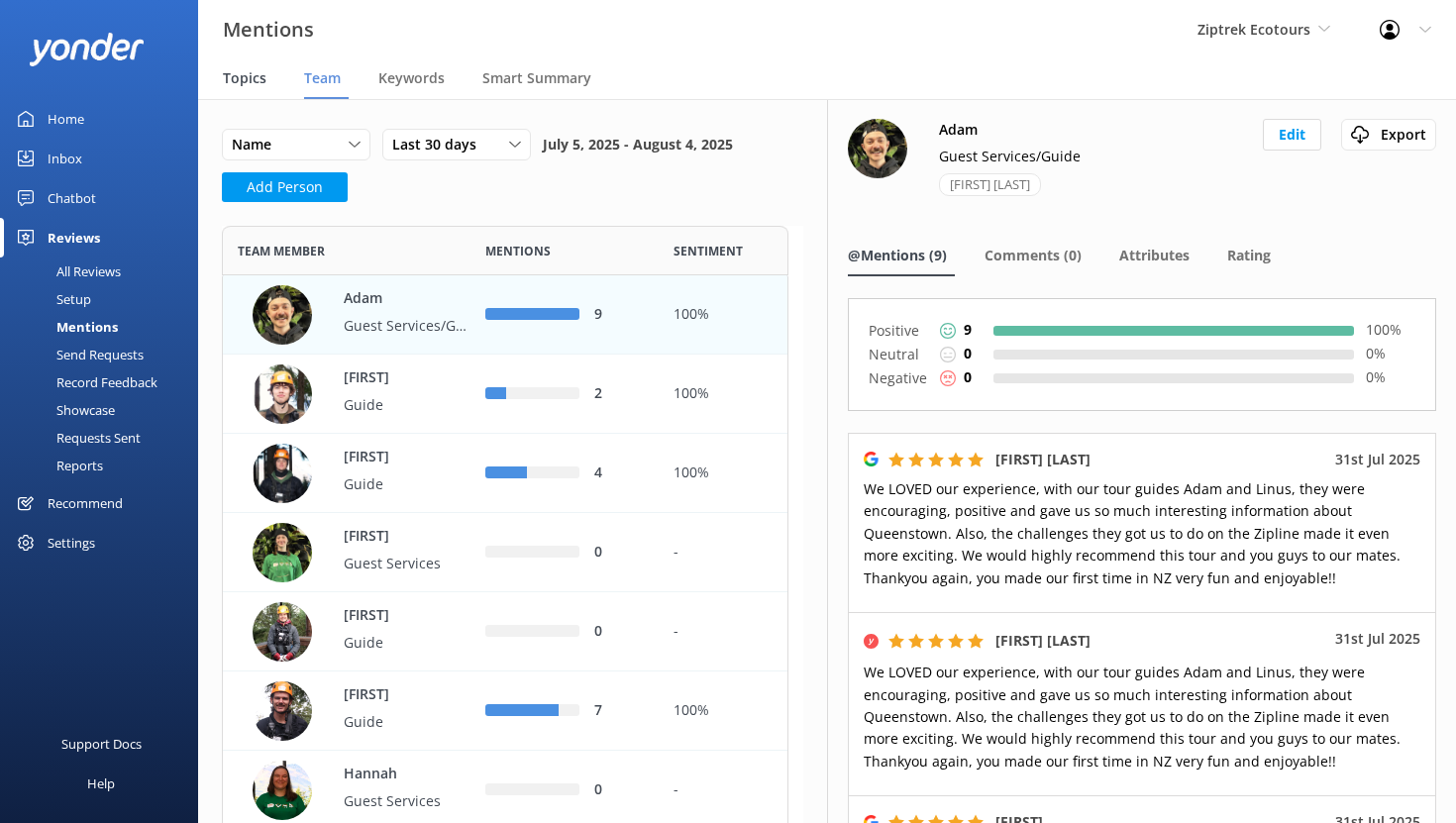 drag, startPoint x: 244, startPoint y: 81, endPoint x: 252, endPoint y: 92, distance: 13.601471 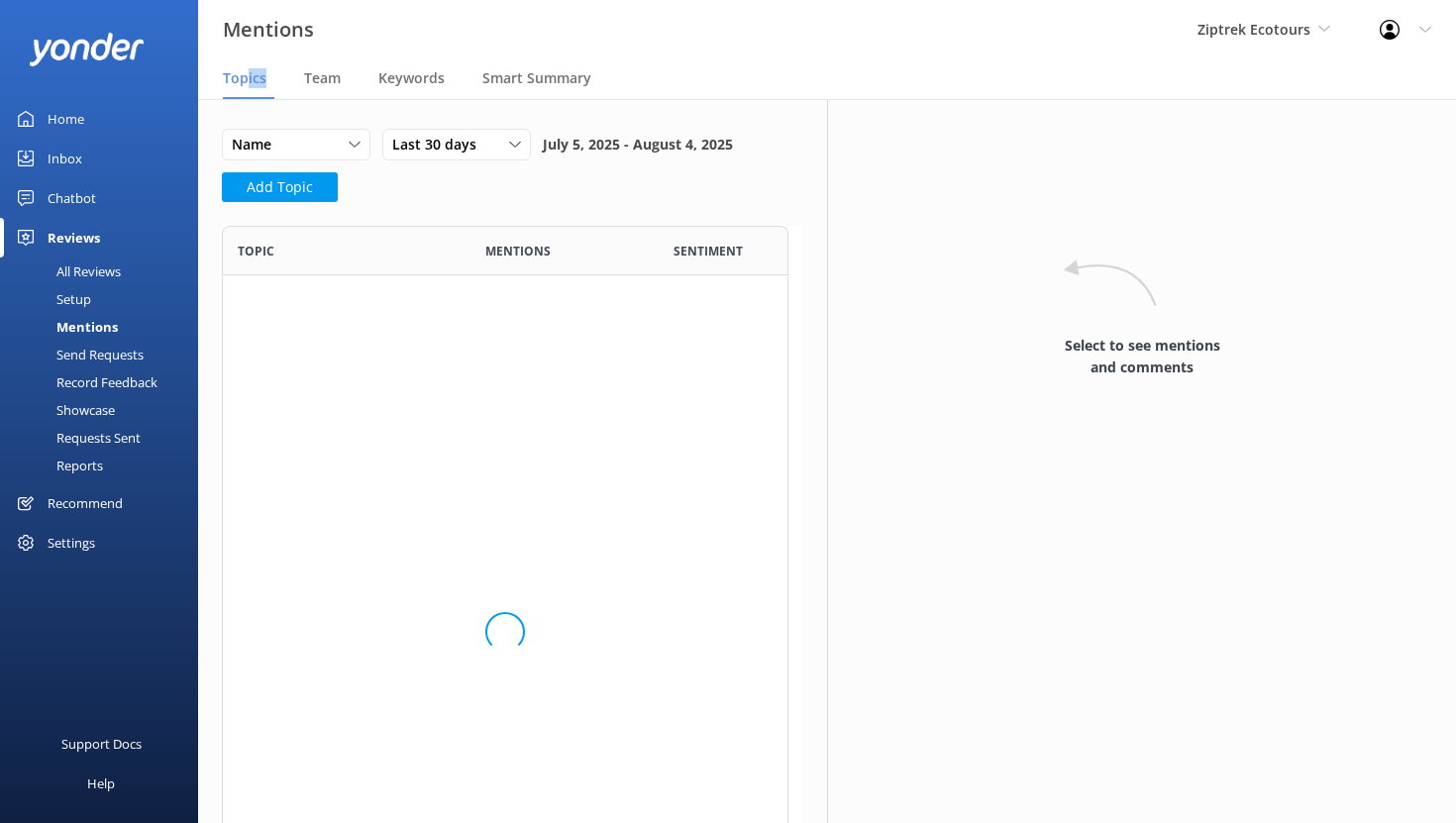 scroll, scrollTop: 16, scrollLeft: 16, axis: both 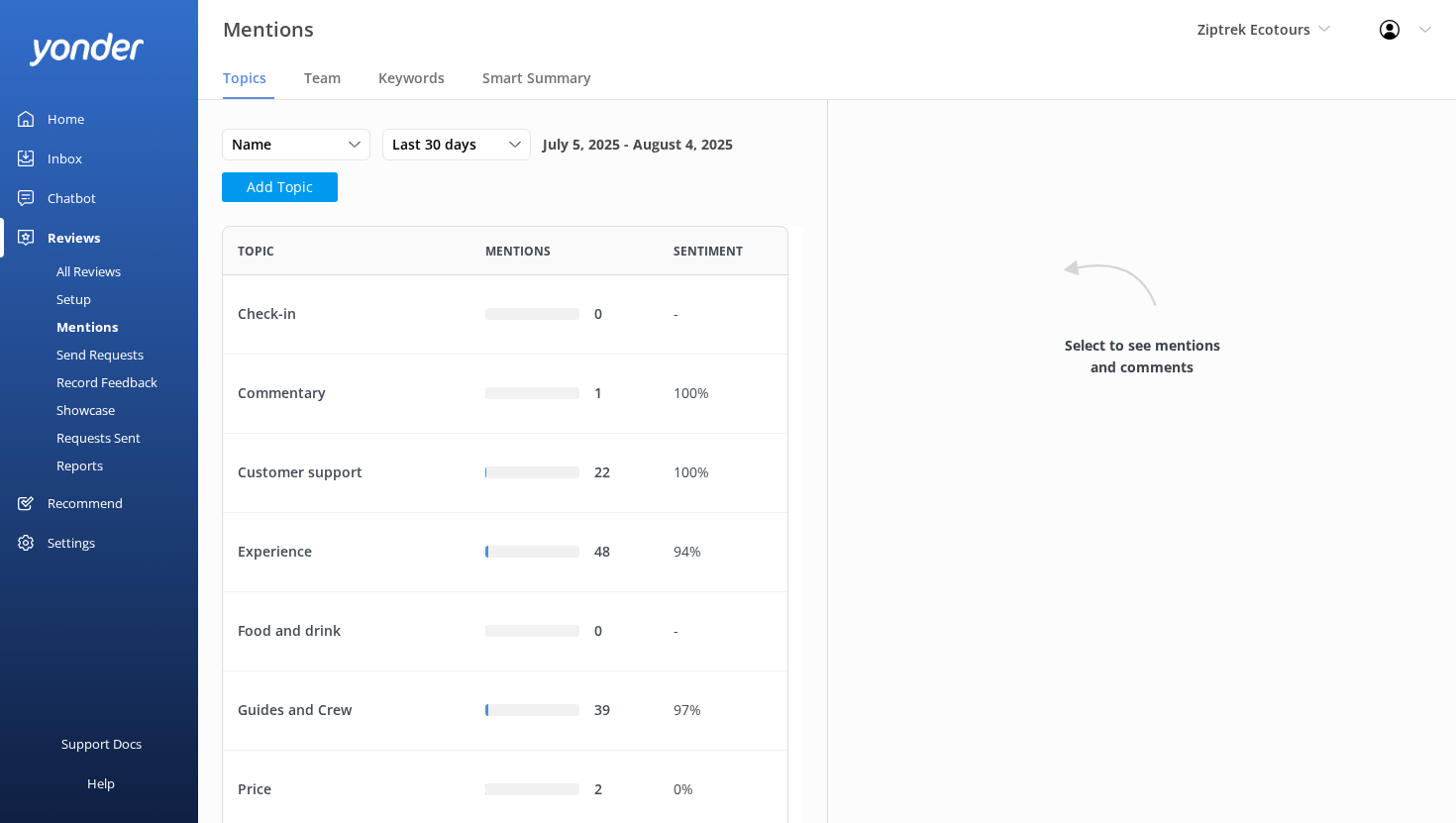 click on "Topics" at bounding box center [245, 78] 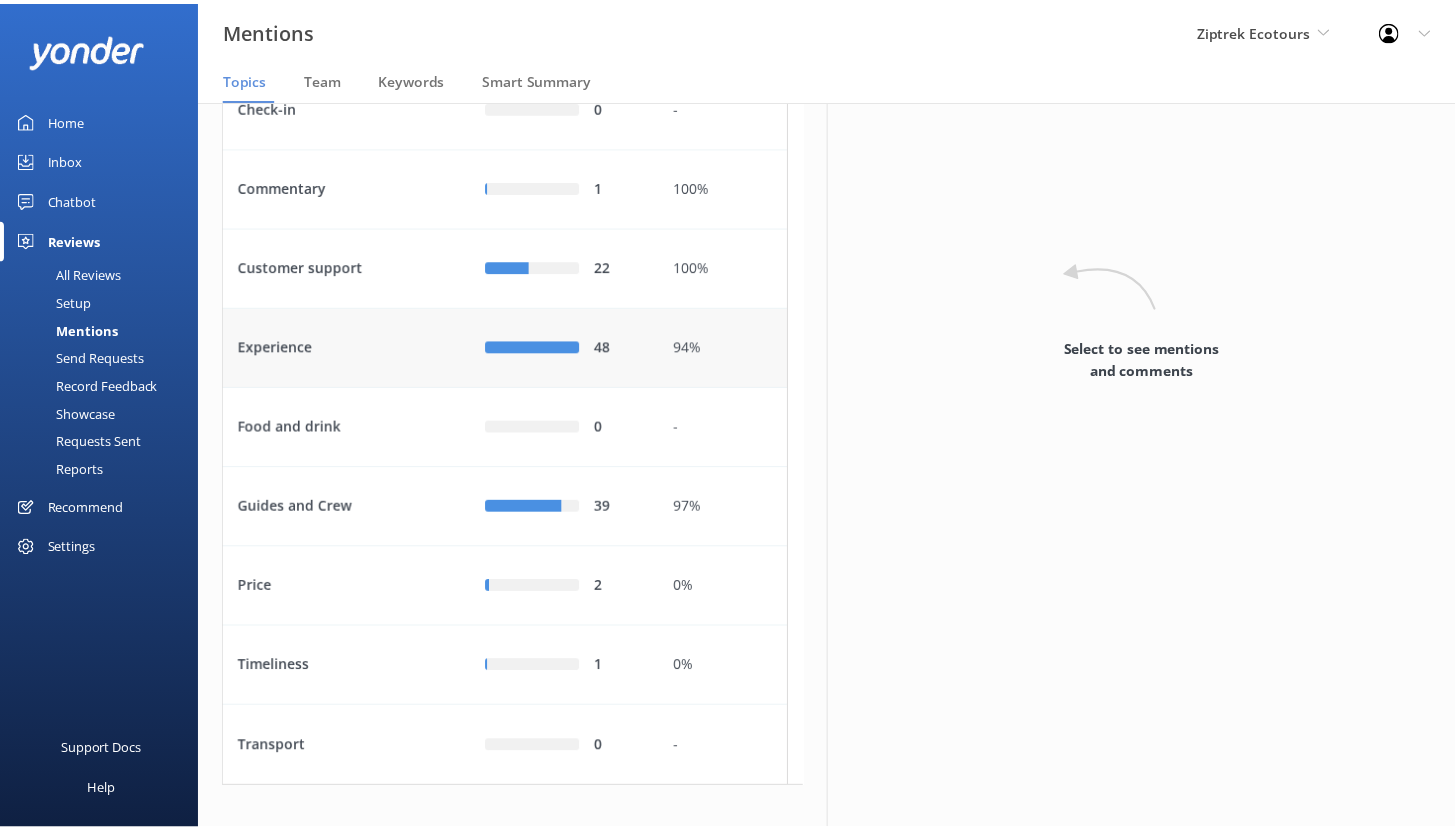 scroll, scrollTop: 228, scrollLeft: 0, axis: vertical 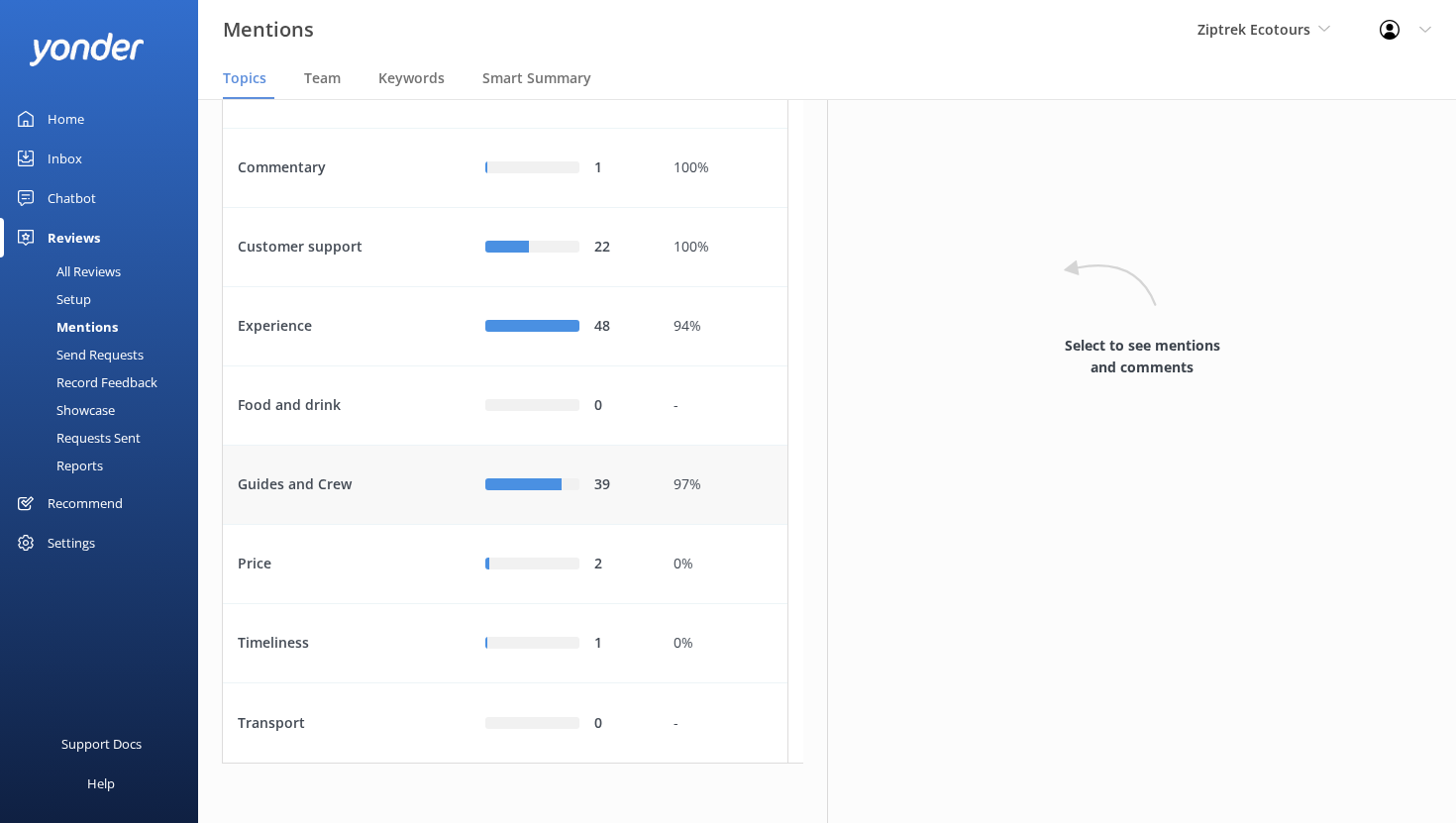 click on "Guides and Crew" at bounding box center (347, 485) 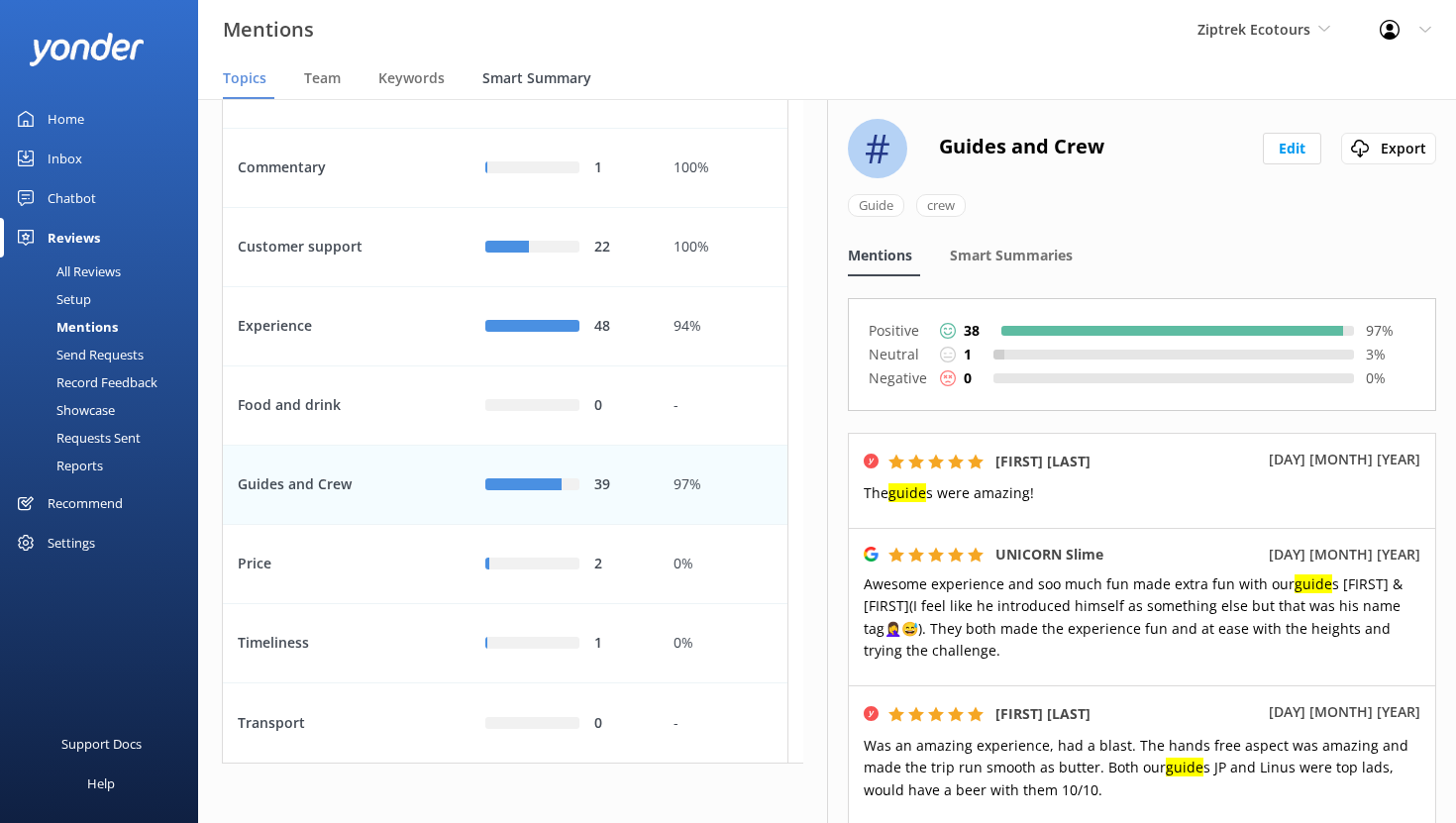 click on "Smart Summary" at bounding box center [537, 78] 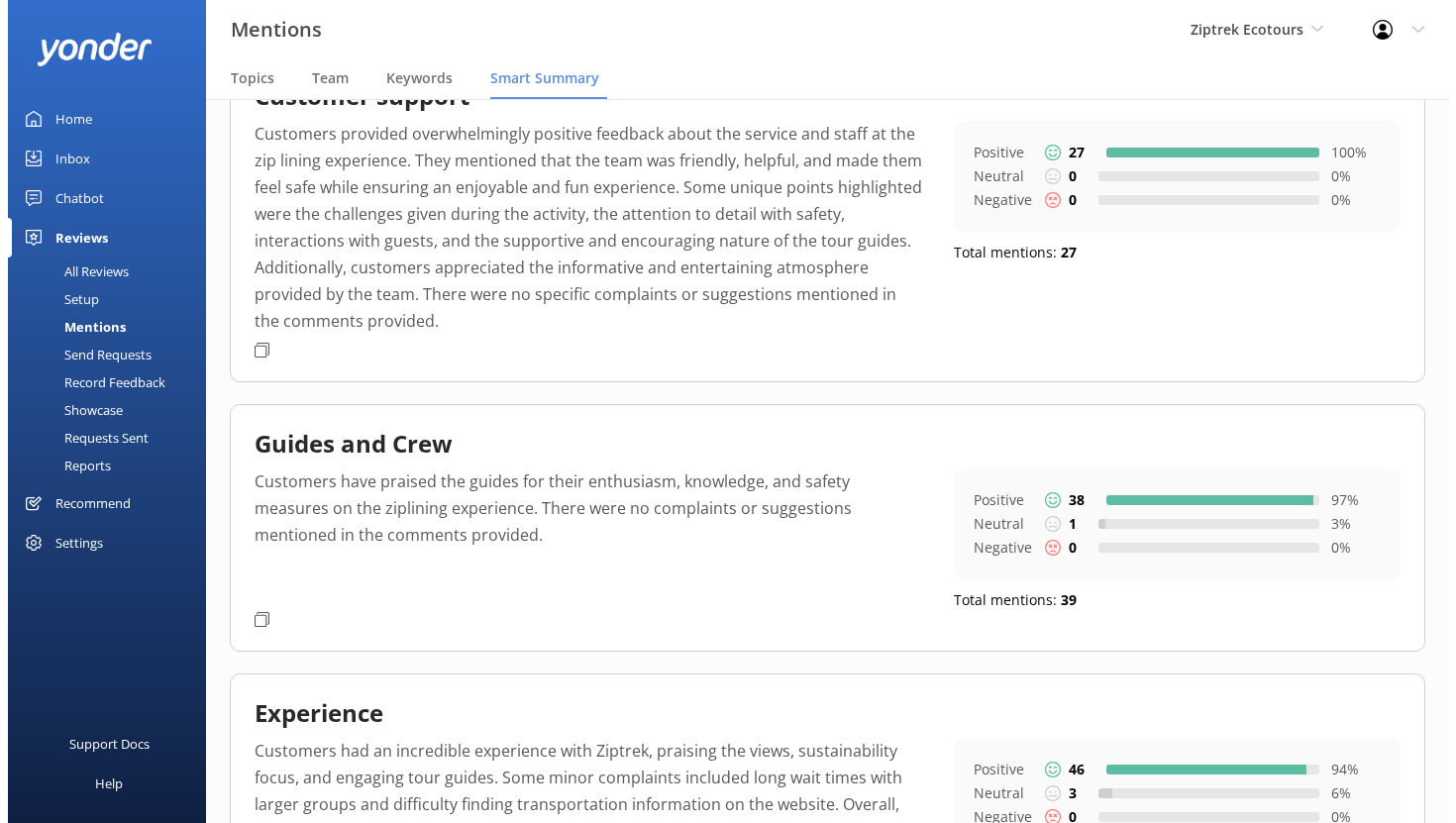 scroll, scrollTop: 0, scrollLeft: 0, axis: both 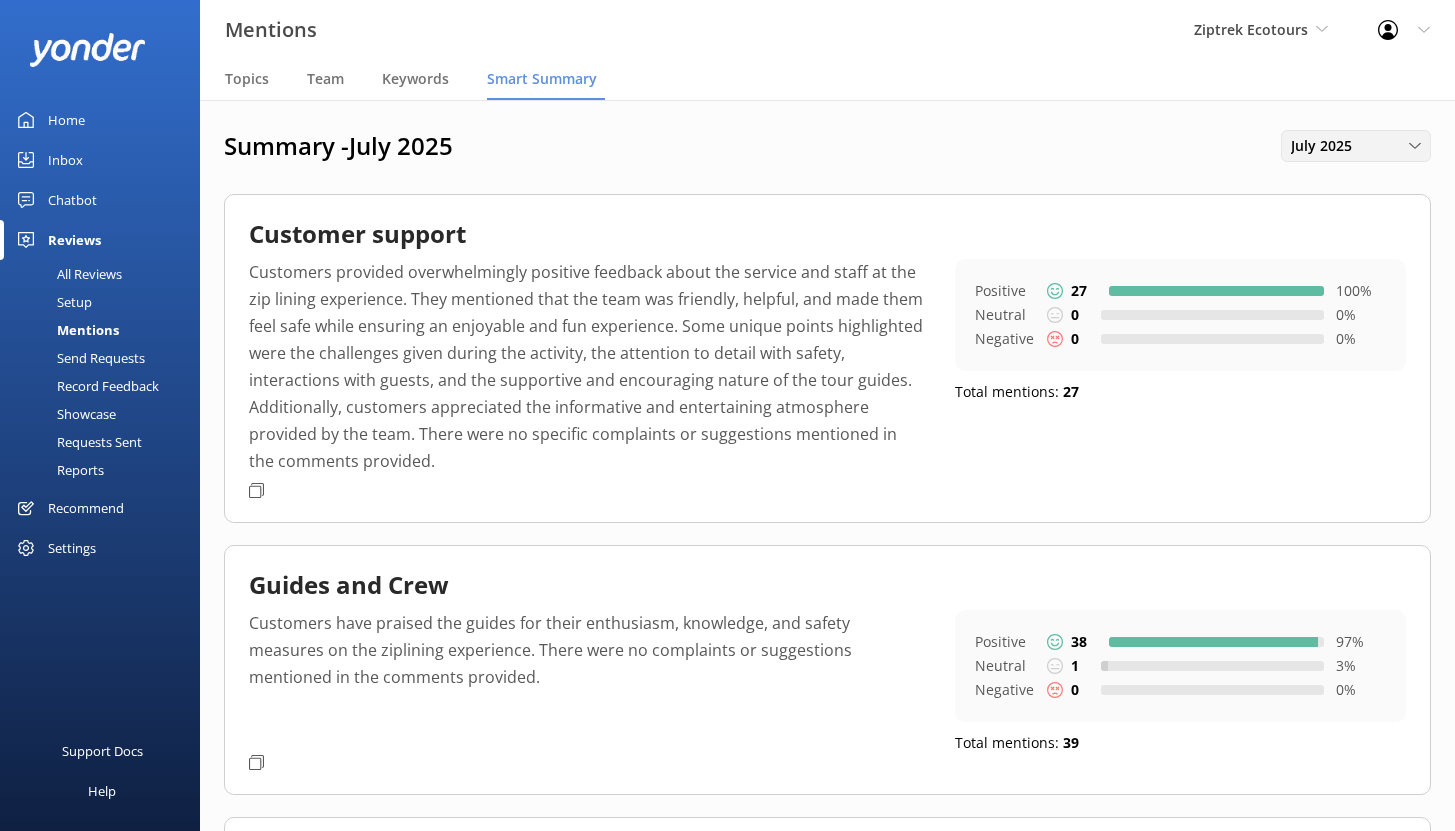 click on "July 2025" at bounding box center (1327, 146) 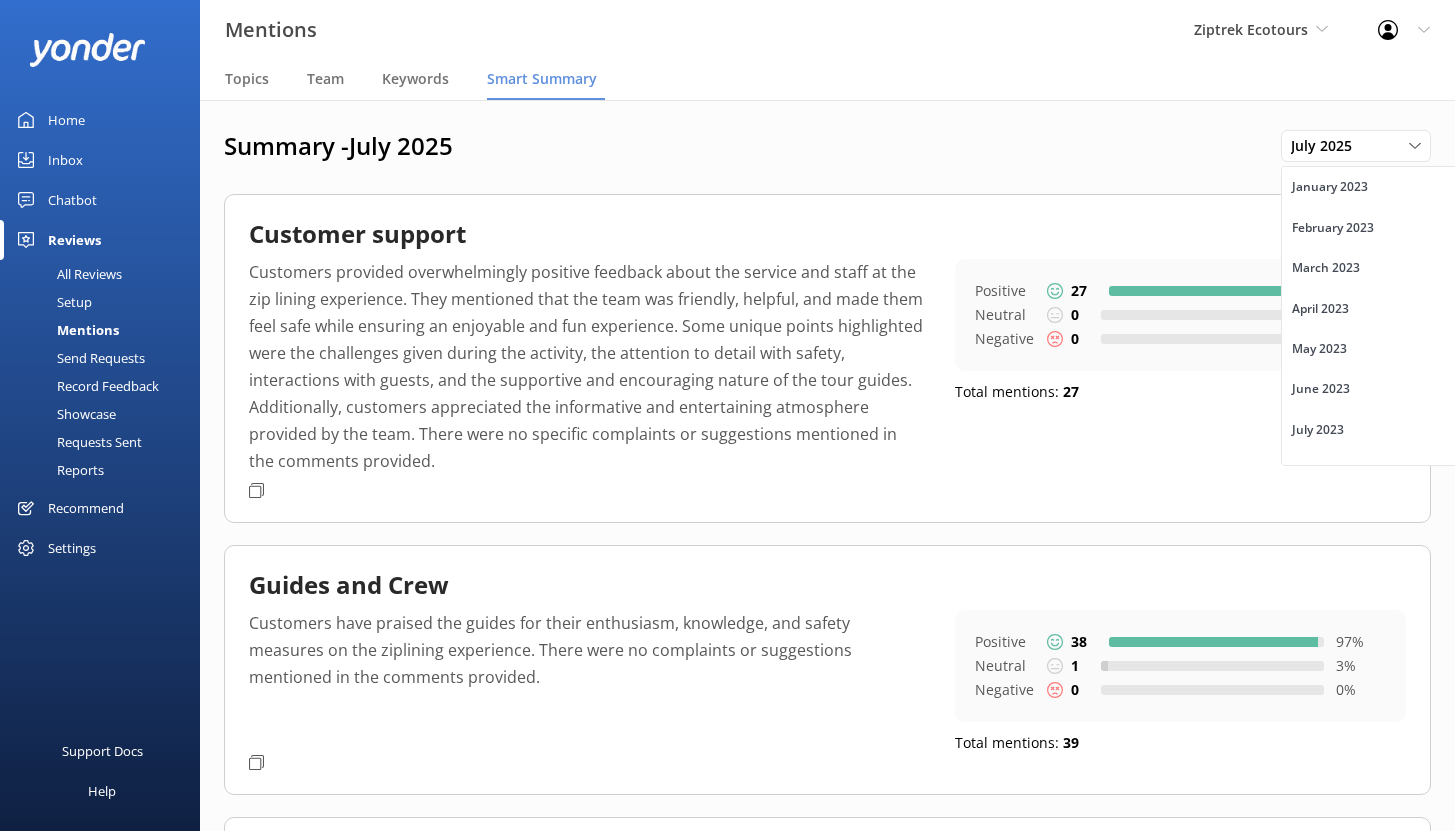 click on "Summary -  July 2025 July 2025 January 2023 February 2023 March 2023 April 2023 May 2023 June 2023 July 2023 August 2023 September 2023 October 2023 November 2023 December 2023 January 2024 February 2024 March 2024 April 2024 May 2024 June 2024 July 2024 August 2024 September 2024 October 2024 November 2024 December 2024 January 2025 February 2025 March 2025 April 2025 May 2025 June 2025 July 2025 Customer support Positive 27 100 % Neutral 0 0 % Negative 0 0 % Total mentions:   27 Guides and Crew Customers have praised the guides for their enthusiasm, knowledge, and safety measures on the ziplining experience. There were no complaints or suggestions mentioned in the comments provided. Positive 38 97 % Neutral 1 3 % Negative 0 0 % Total mentions:   39 Experience Positive 46 94 % Neutral 3 6 % Negative 0 0 % Total mentions:   49" at bounding box center (827, 614) 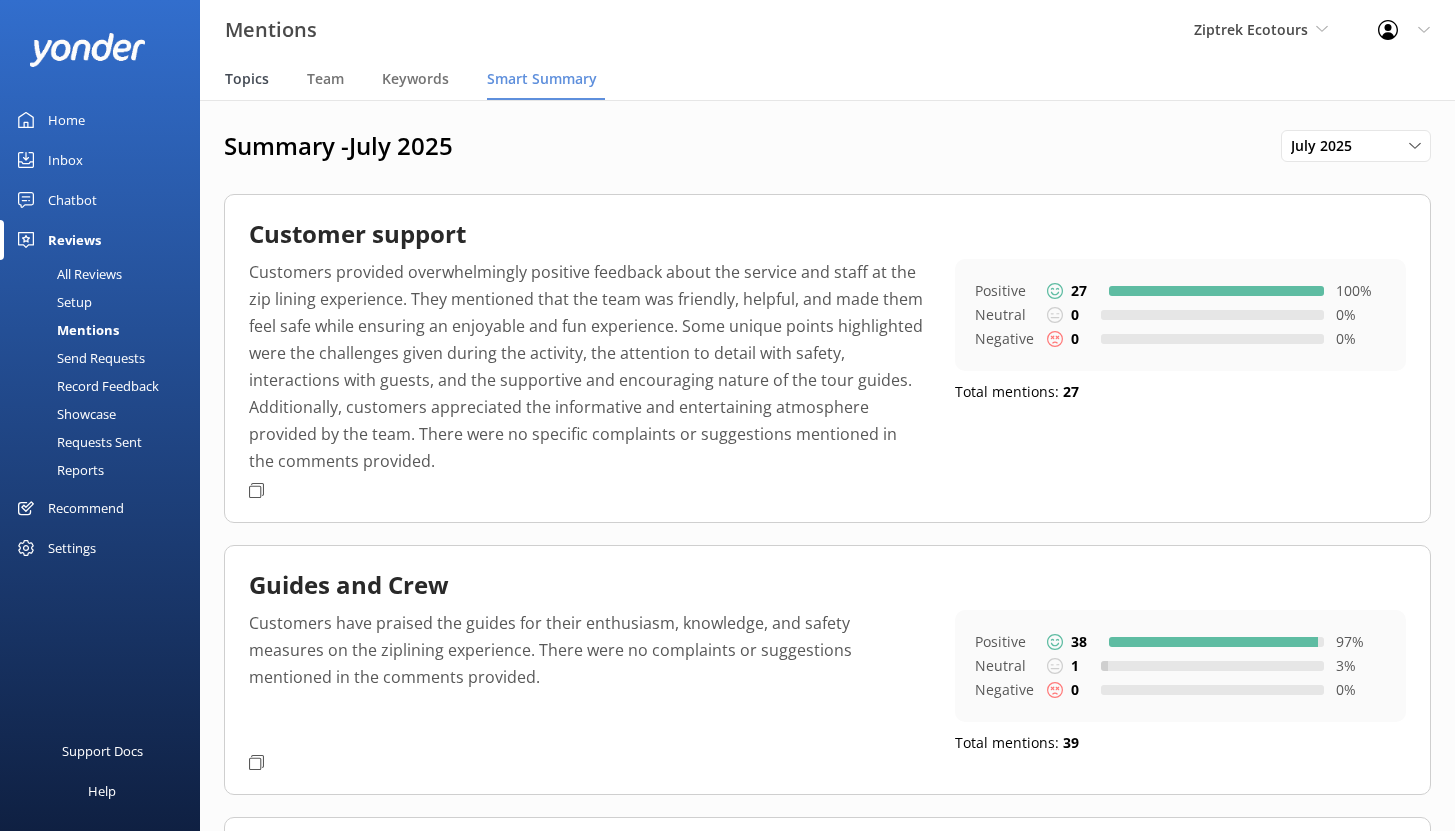 click on "Topics" at bounding box center (247, 79) 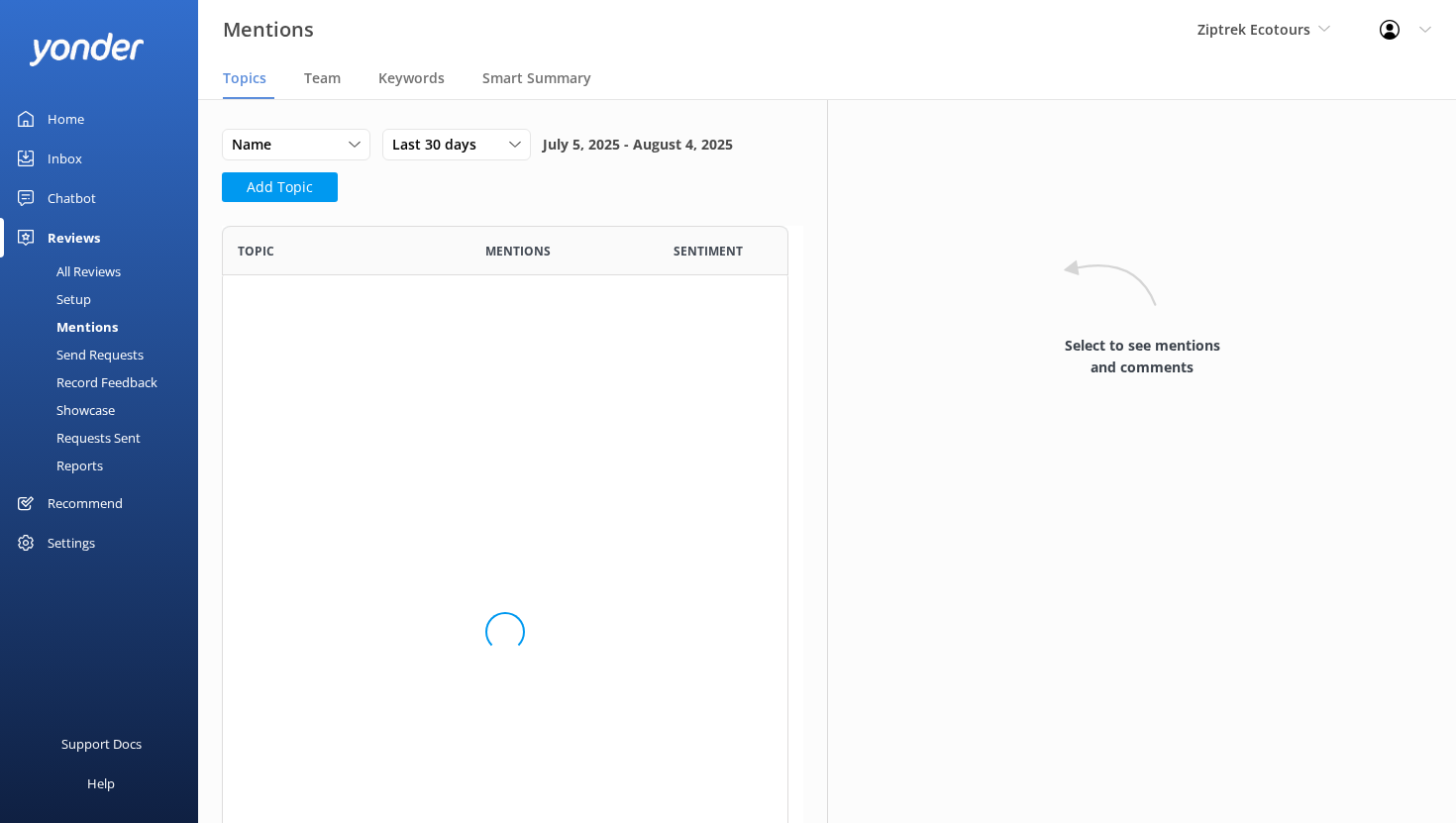 scroll, scrollTop: 16, scrollLeft: 16, axis: both 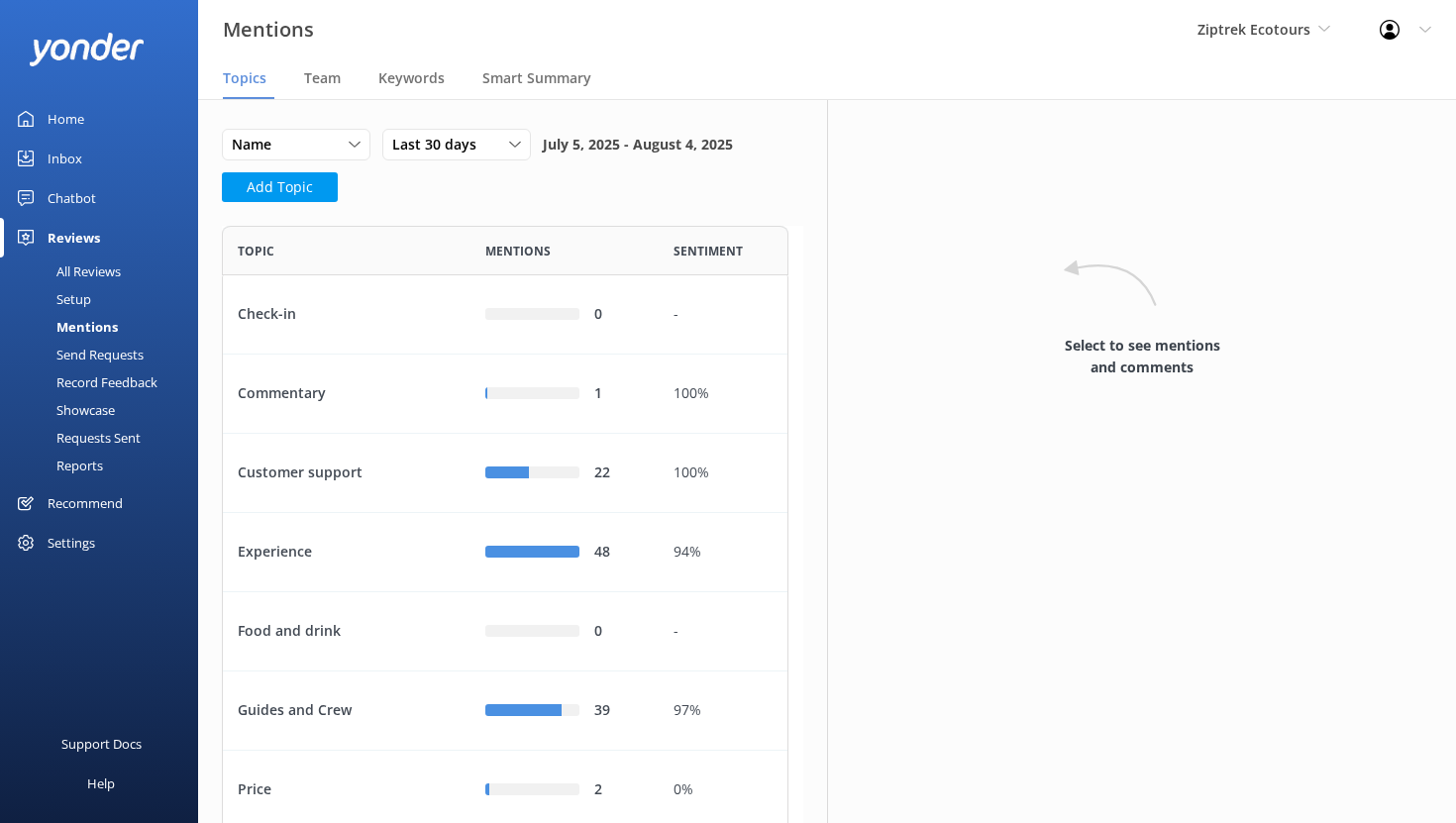 click on "Recommend" at bounding box center [85, 503] 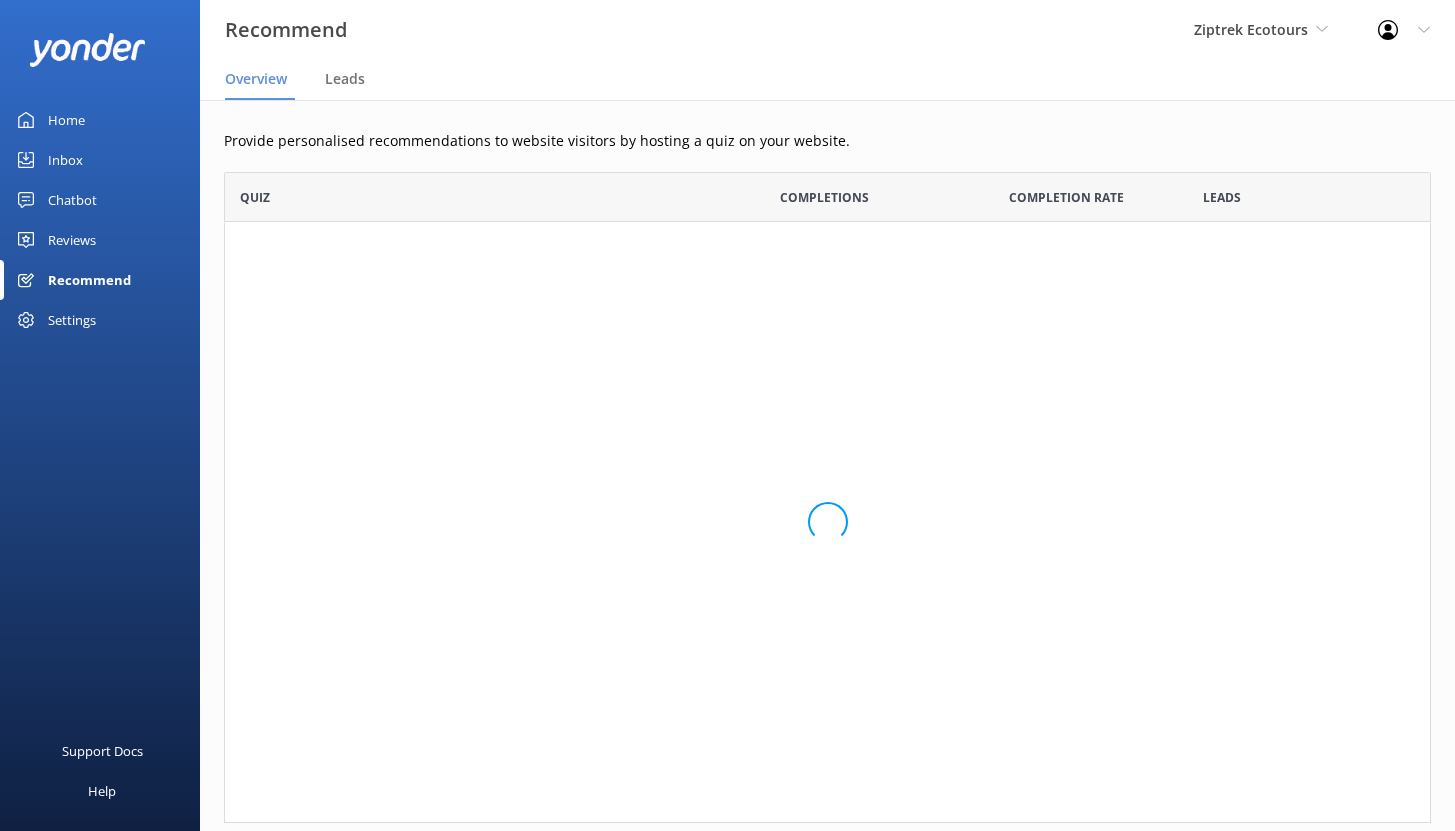 scroll, scrollTop: 16, scrollLeft: 16, axis: both 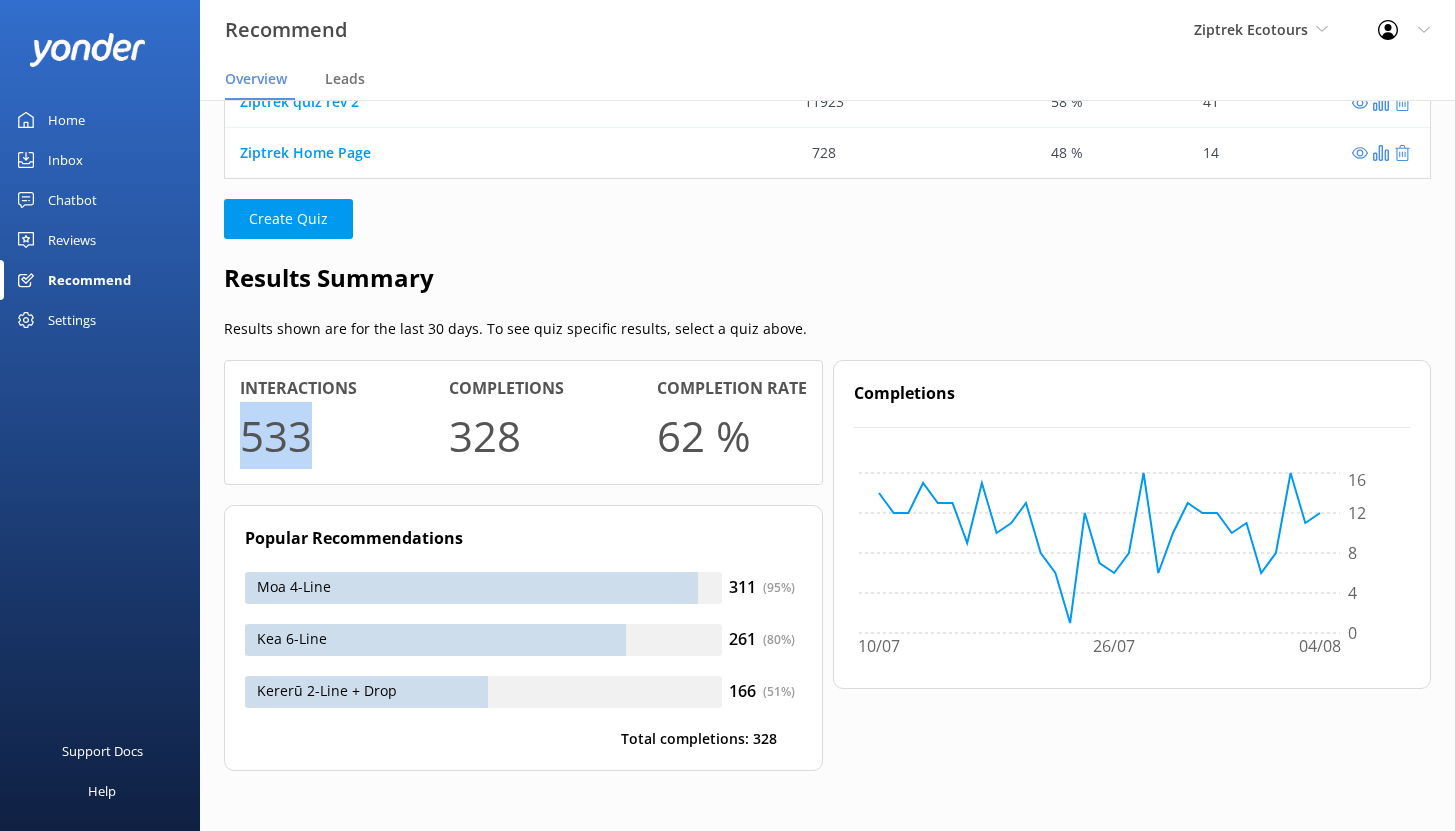drag, startPoint x: 241, startPoint y: 433, endPoint x: 336, endPoint y: 438, distance: 95.131485 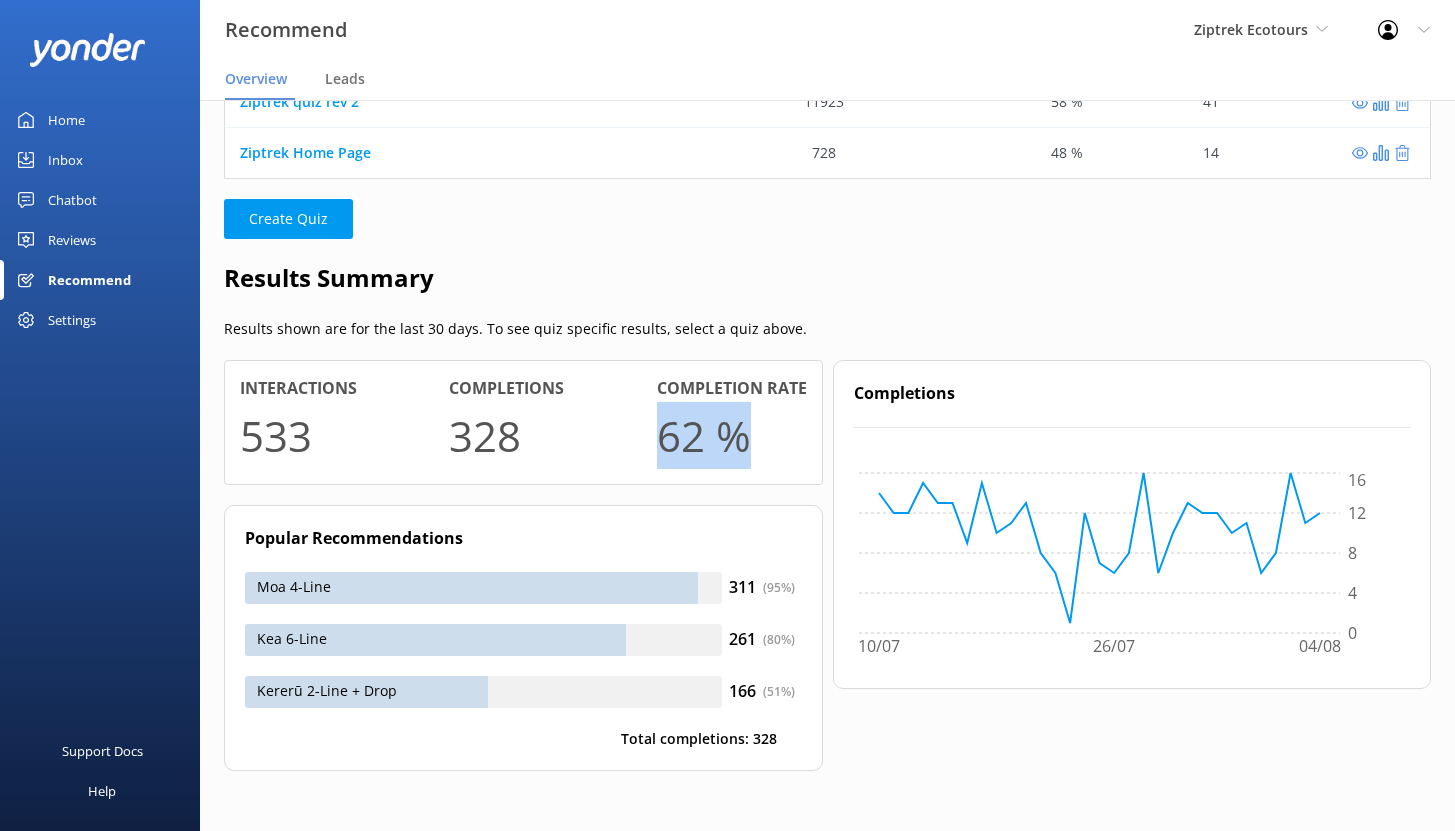 drag, startPoint x: 657, startPoint y: 439, endPoint x: 772, endPoint y: 437, distance: 115.01739 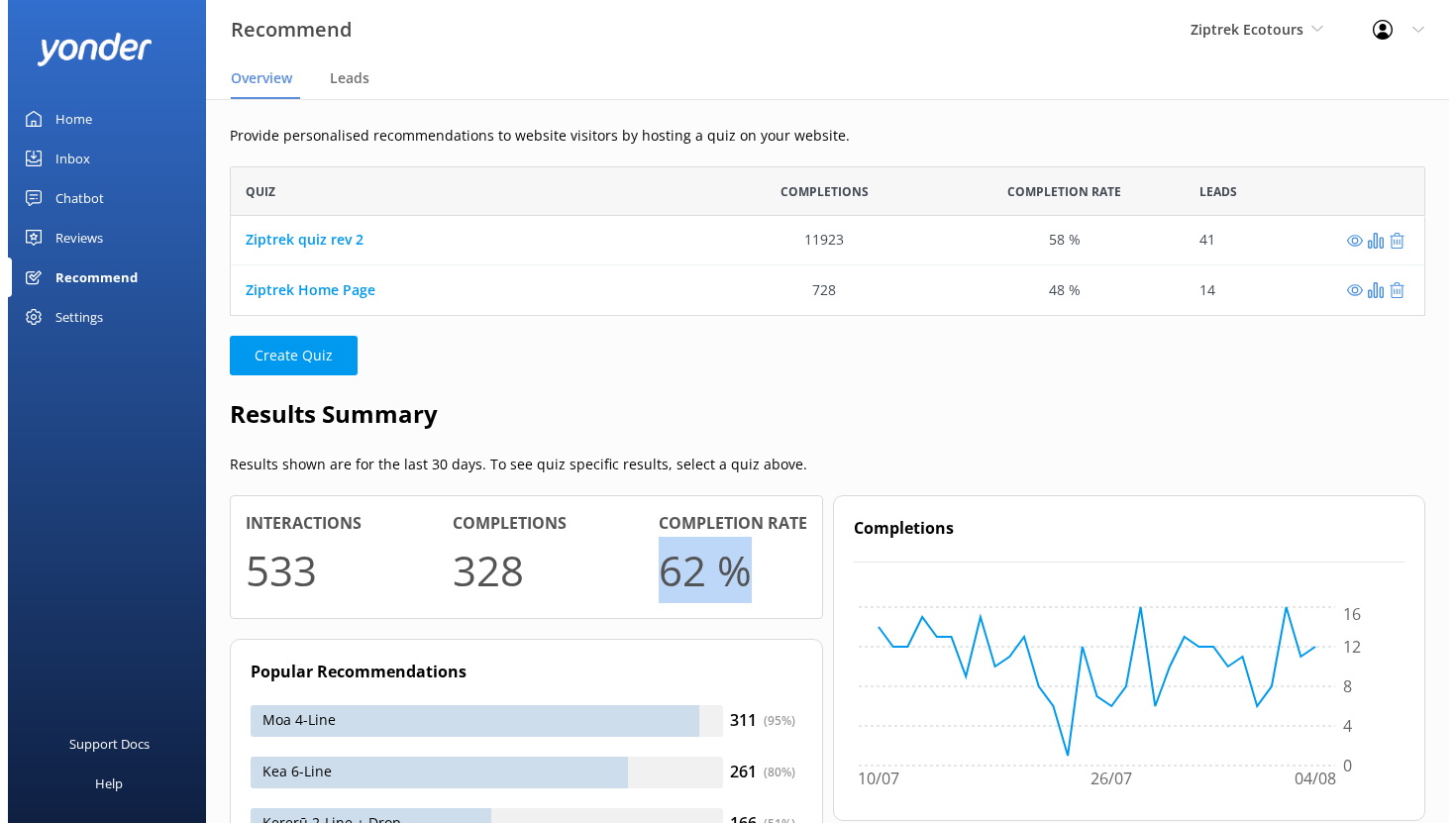 scroll, scrollTop: 0, scrollLeft: 0, axis: both 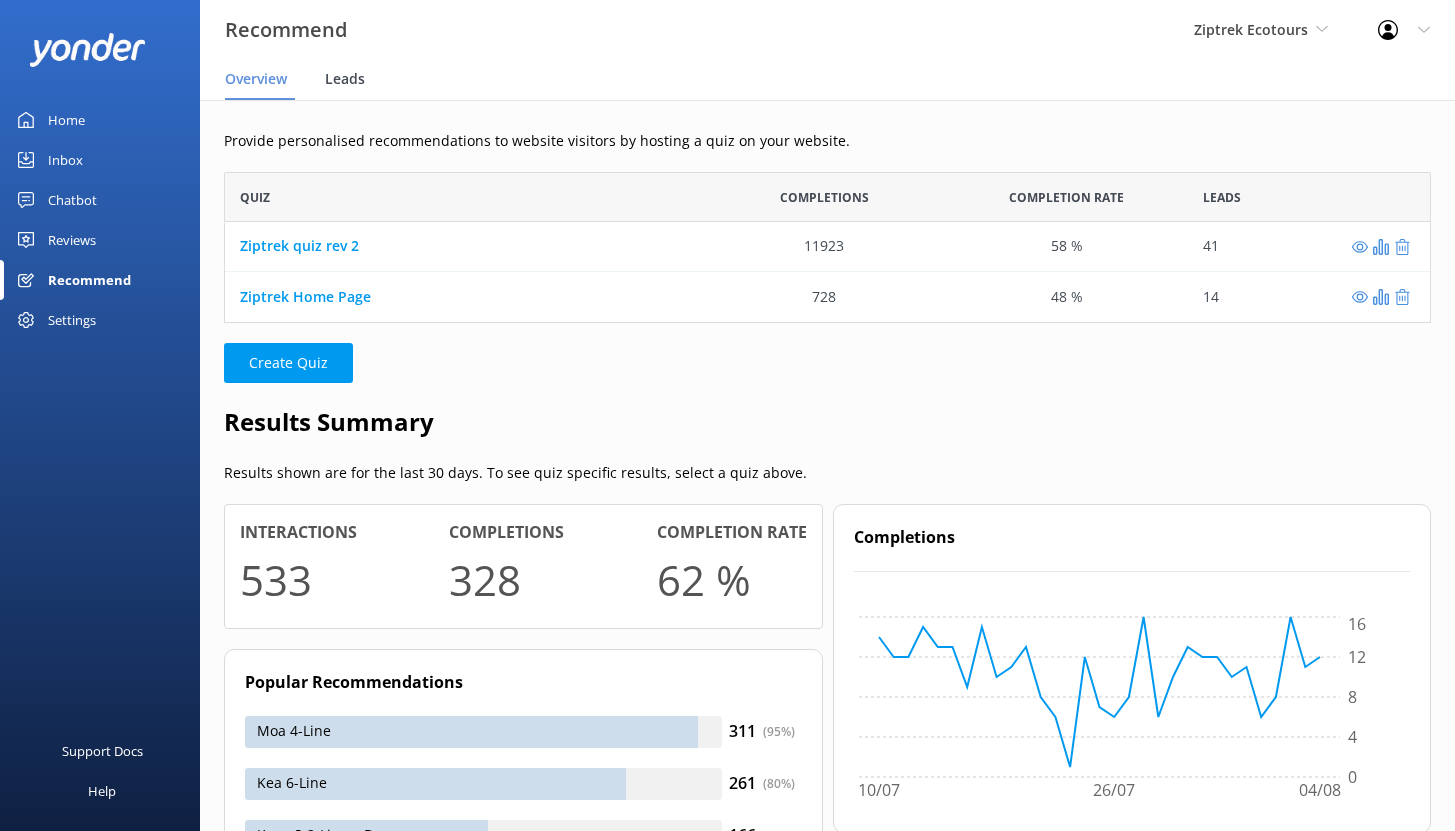 click on "Leads" at bounding box center (345, 79) 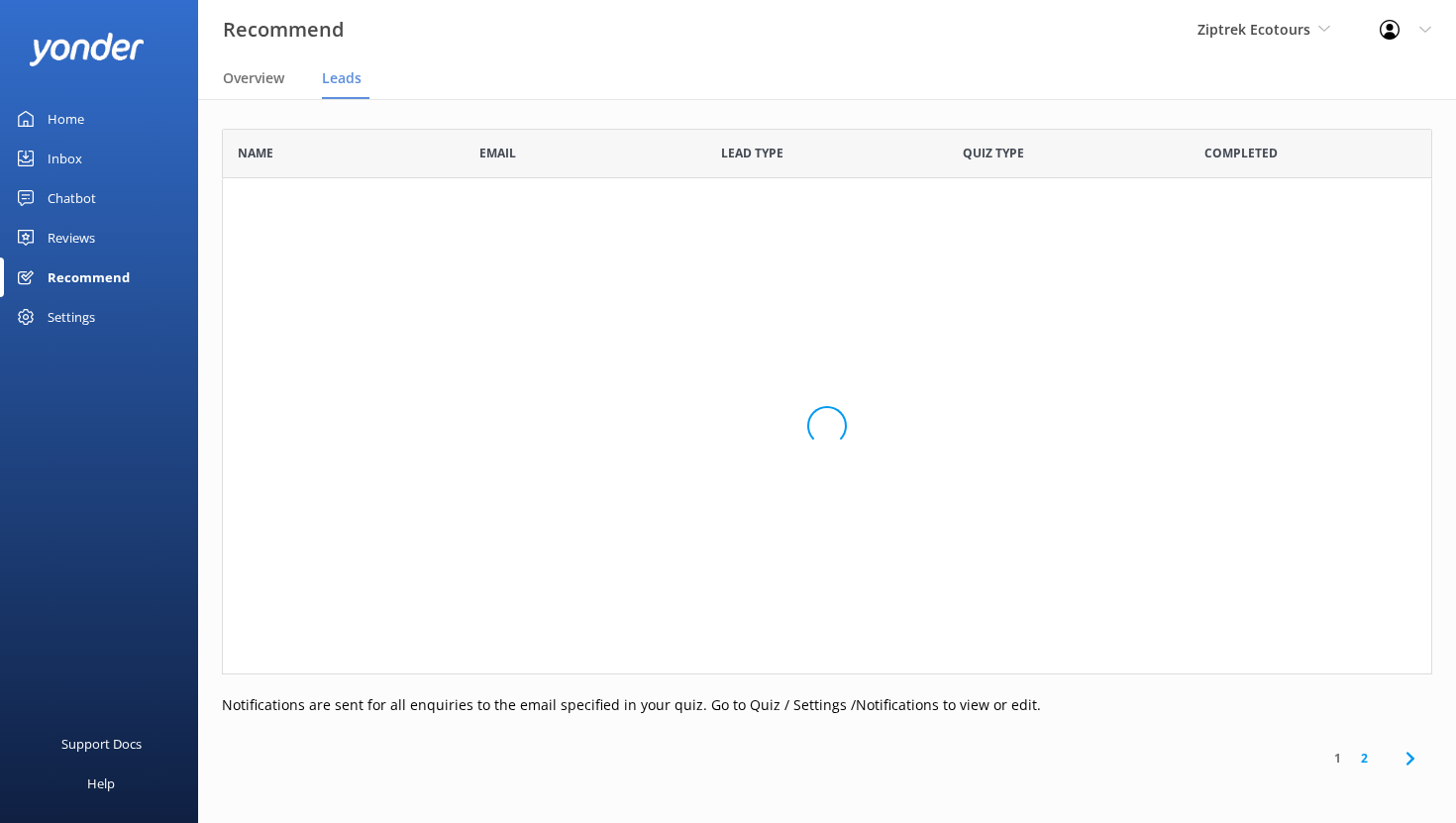 scroll, scrollTop: 16, scrollLeft: 16, axis: both 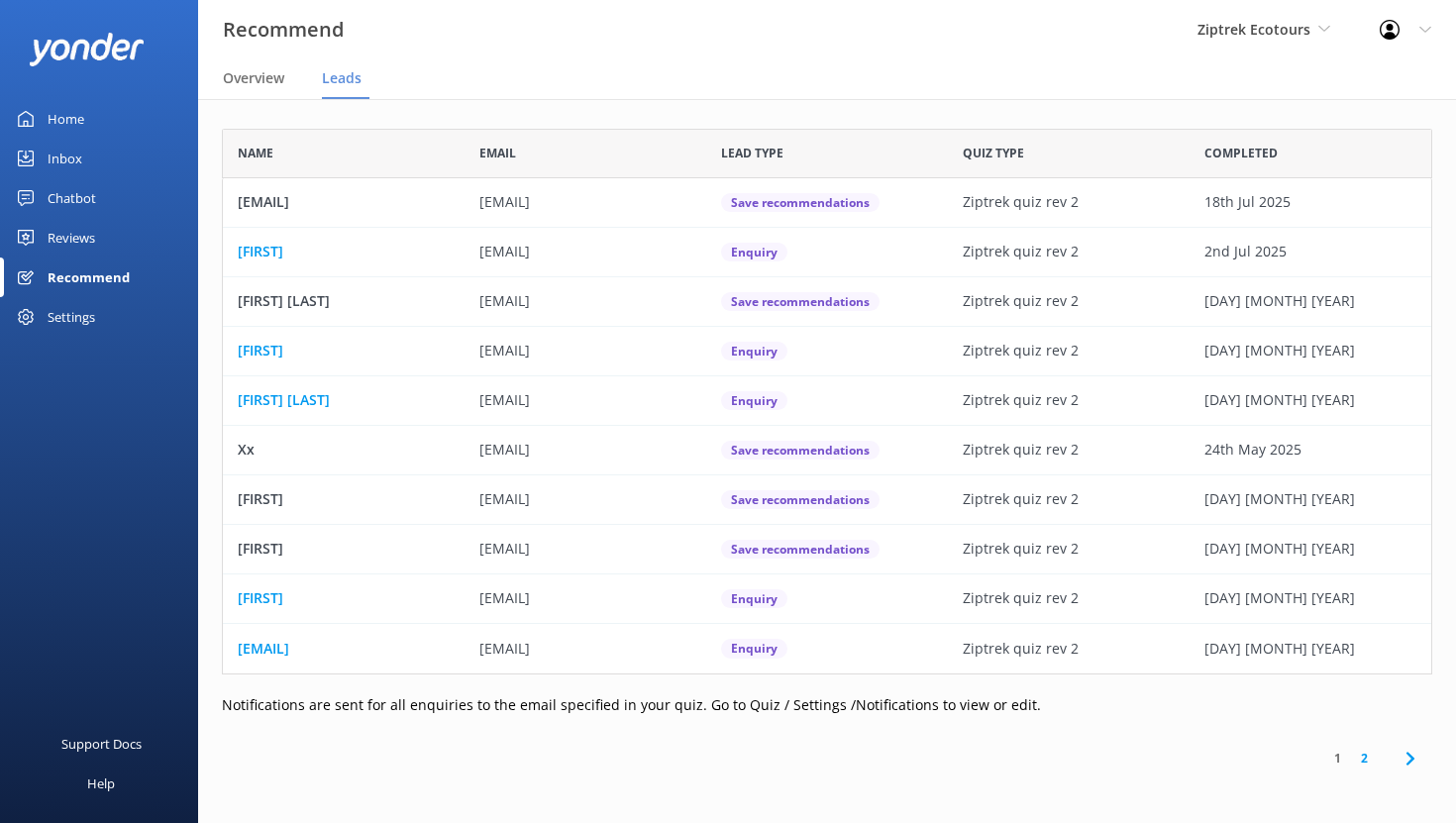 click on "Chatbot" at bounding box center (71, 198) 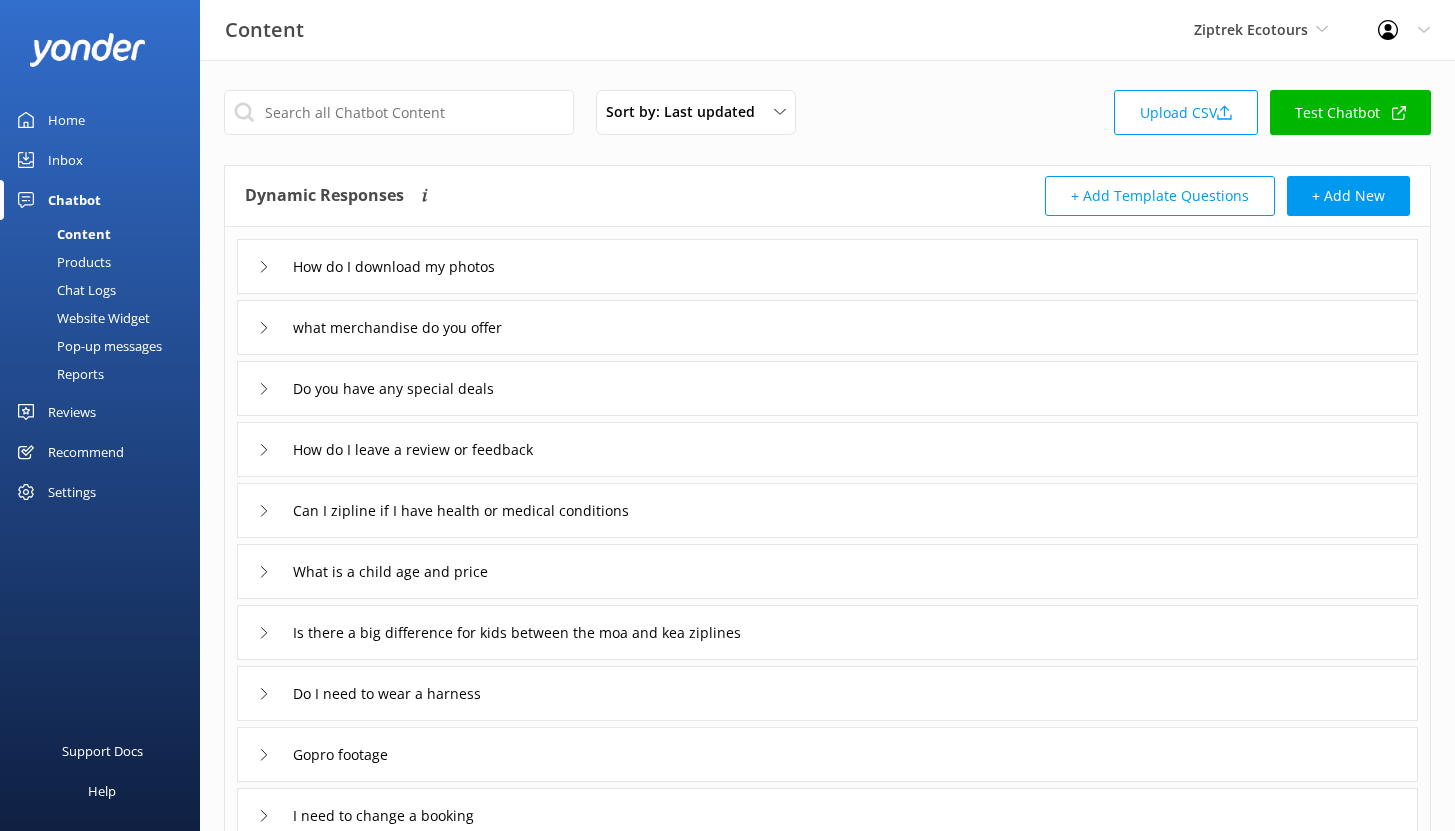 click on "Content" at bounding box center [61, 234] 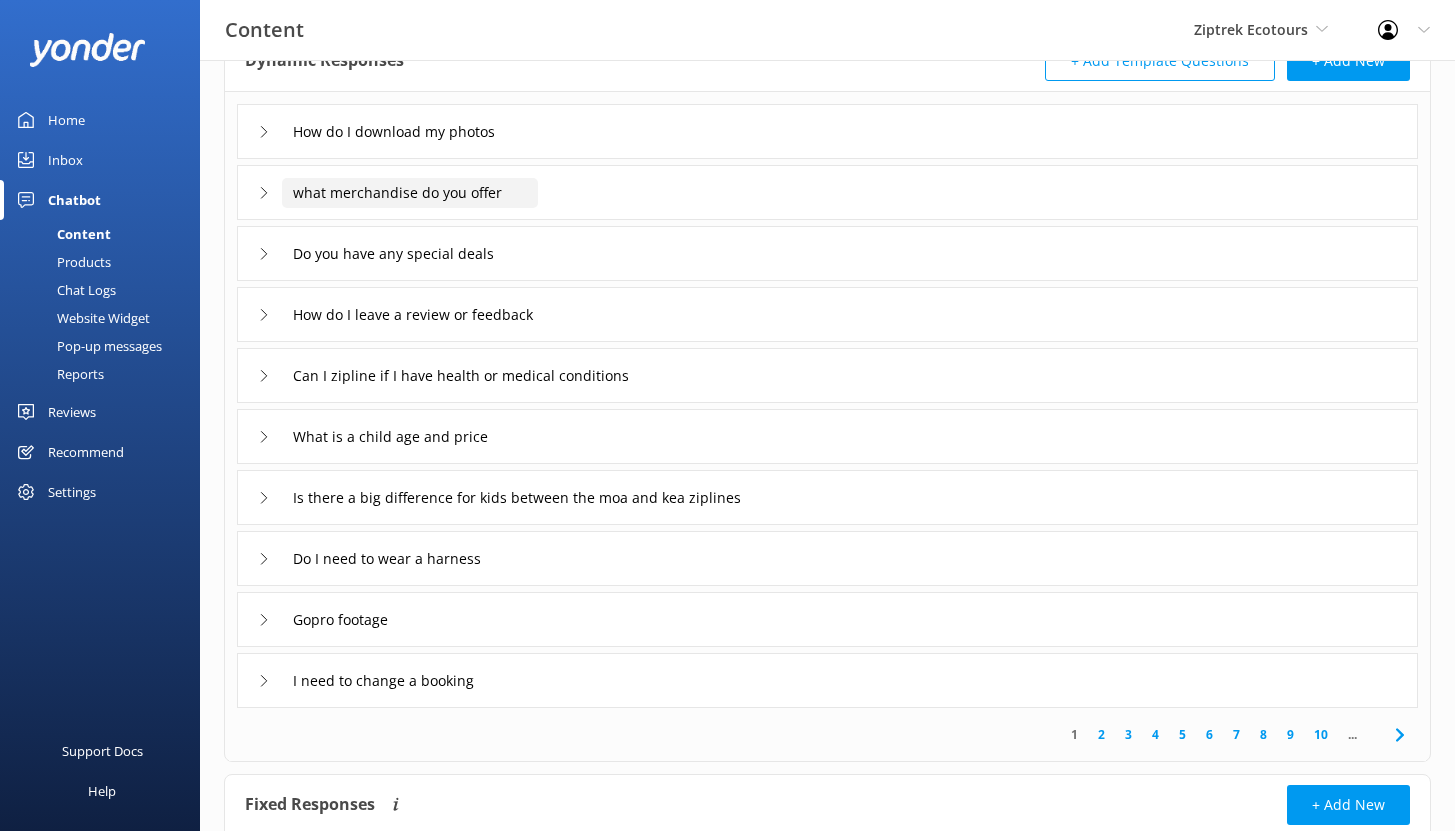 scroll, scrollTop: 138, scrollLeft: 0, axis: vertical 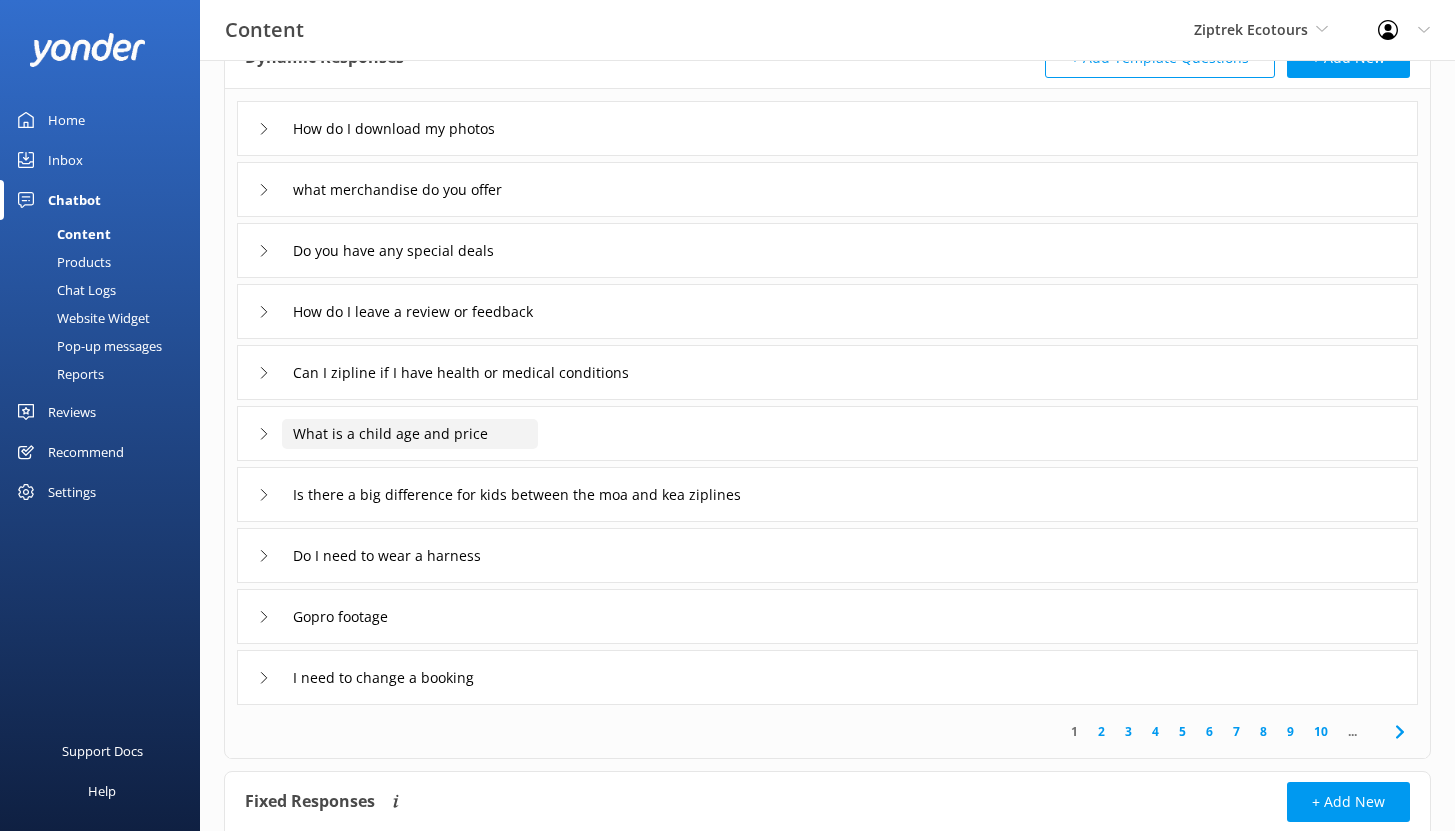 click on "What is a child age and price" at bounding box center [402, 129] 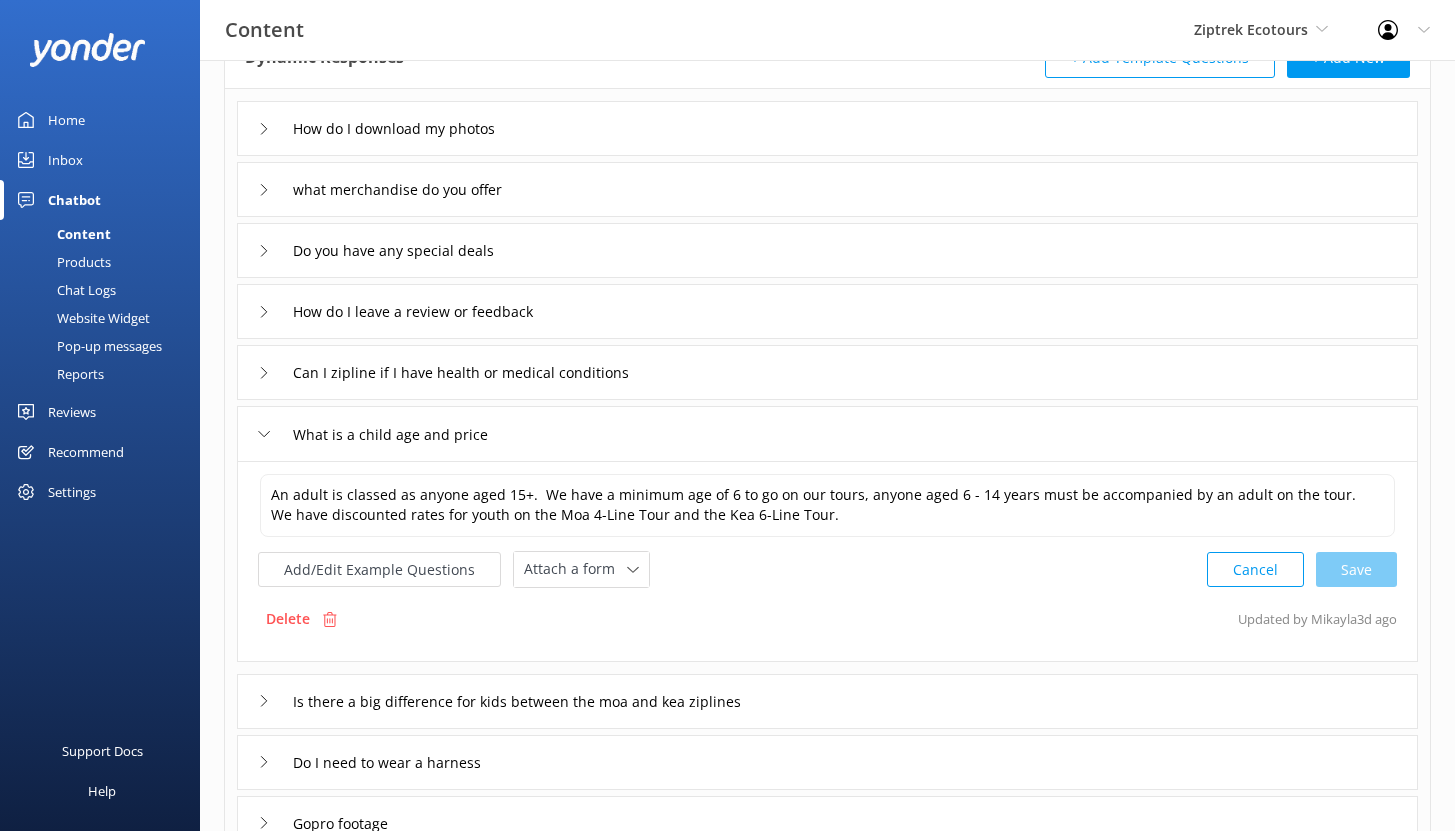 click on "How do I leave a review or feedback" at bounding box center (827, 311) 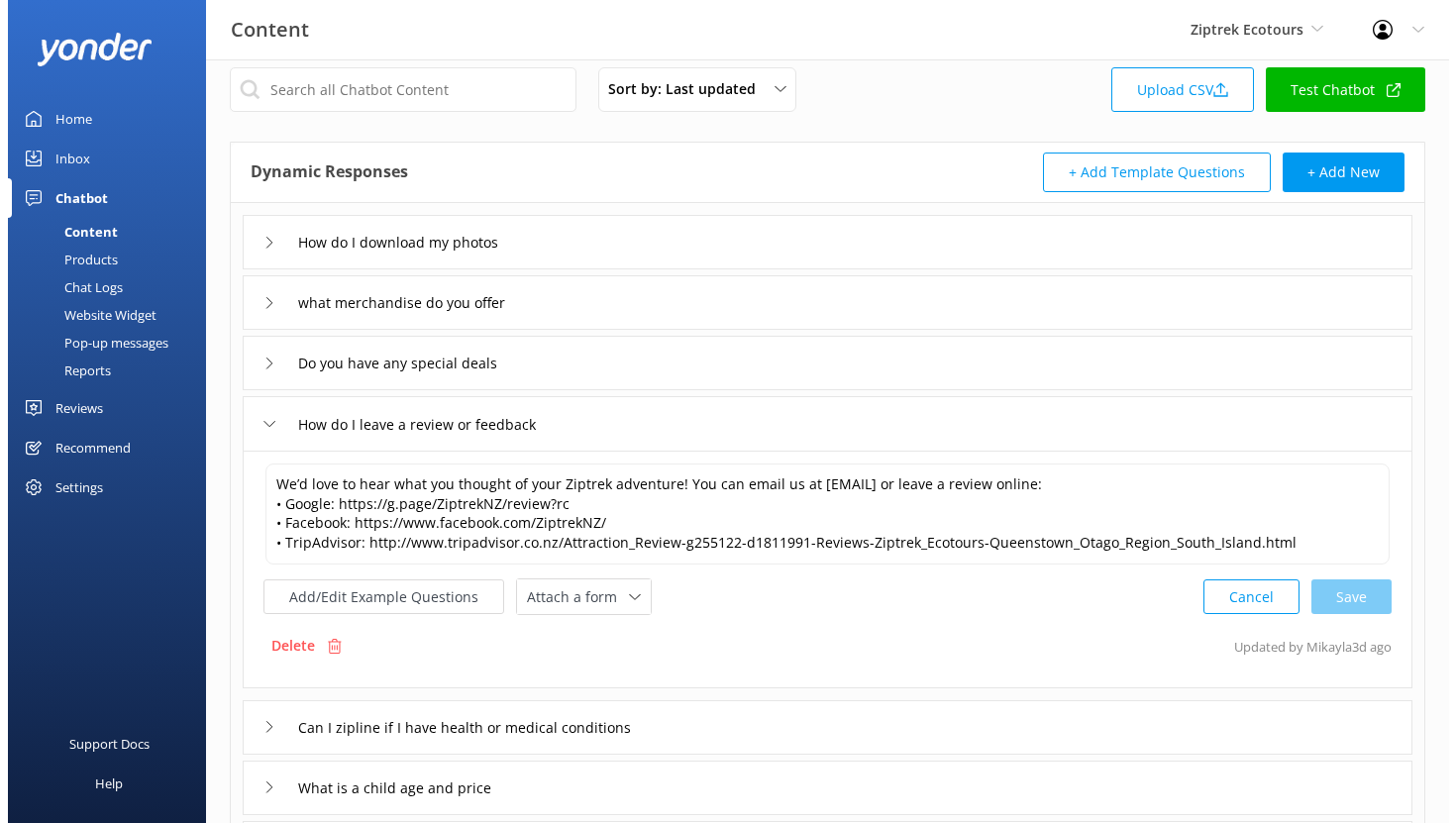 scroll, scrollTop: 0, scrollLeft: 0, axis: both 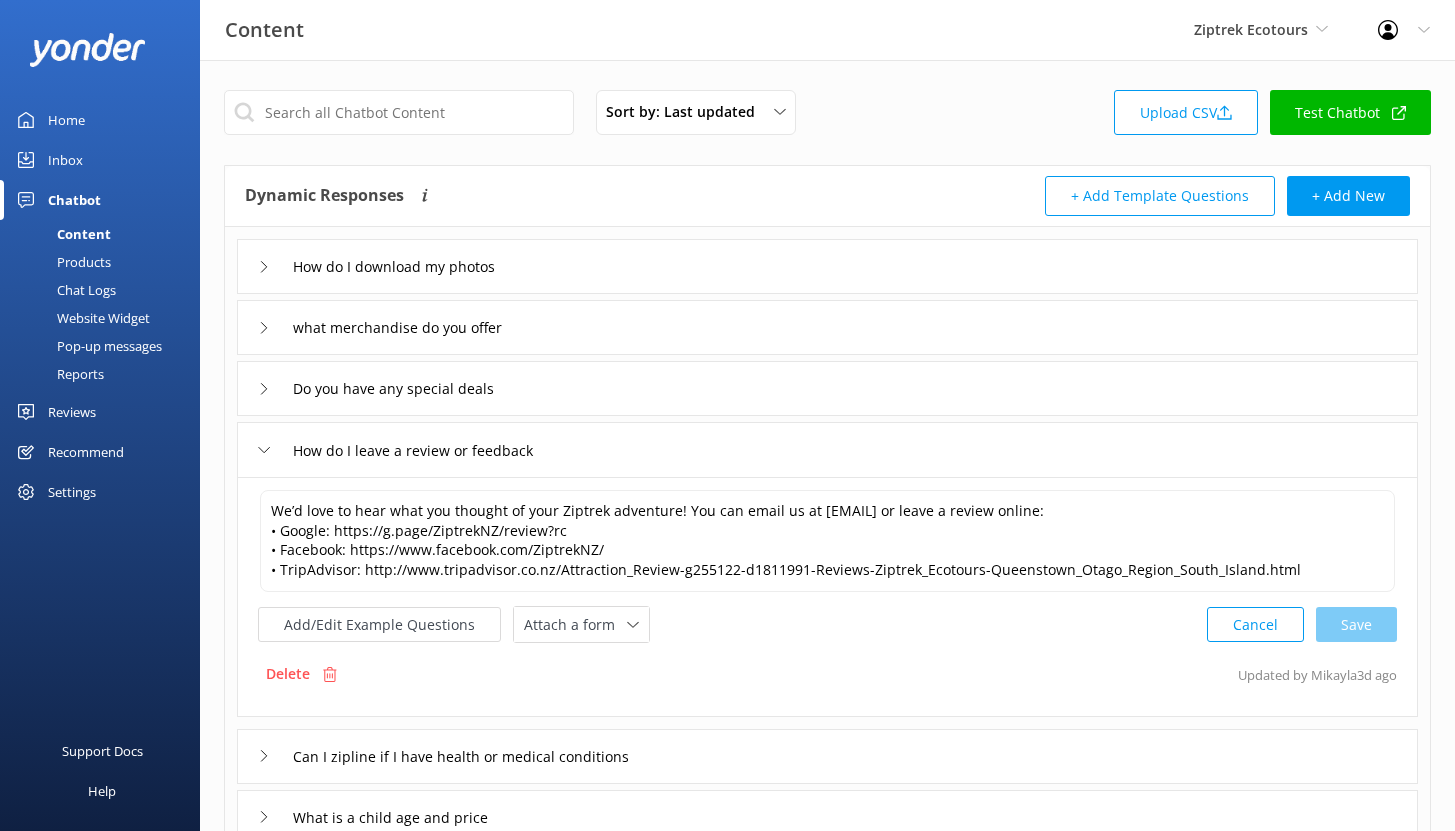 click on "Chat Logs" at bounding box center (64, 290) 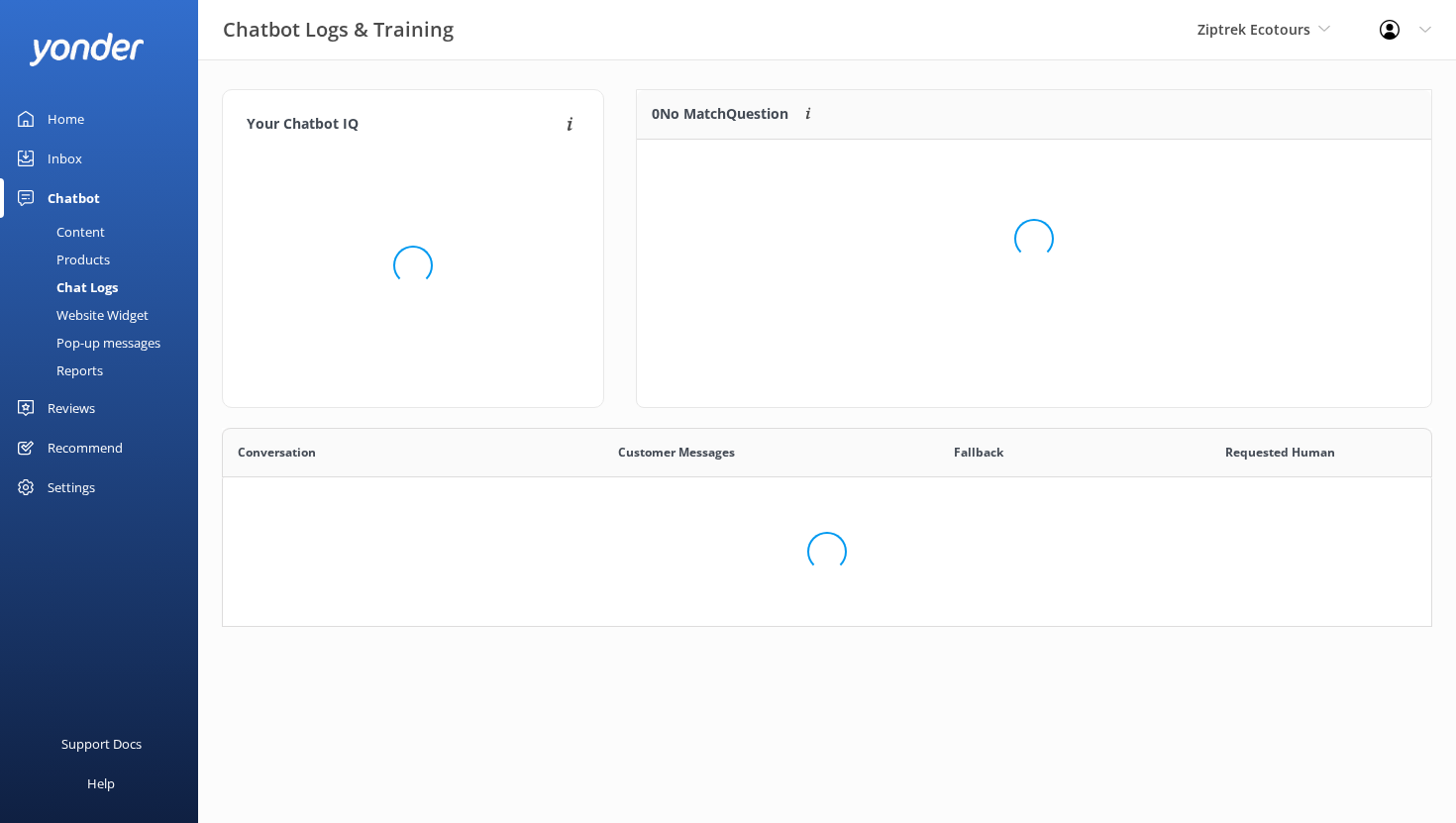 scroll, scrollTop: 16, scrollLeft: 16, axis: both 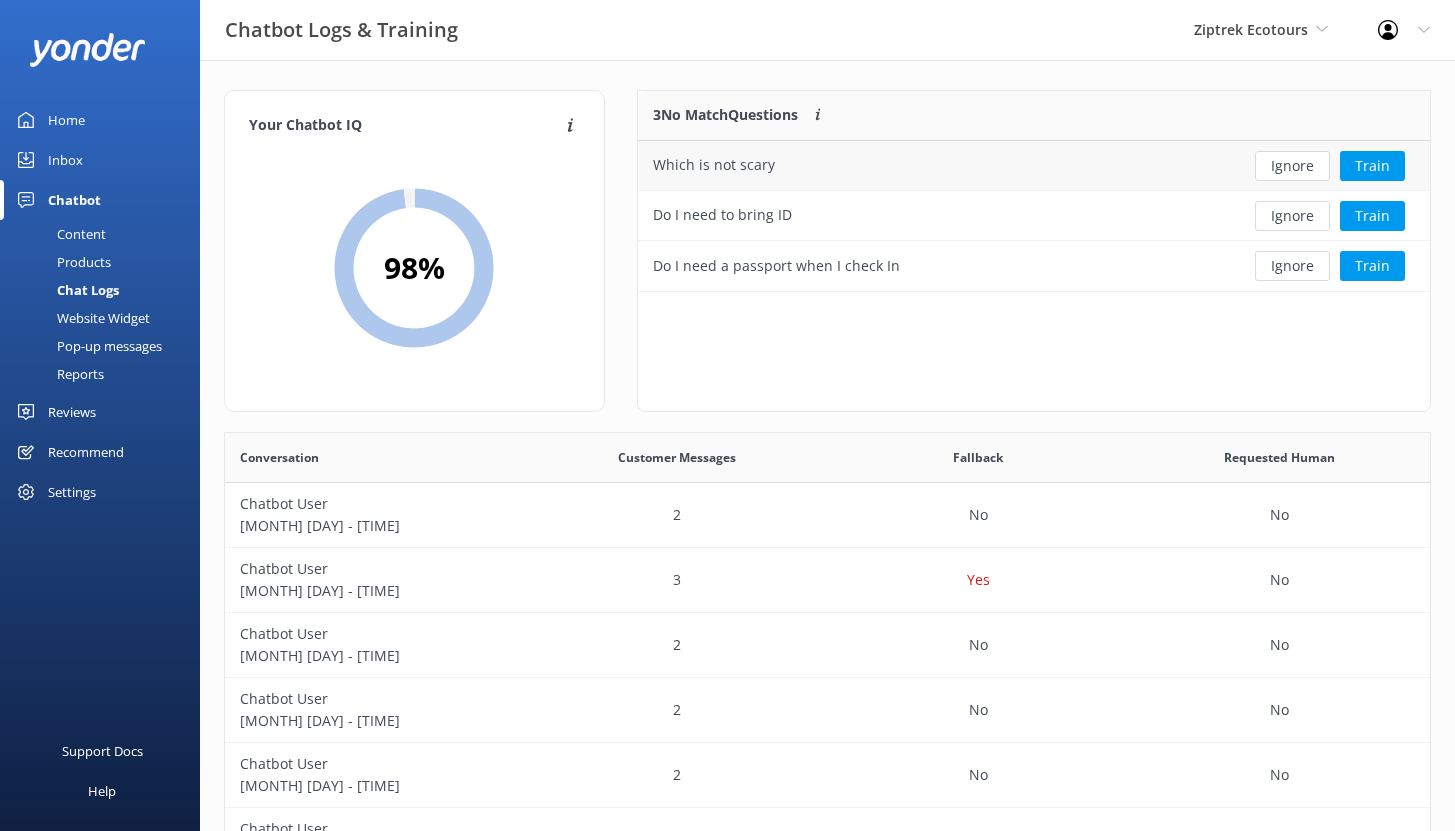 click on "Which is not scary" at bounding box center [934, 166] 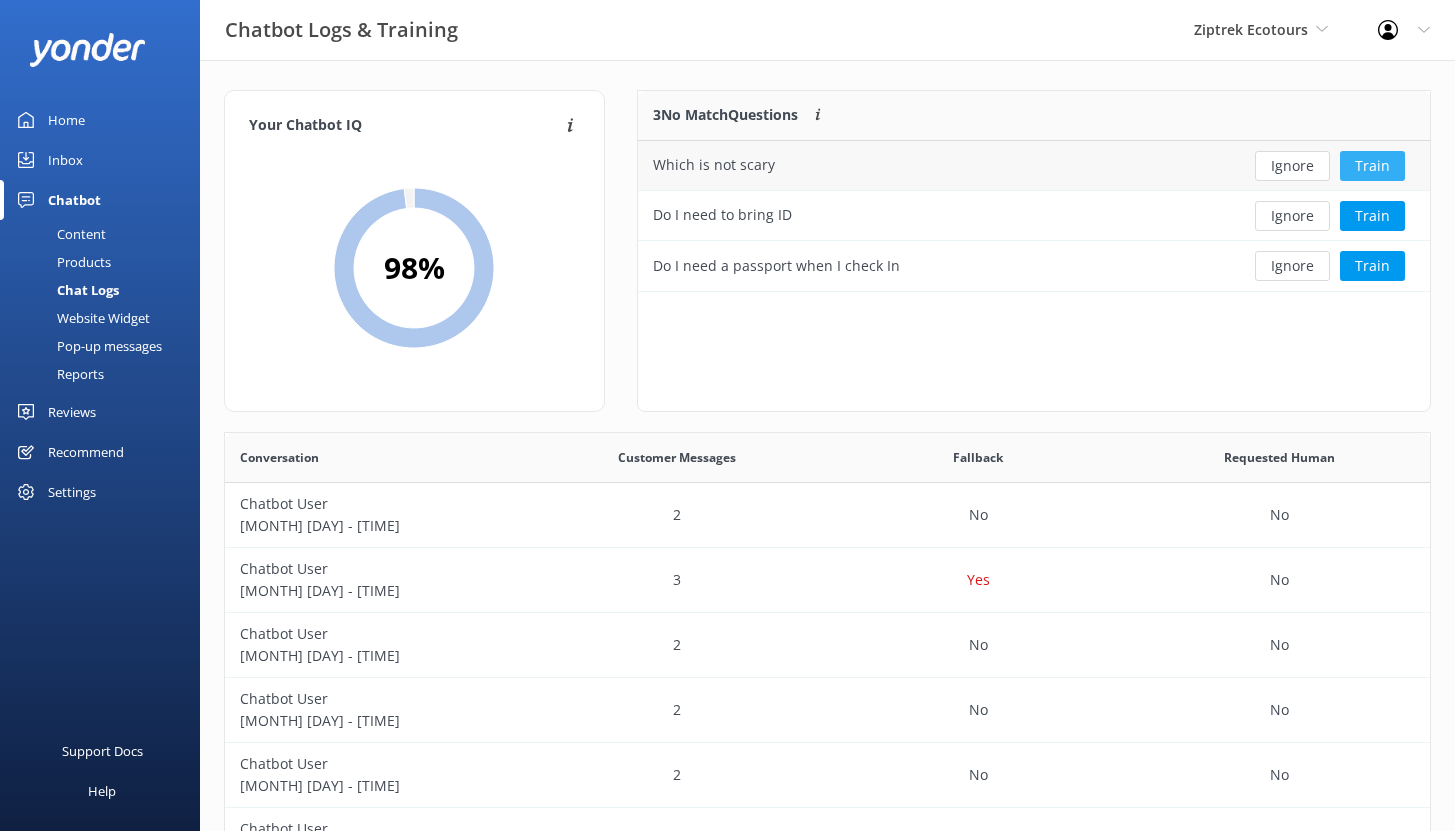 click on "Train" at bounding box center [1372, 166] 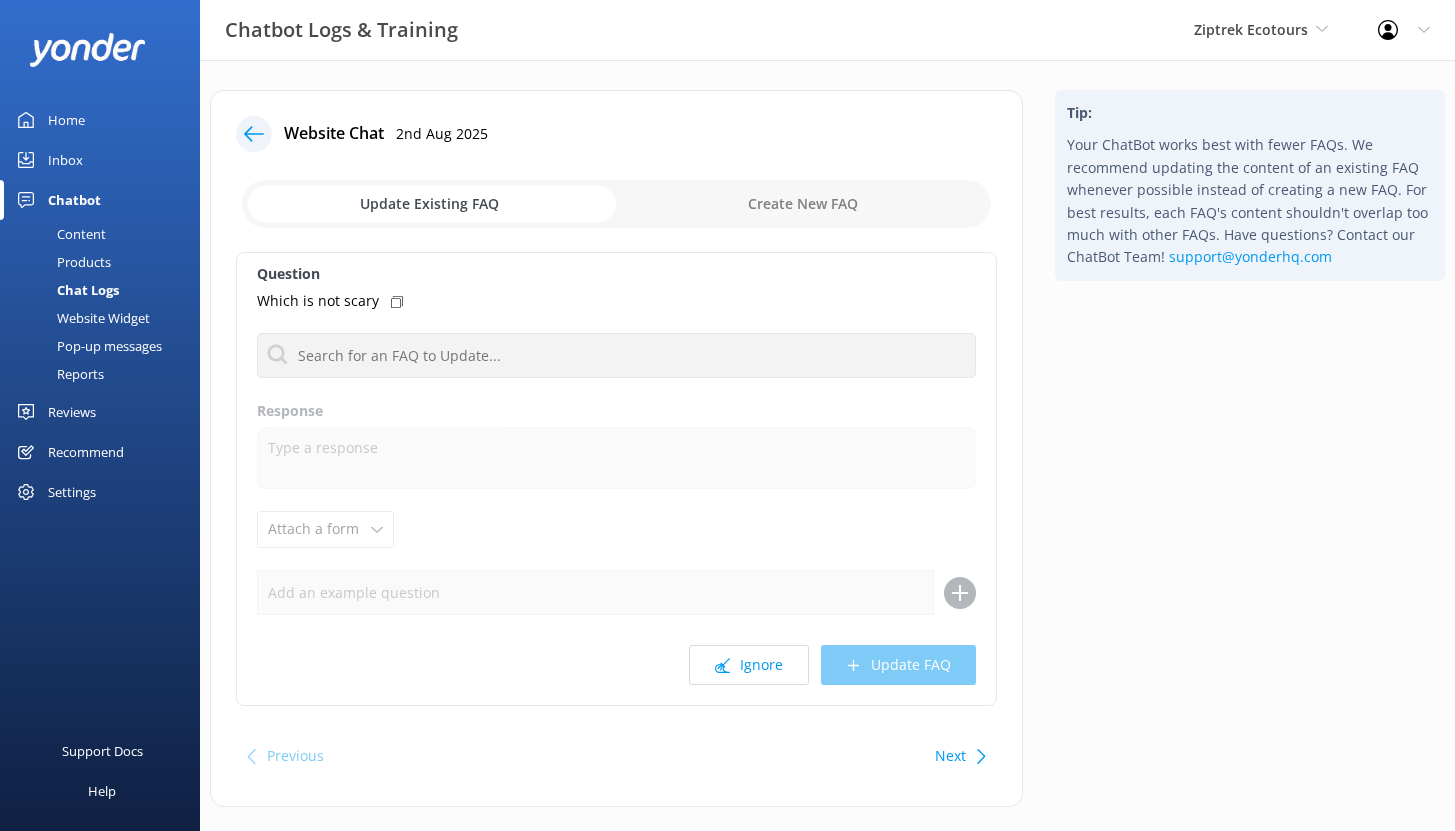 click at bounding box center [616, 204] 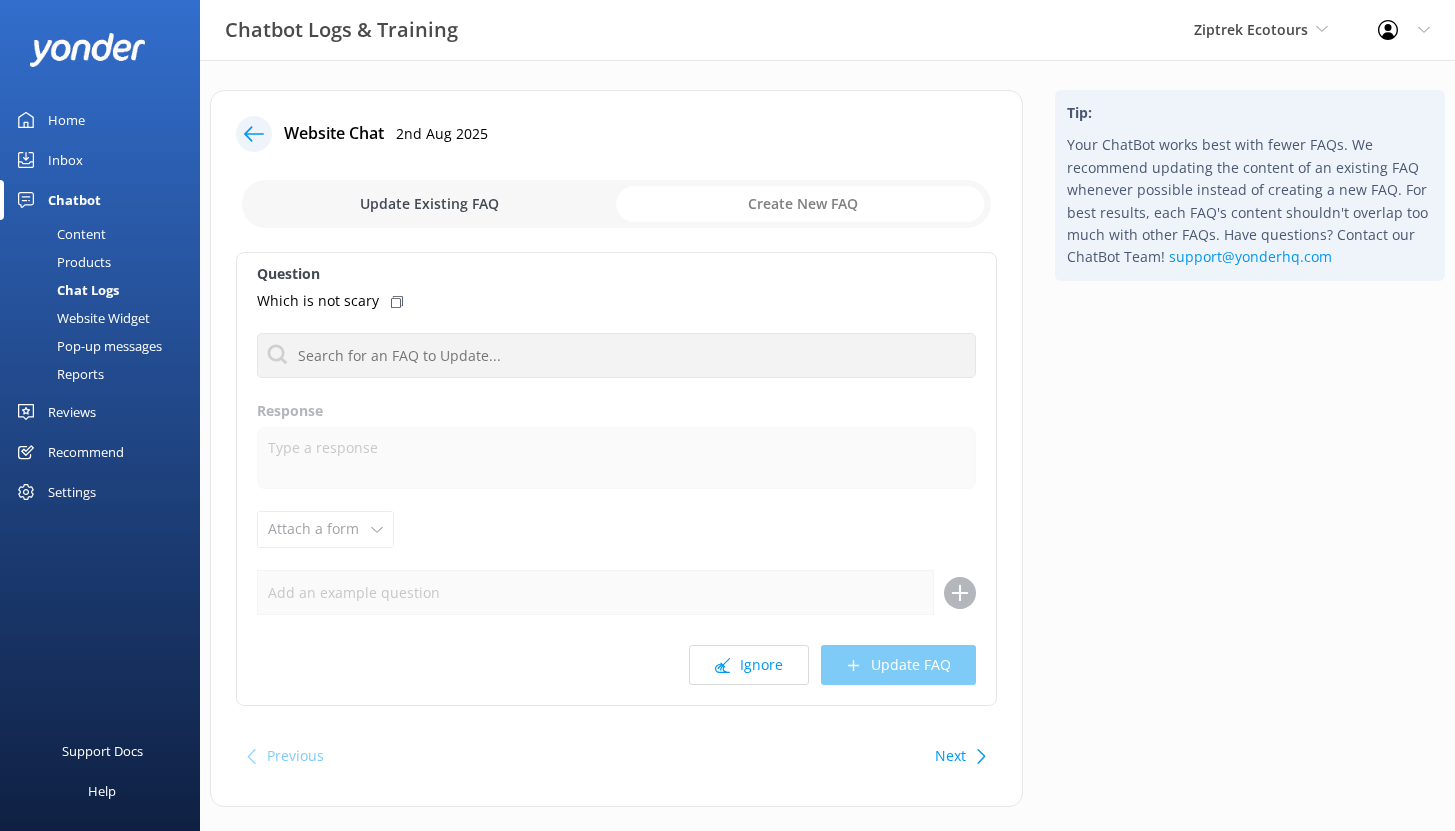 checkbox on "true" 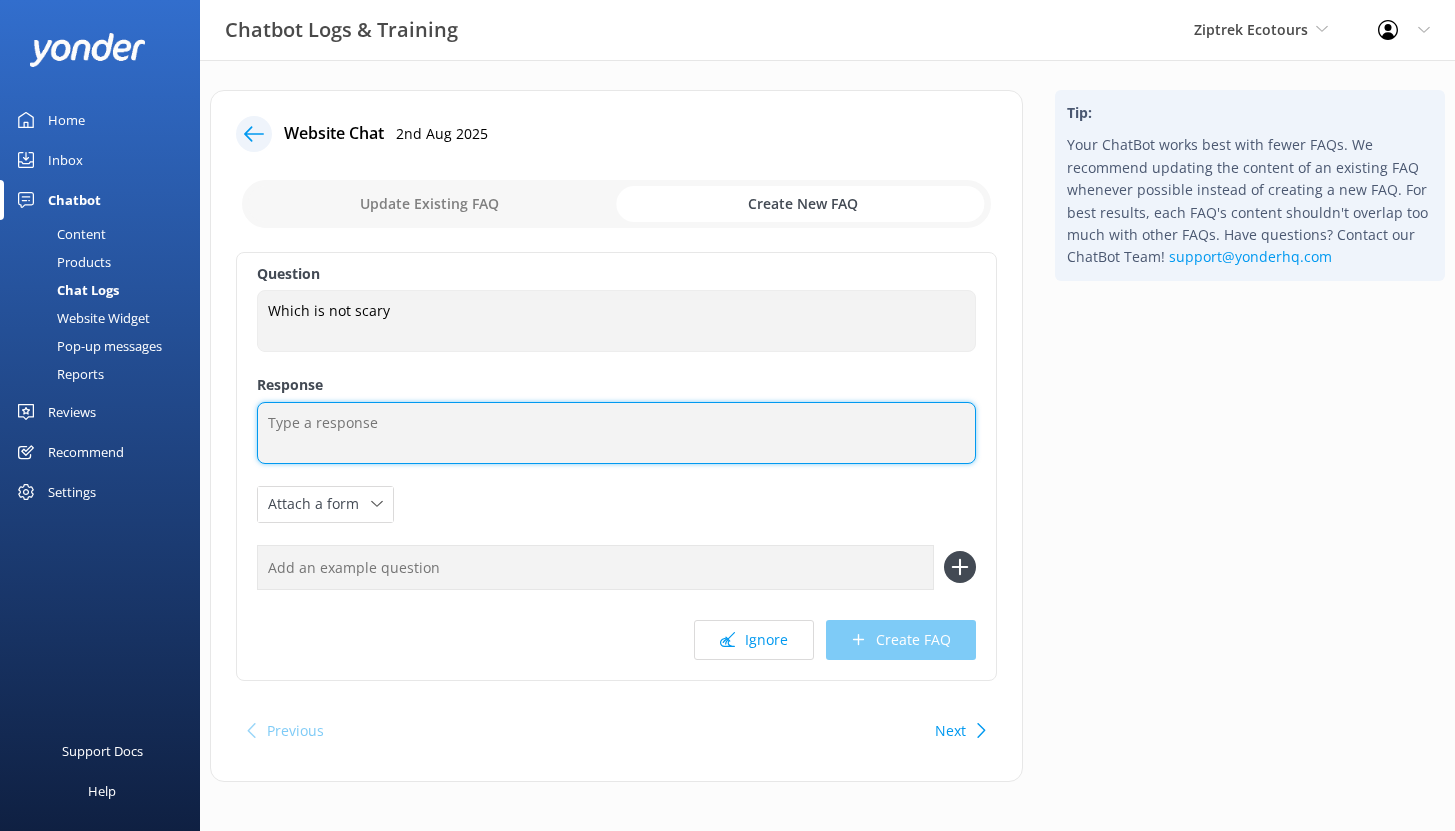 click at bounding box center [616, 433] 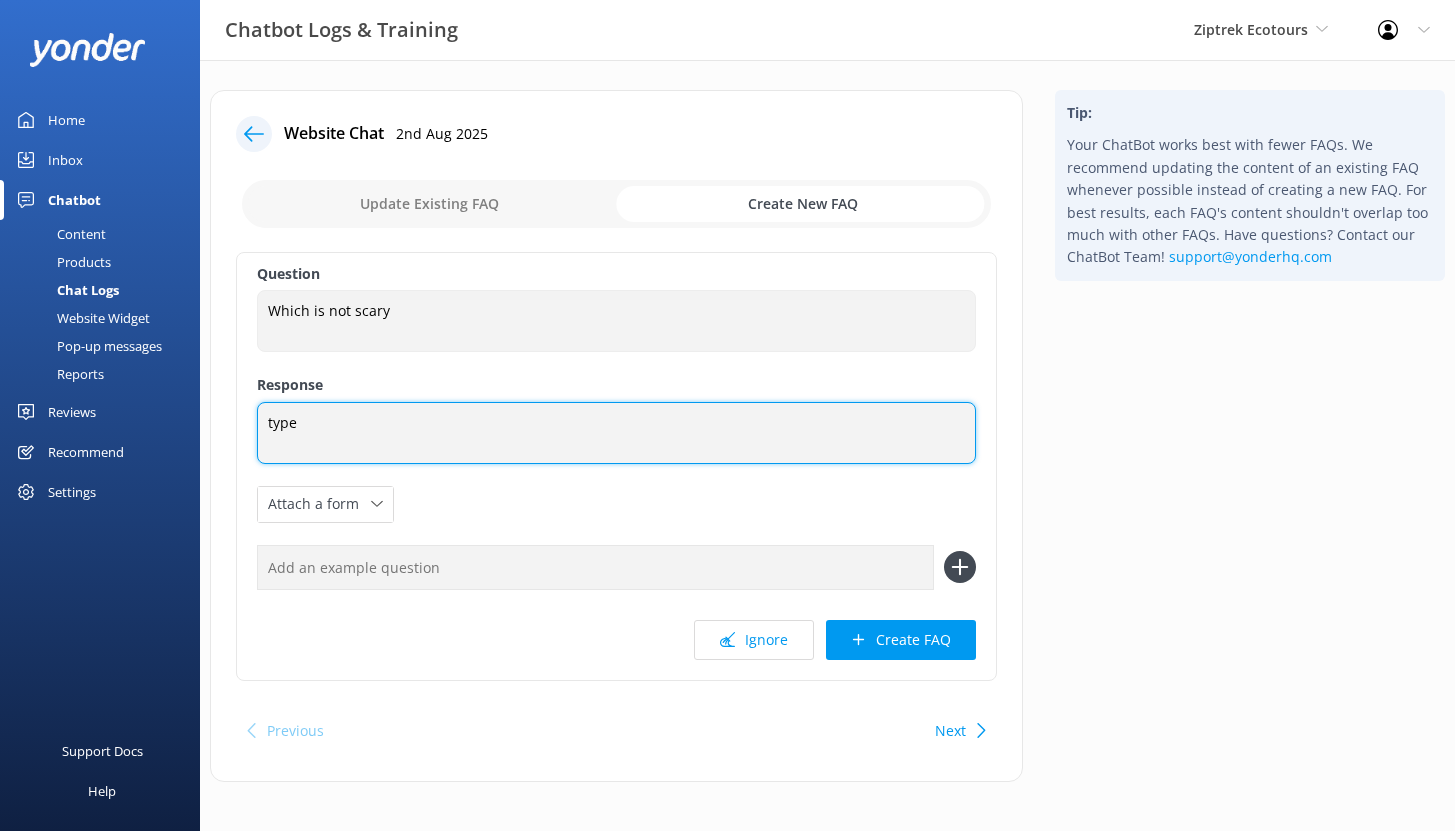 type on "type" 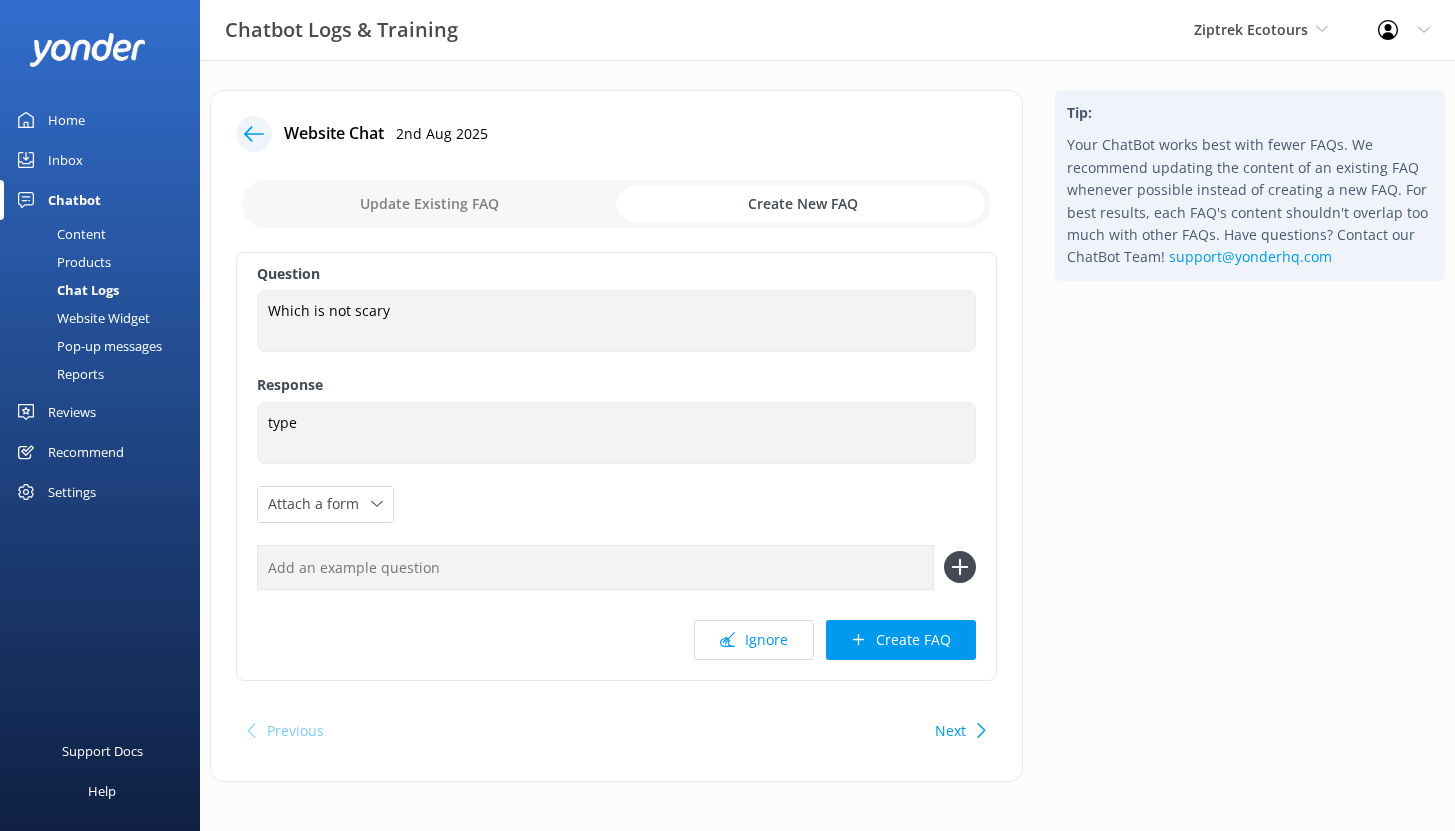 click 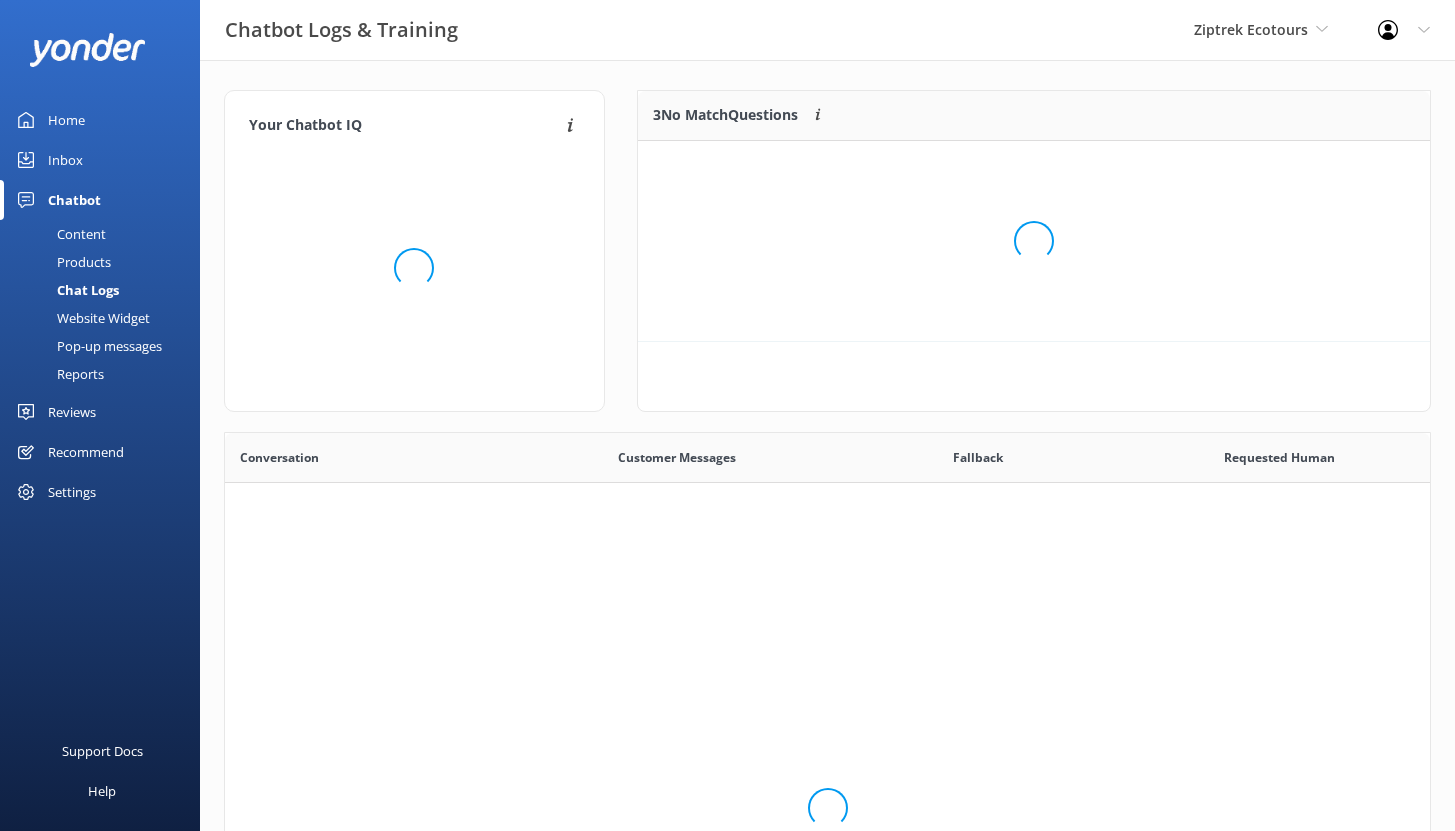 scroll, scrollTop: 16, scrollLeft: 16, axis: both 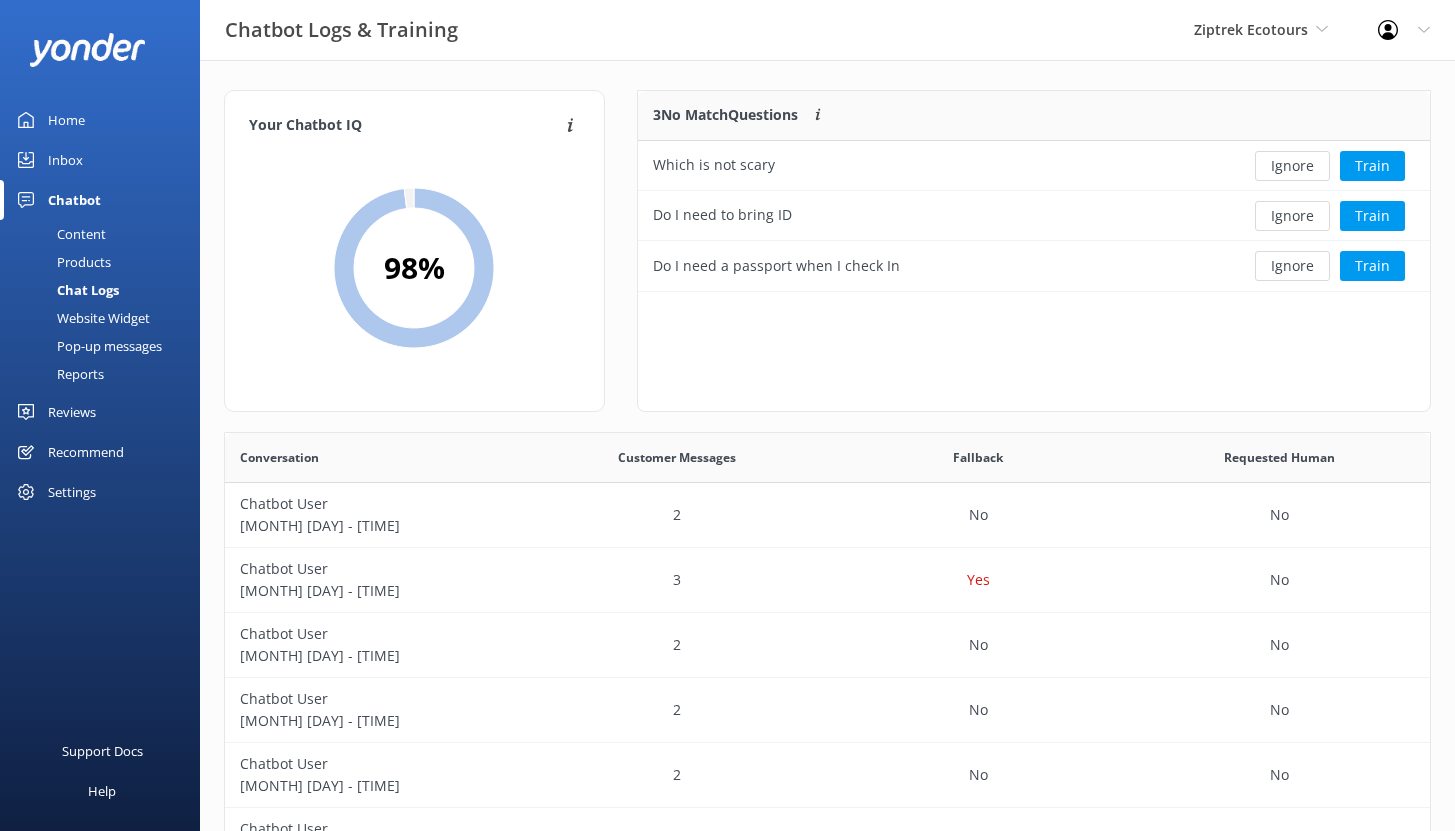 click on "Content" at bounding box center [59, 234] 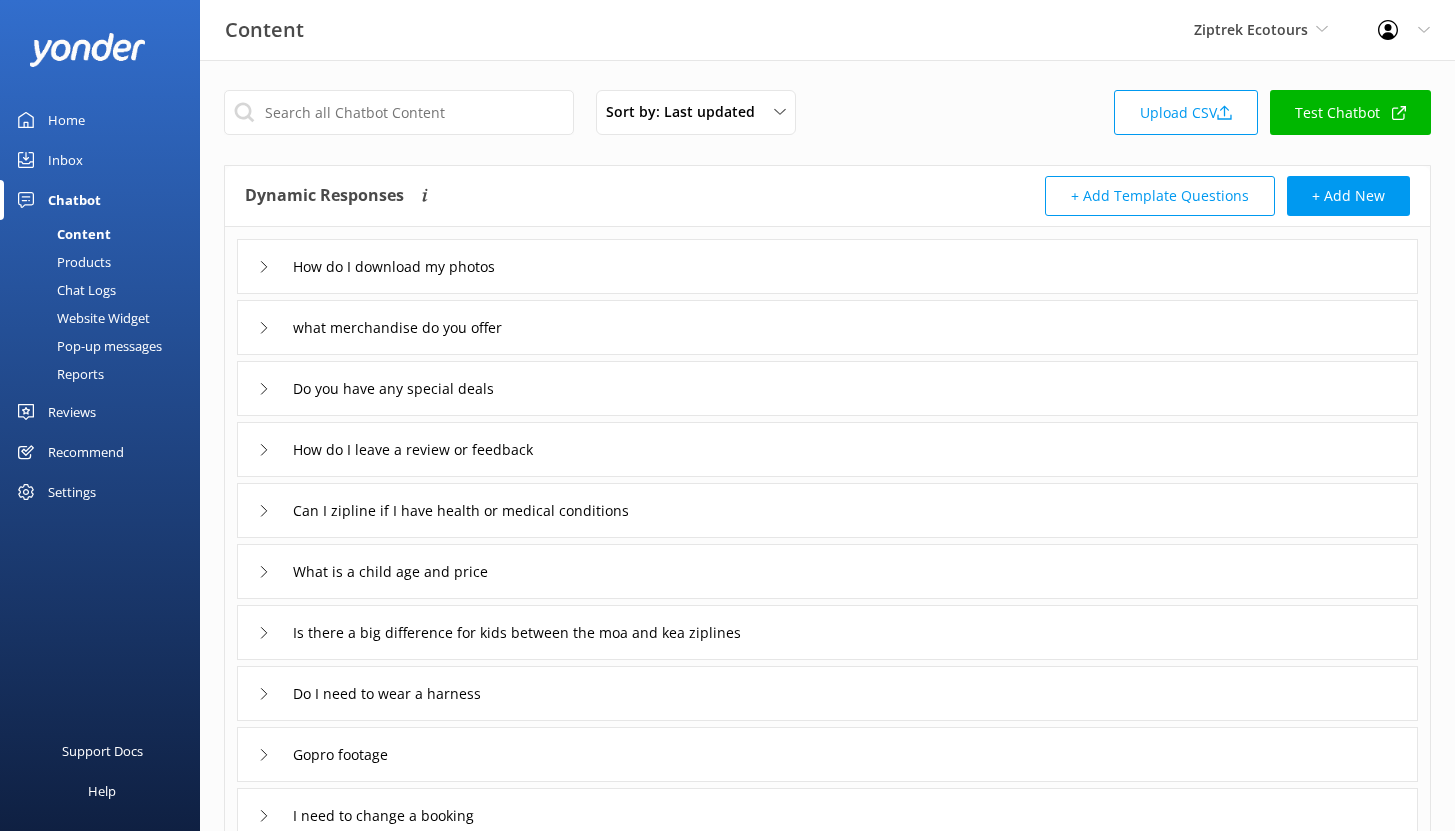 scroll, scrollTop: 191, scrollLeft: 0, axis: vertical 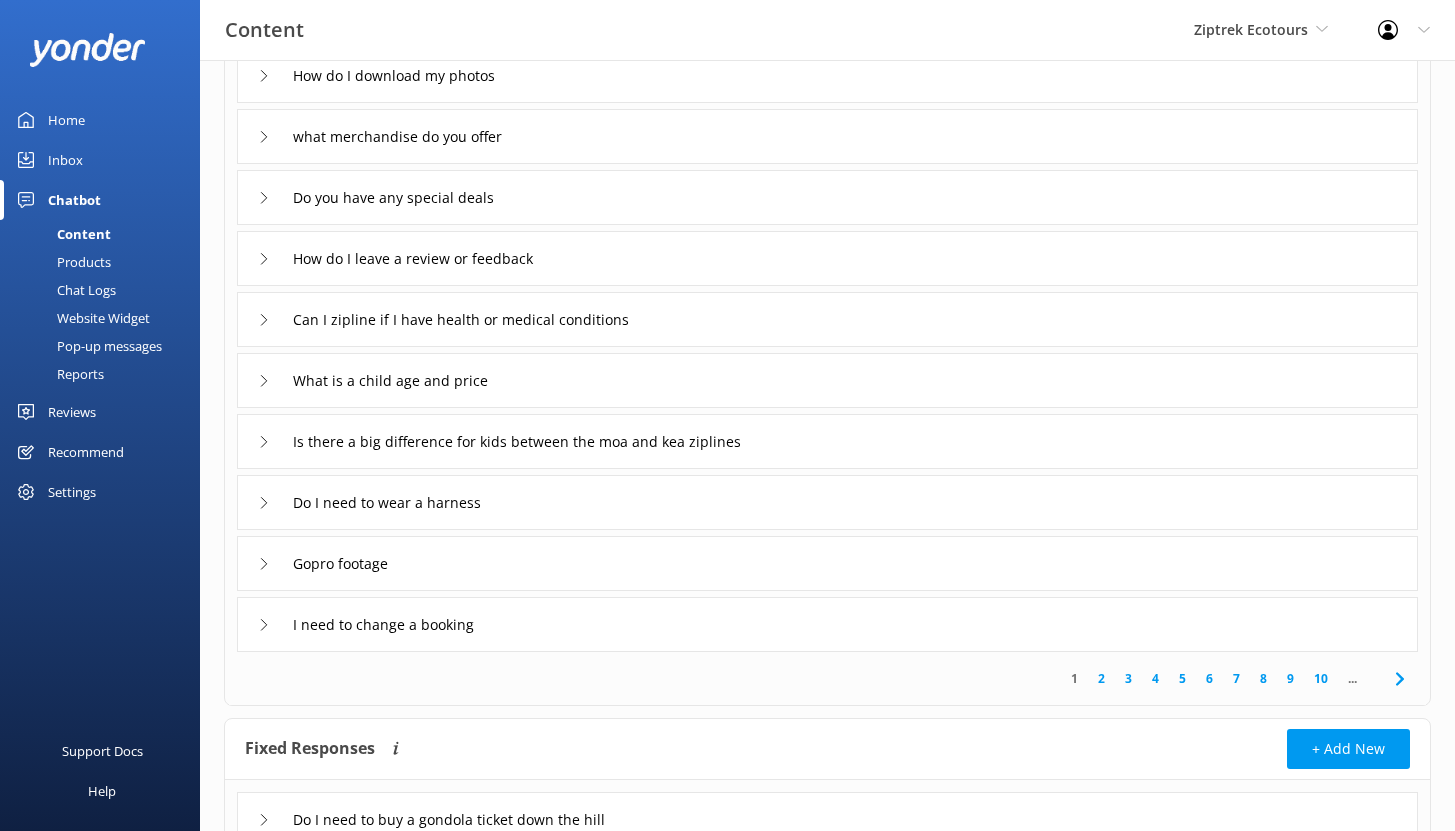click on "2" at bounding box center [1101, 678] 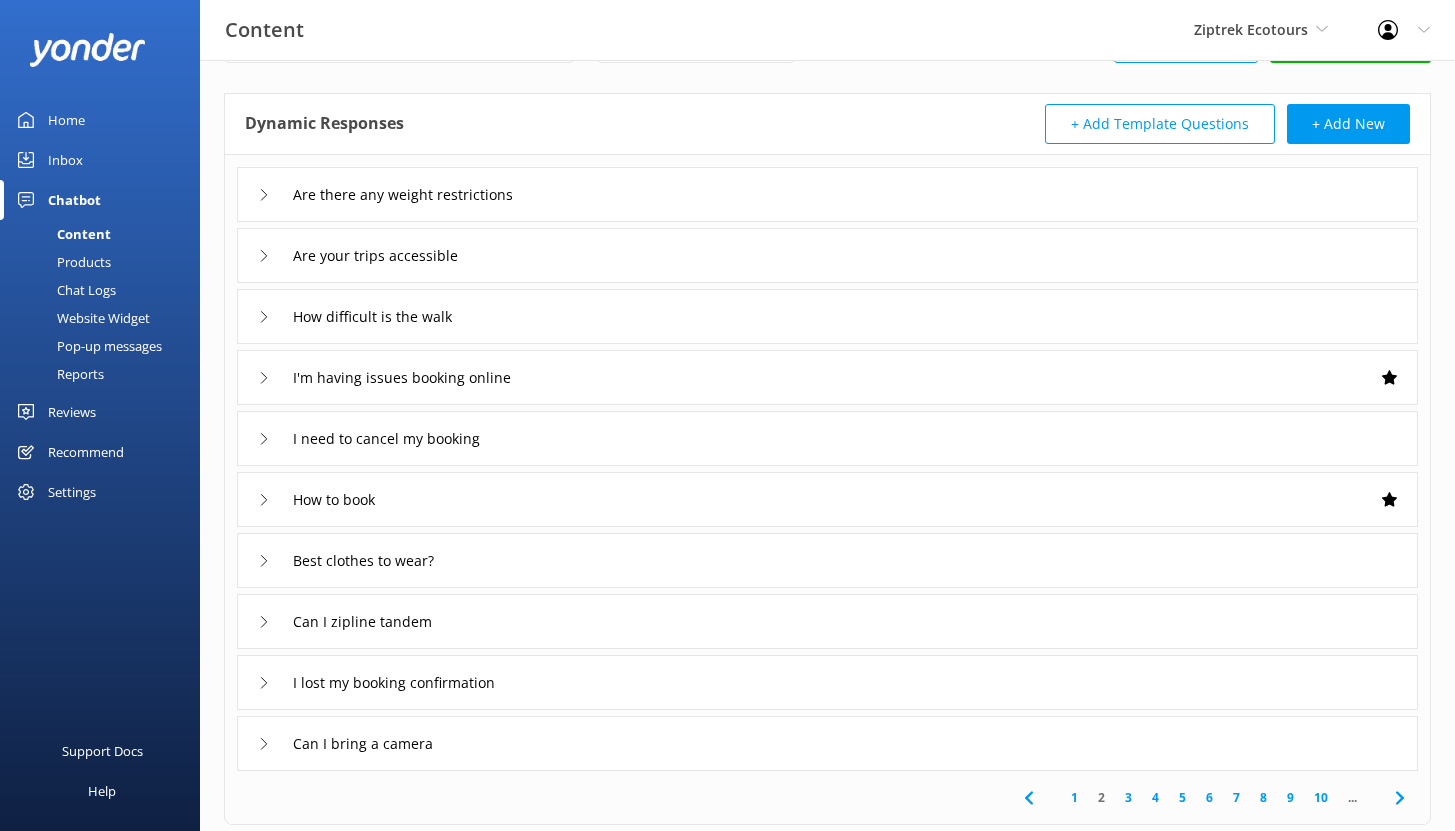 scroll, scrollTop: 280, scrollLeft: 0, axis: vertical 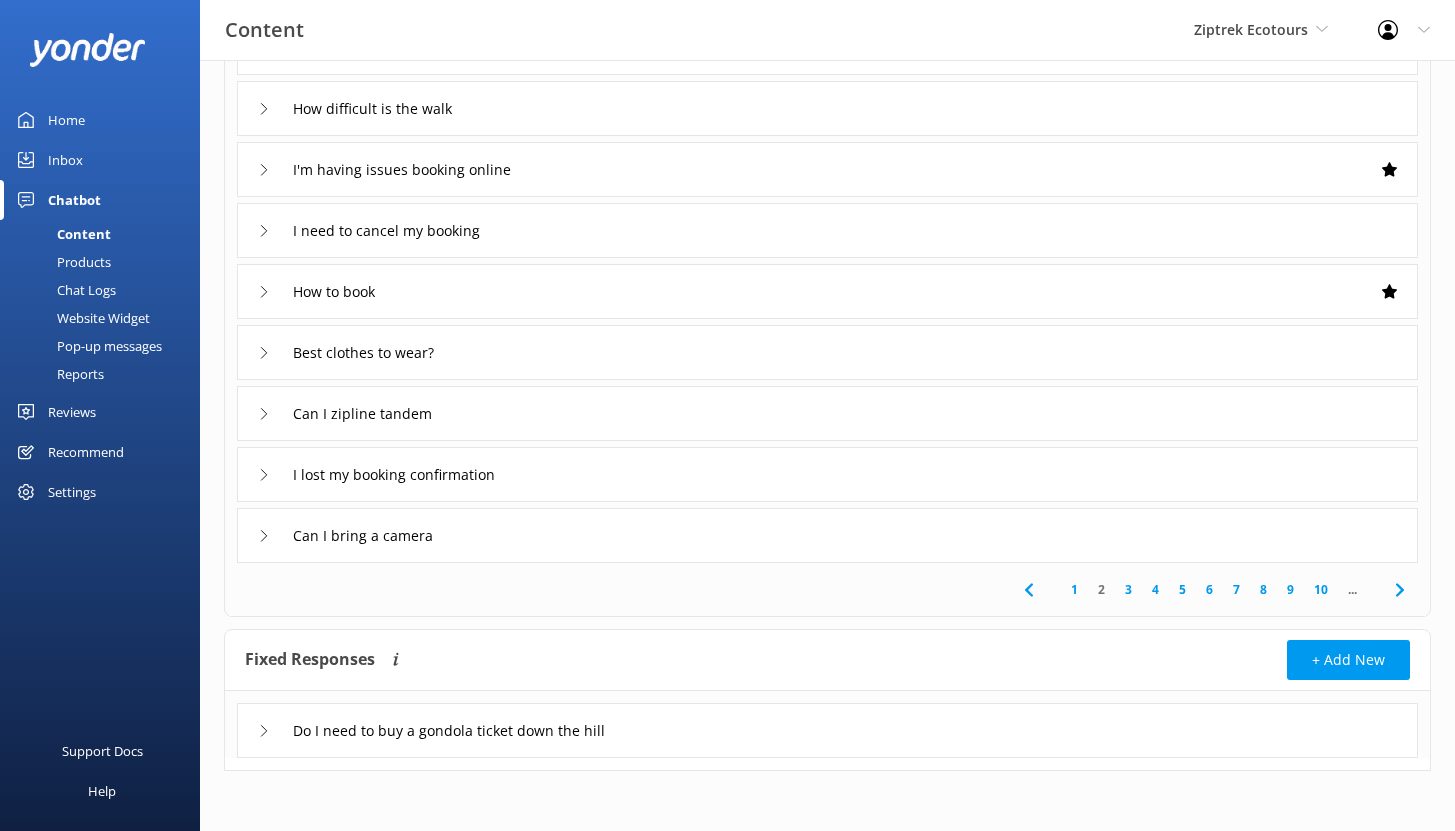 click on "4" at bounding box center (1155, 589) 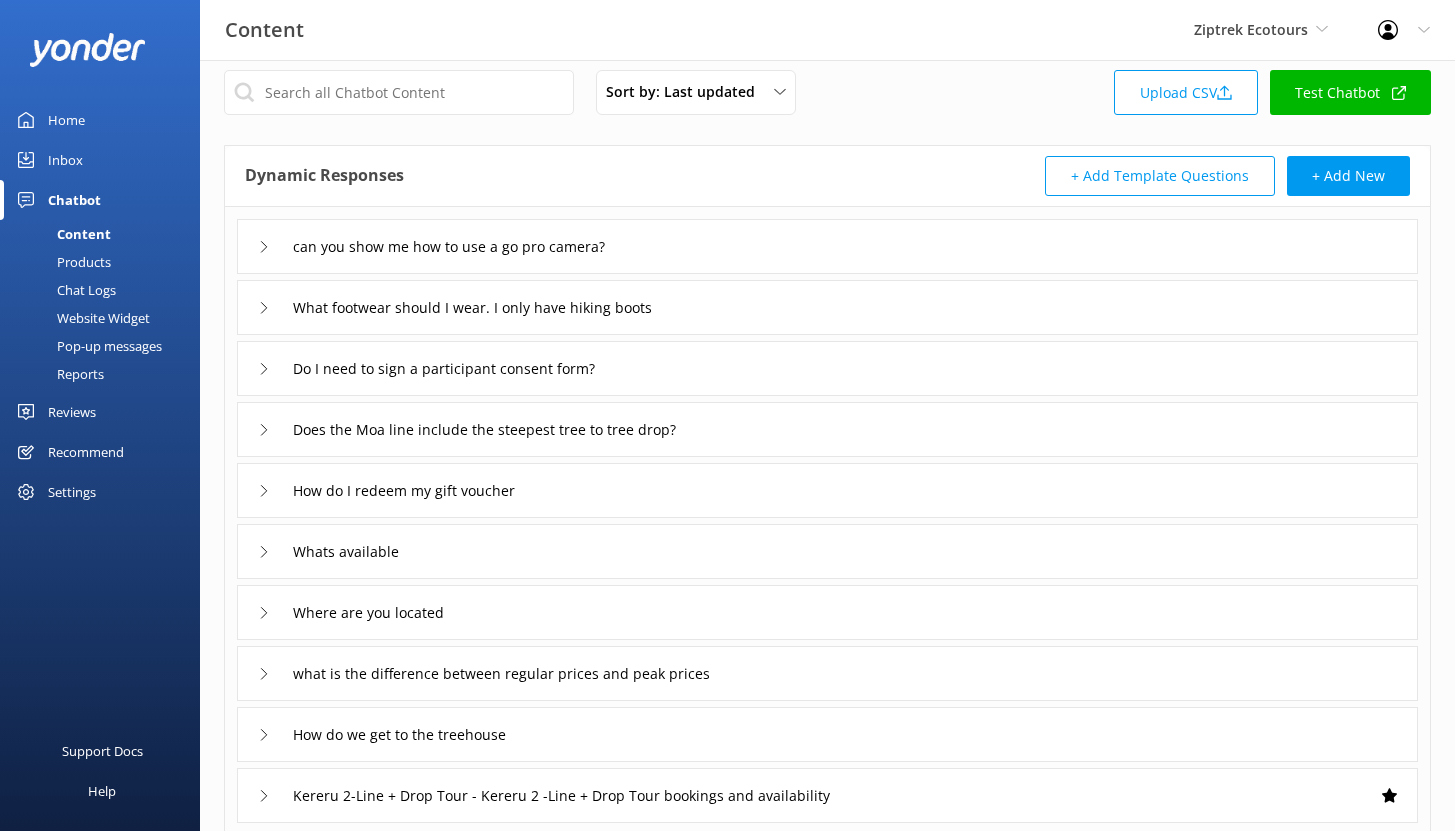 scroll, scrollTop: 0, scrollLeft: 0, axis: both 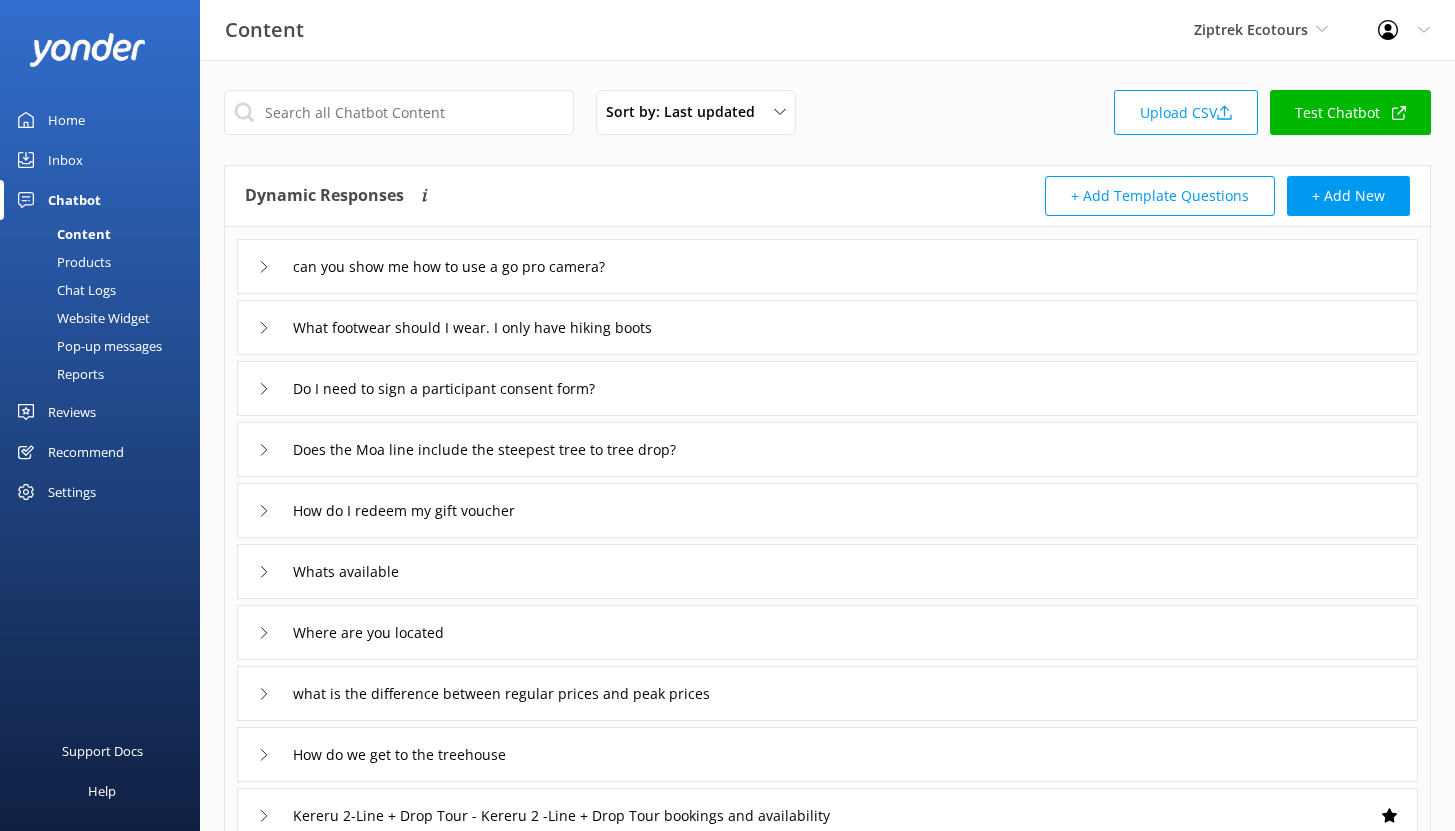 click on "Chat Logs" at bounding box center (64, 290) 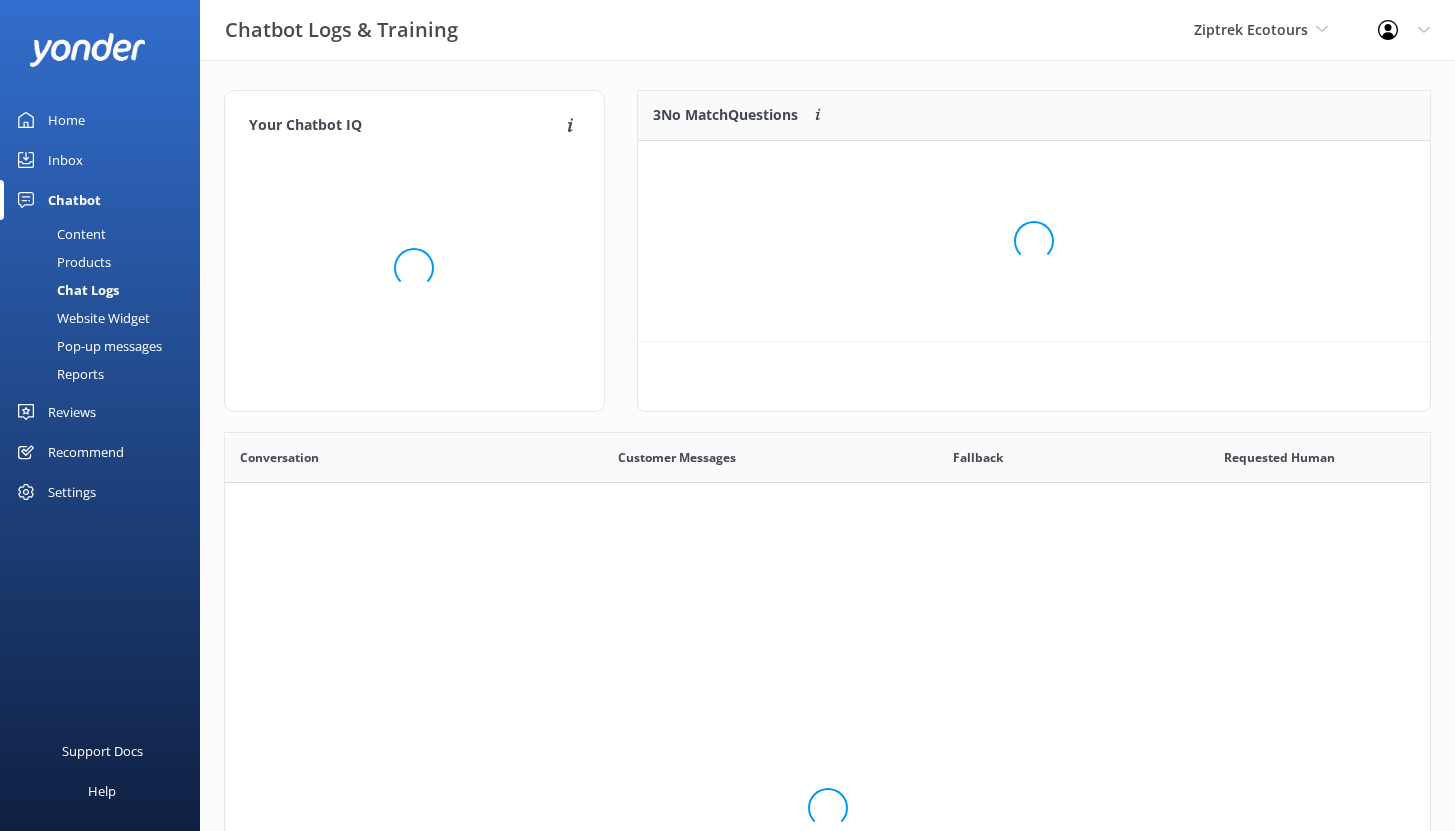 scroll, scrollTop: 16, scrollLeft: 16, axis: both 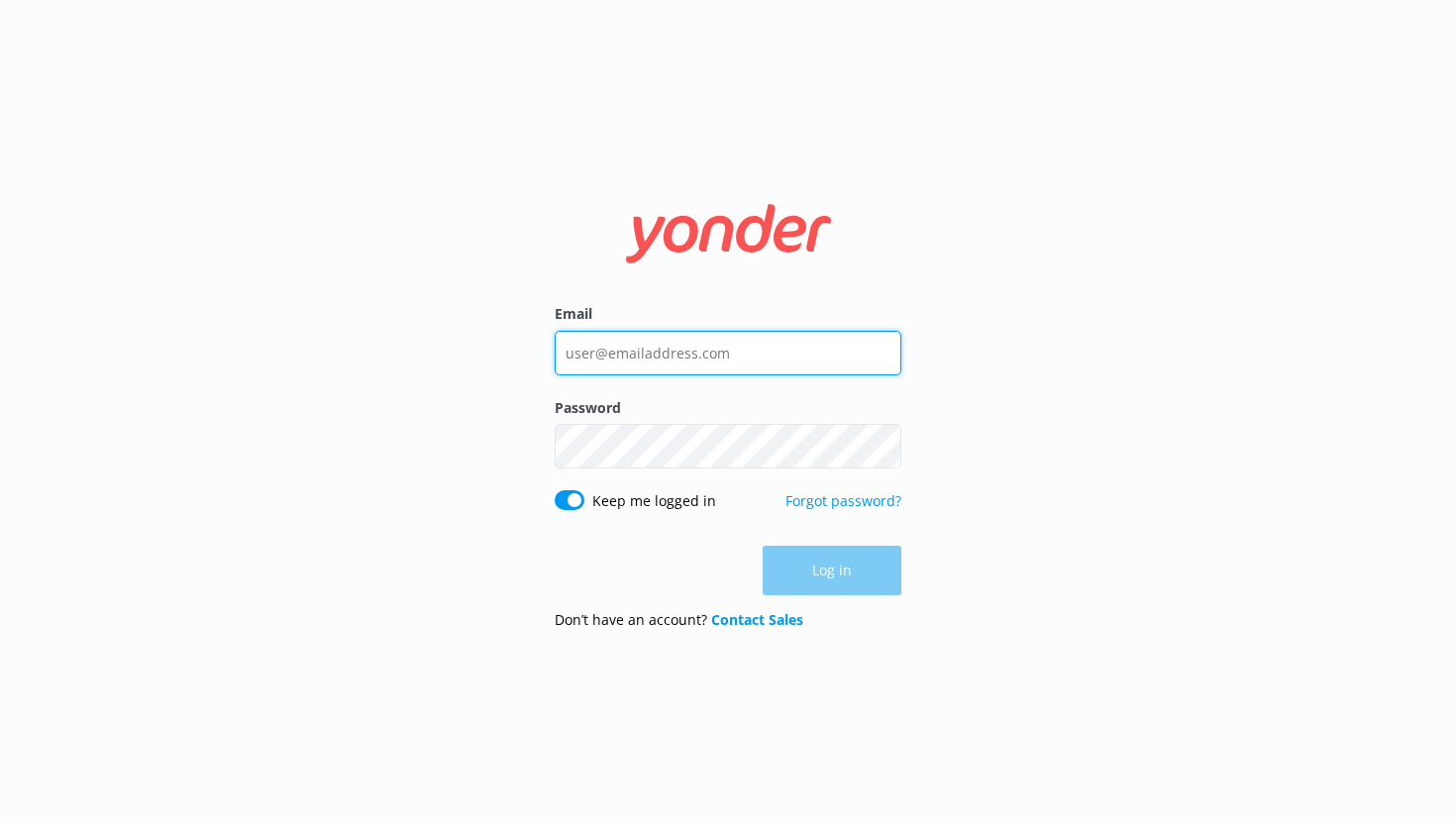 click on "Email" at bounding box center [728, 353] 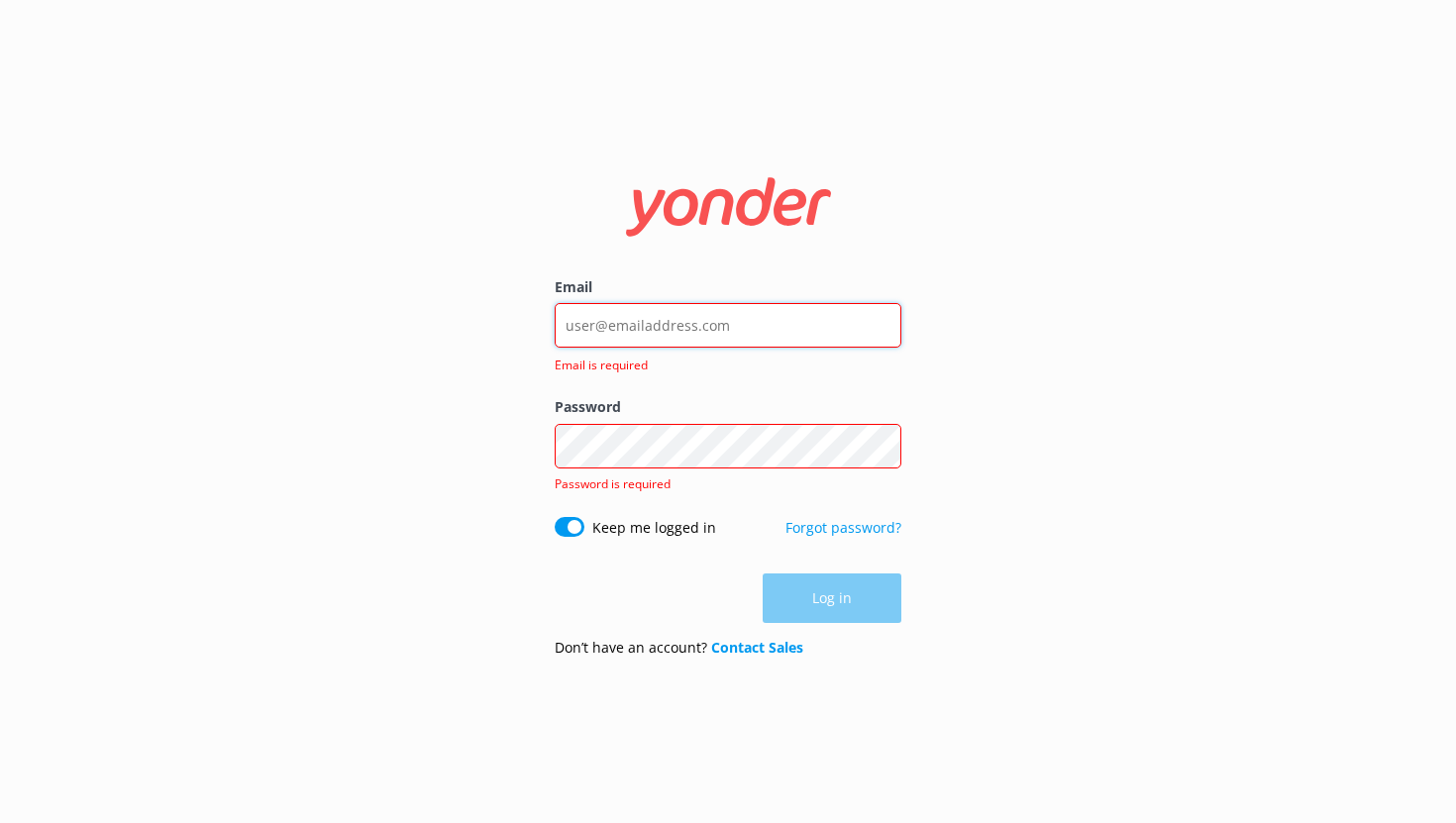 type on "[EMAIL]" 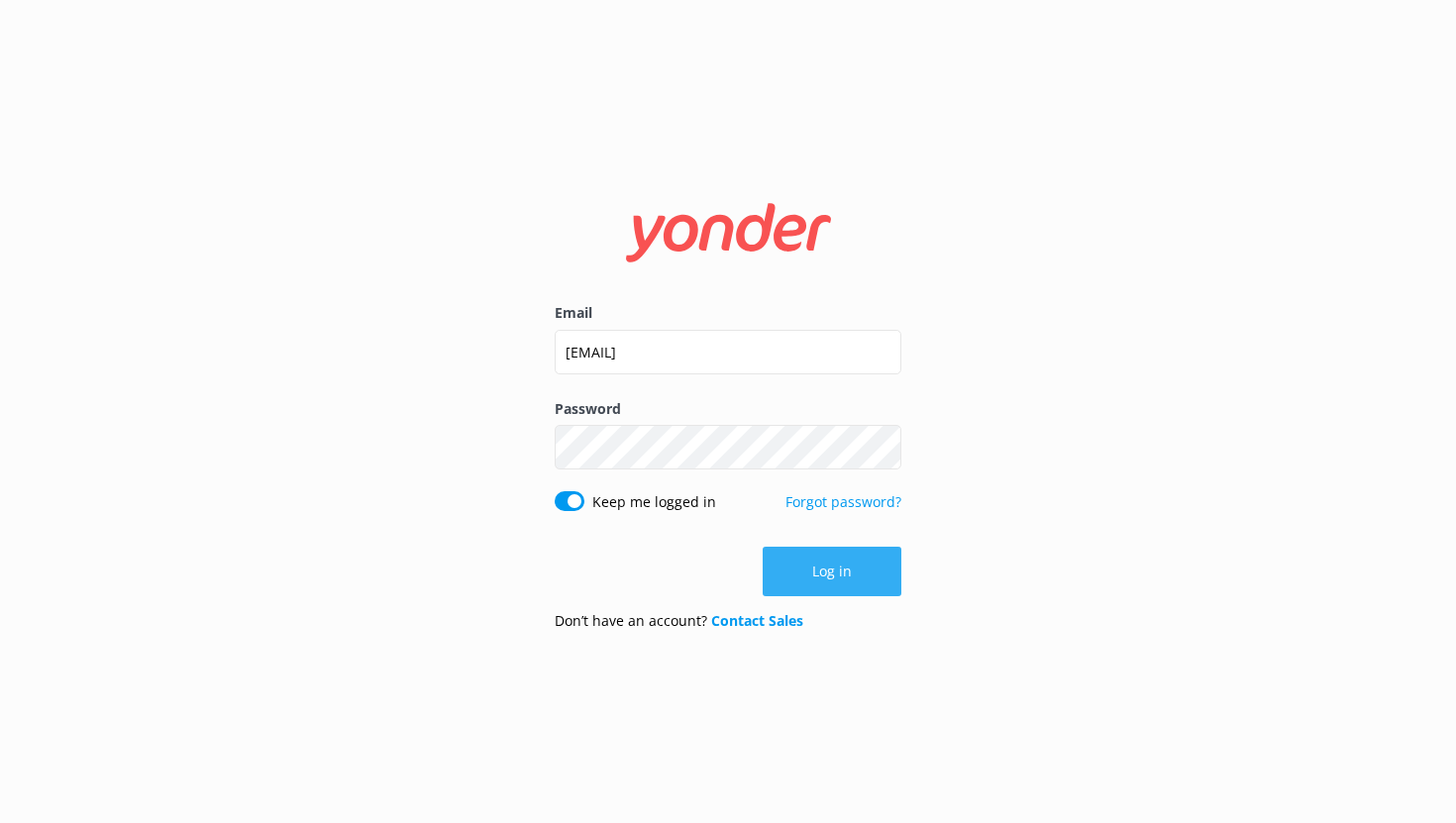 click on "Log in" at bounding box center [832, 571] 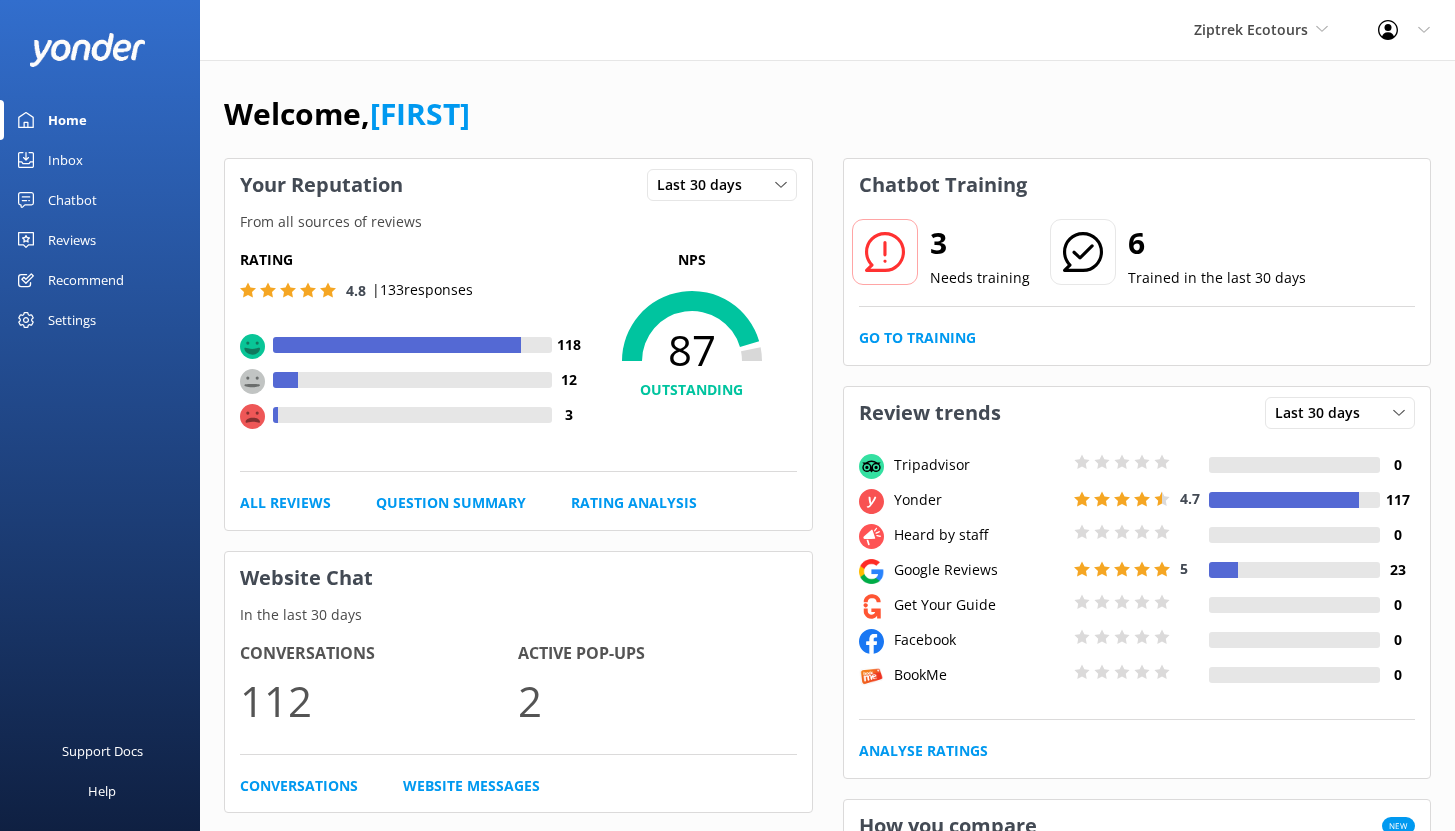 click on "Chatbot" at bounding box center [72, 200] 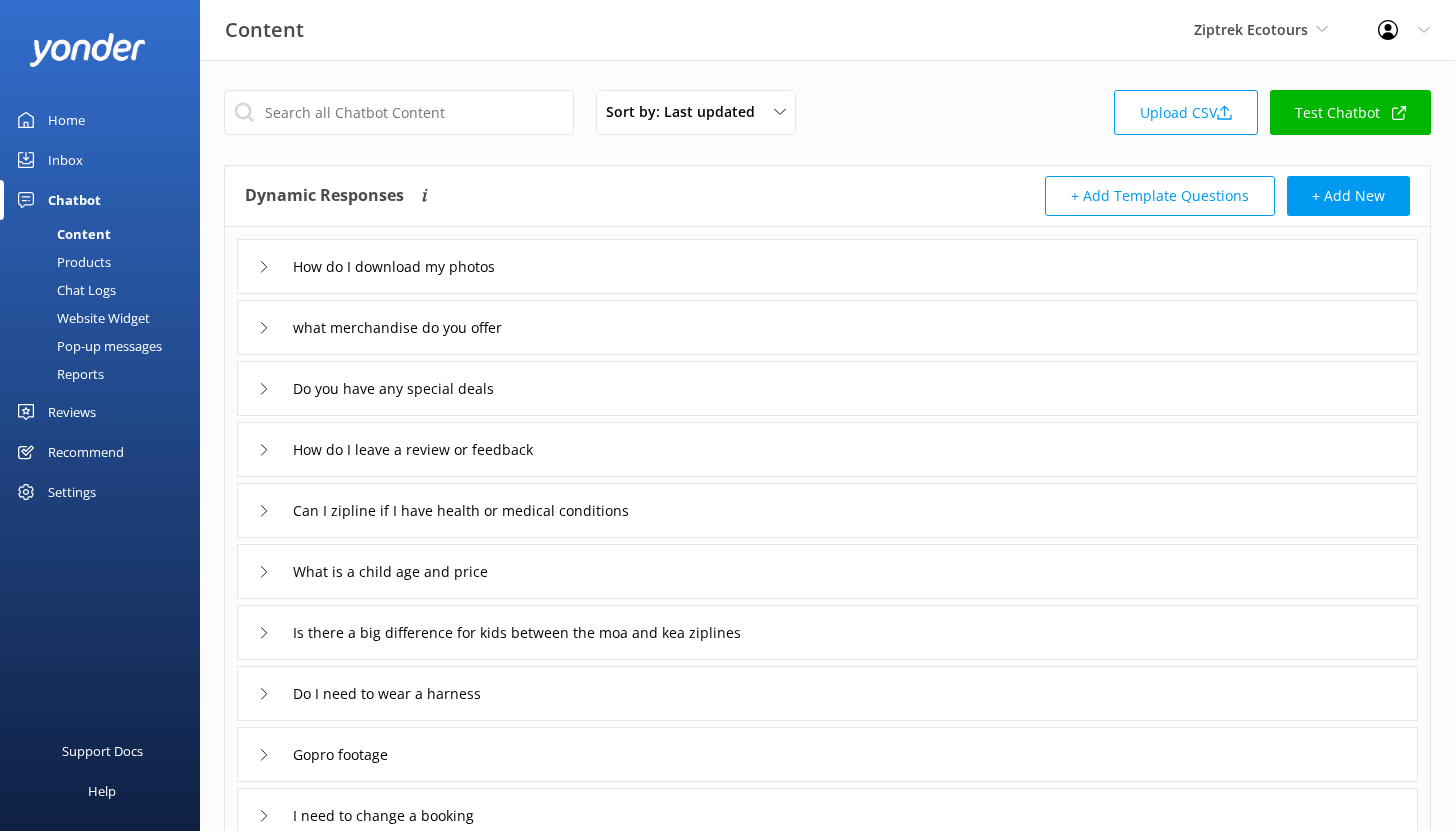 click on "Reports" at bounding box center [58, 374] 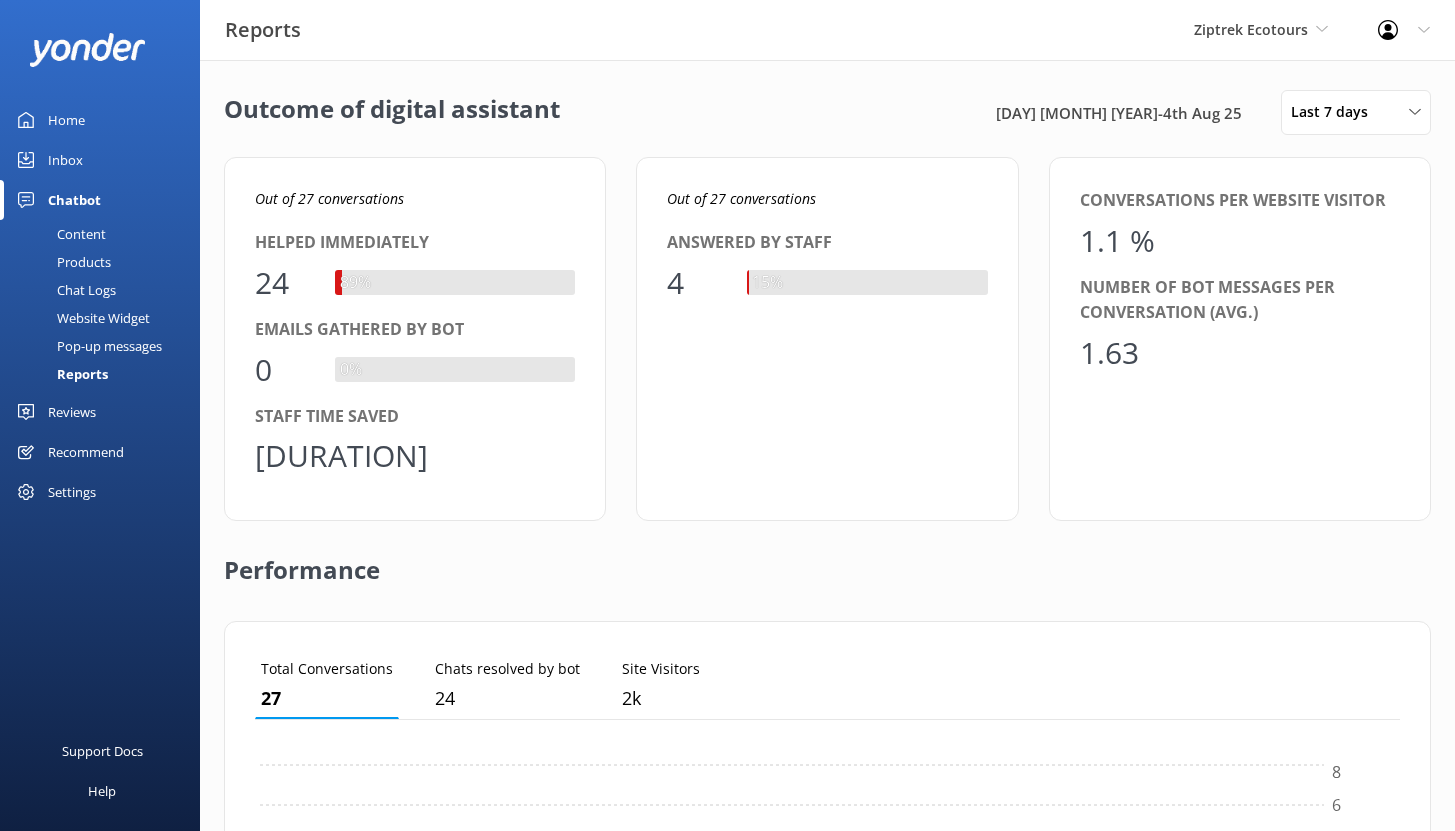 scroll, scrollTop: 16, scrollLeft: 16, axis: both 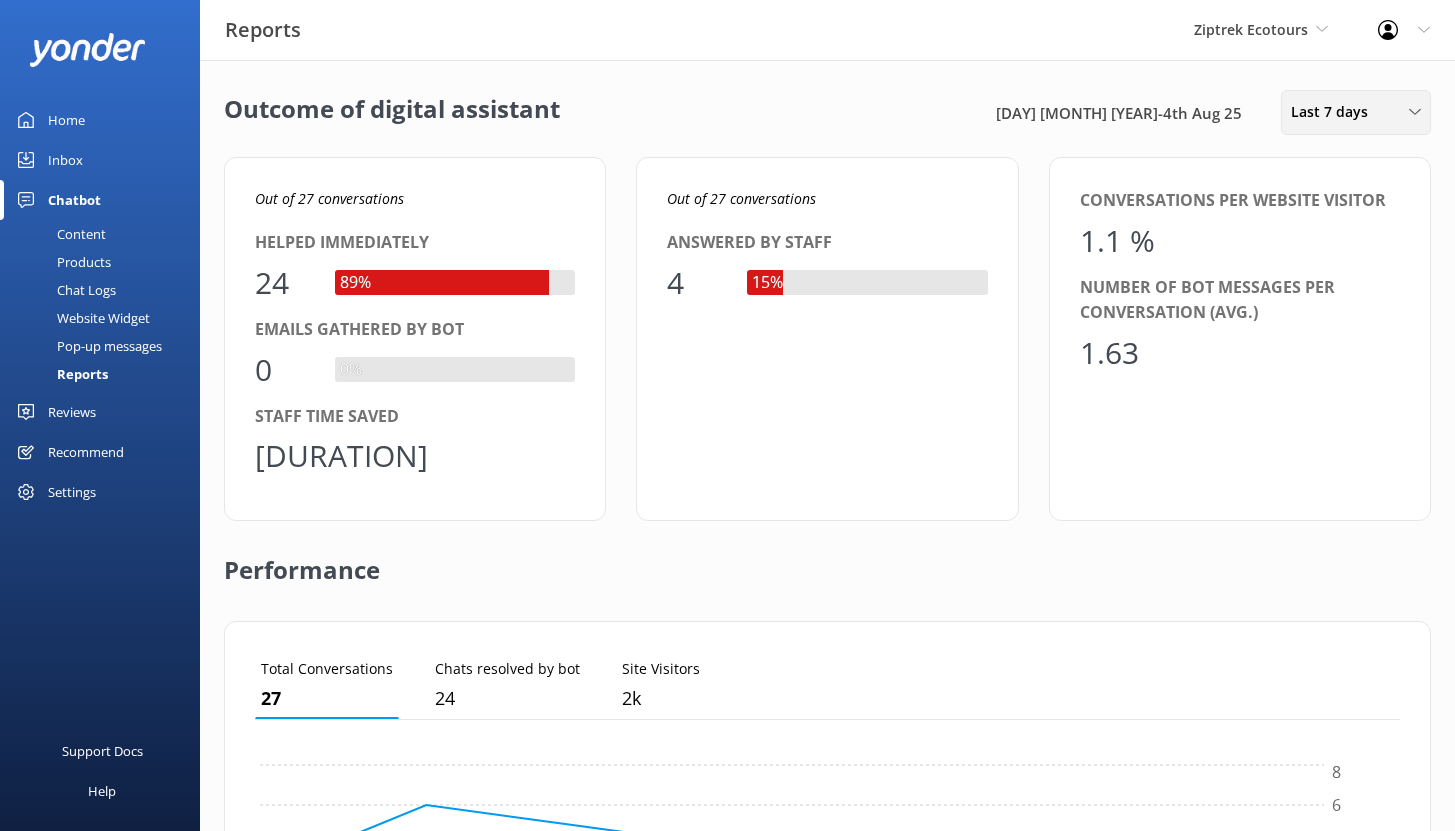 click on "Last 7 days" at bounding box center [1335, 112] 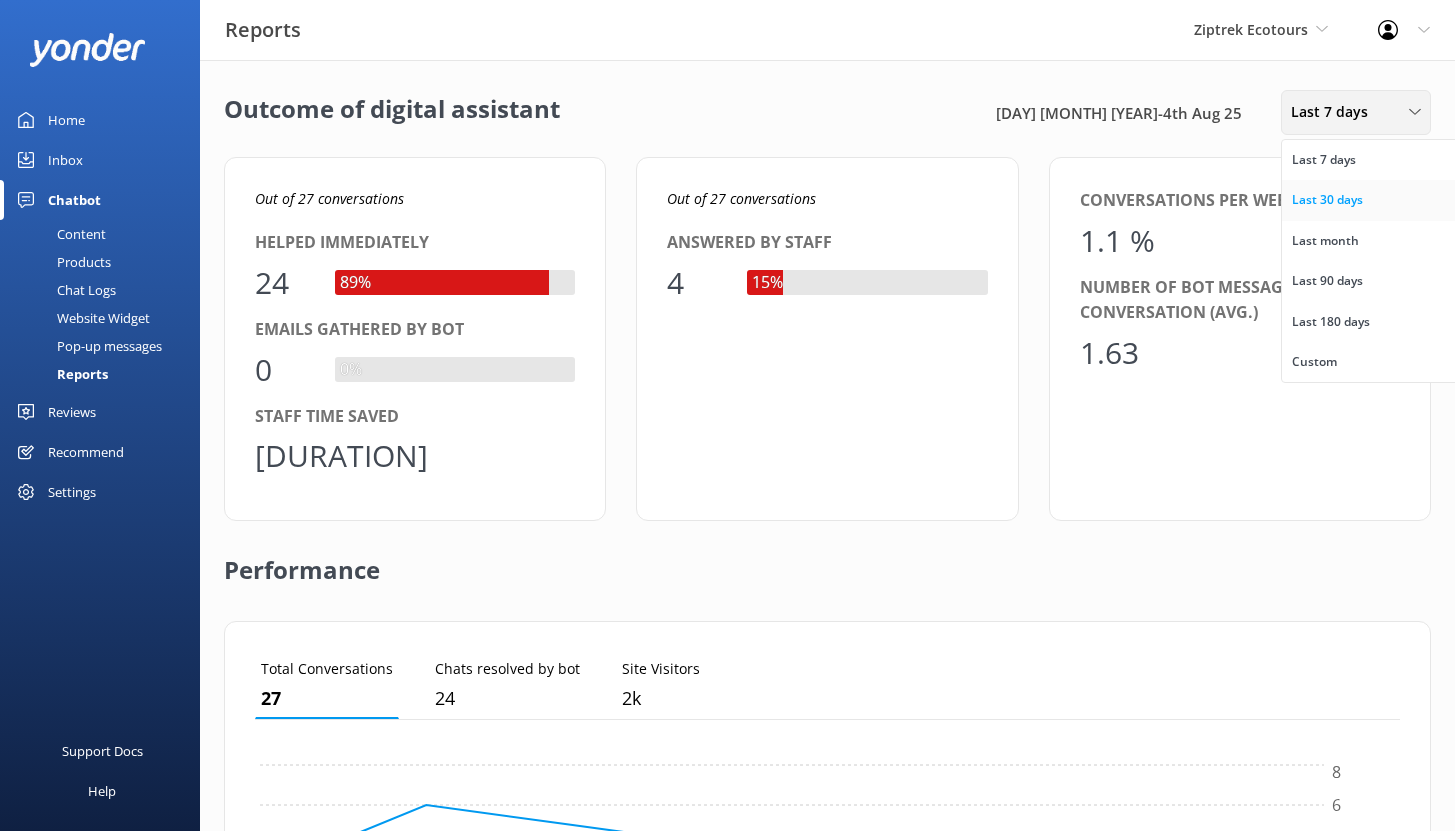 click on "Last 30 days" at bounding box center (1327, 200) 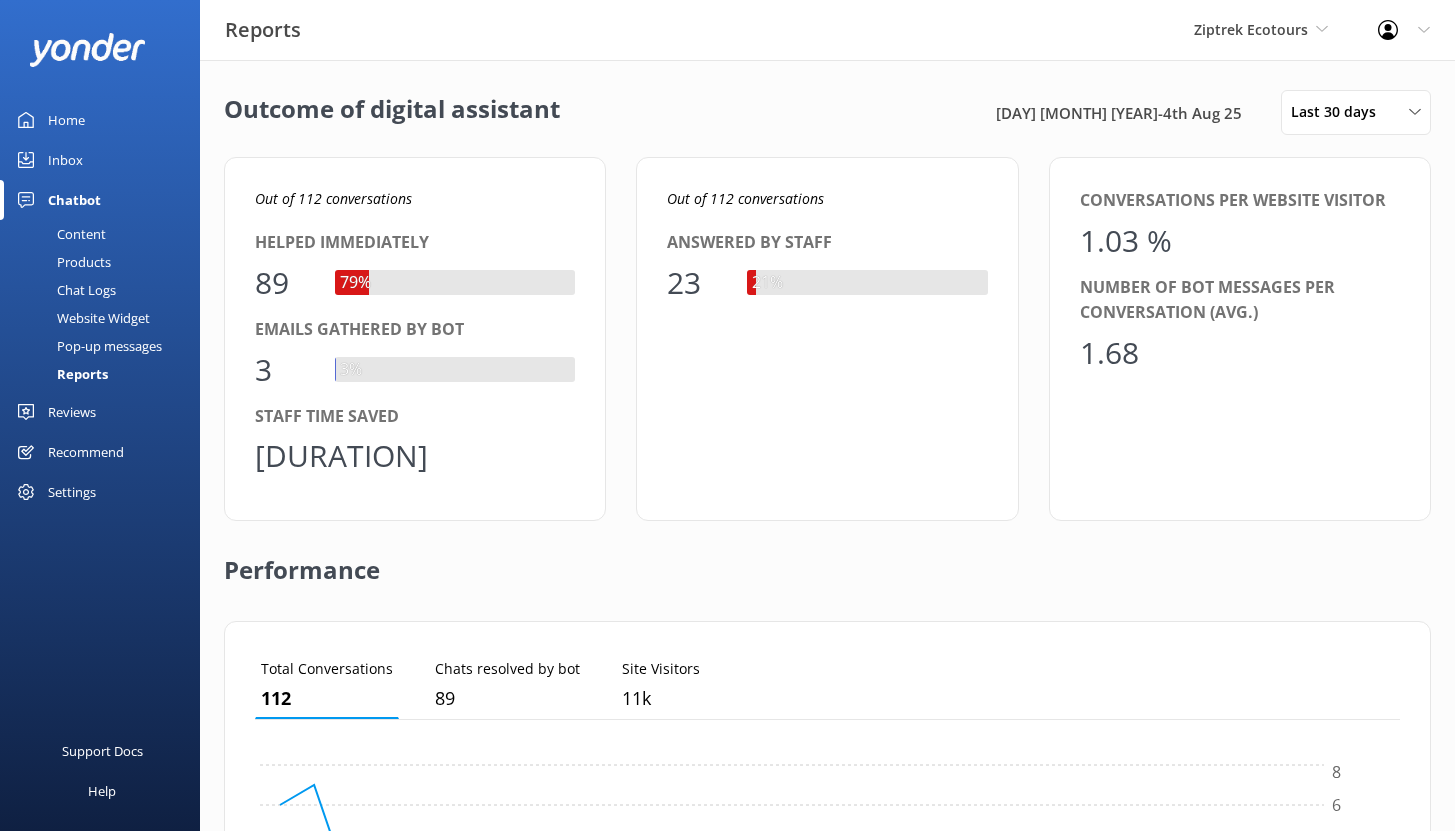 scroll, scrollTop: 16, scrollLeft: 16, axis: both 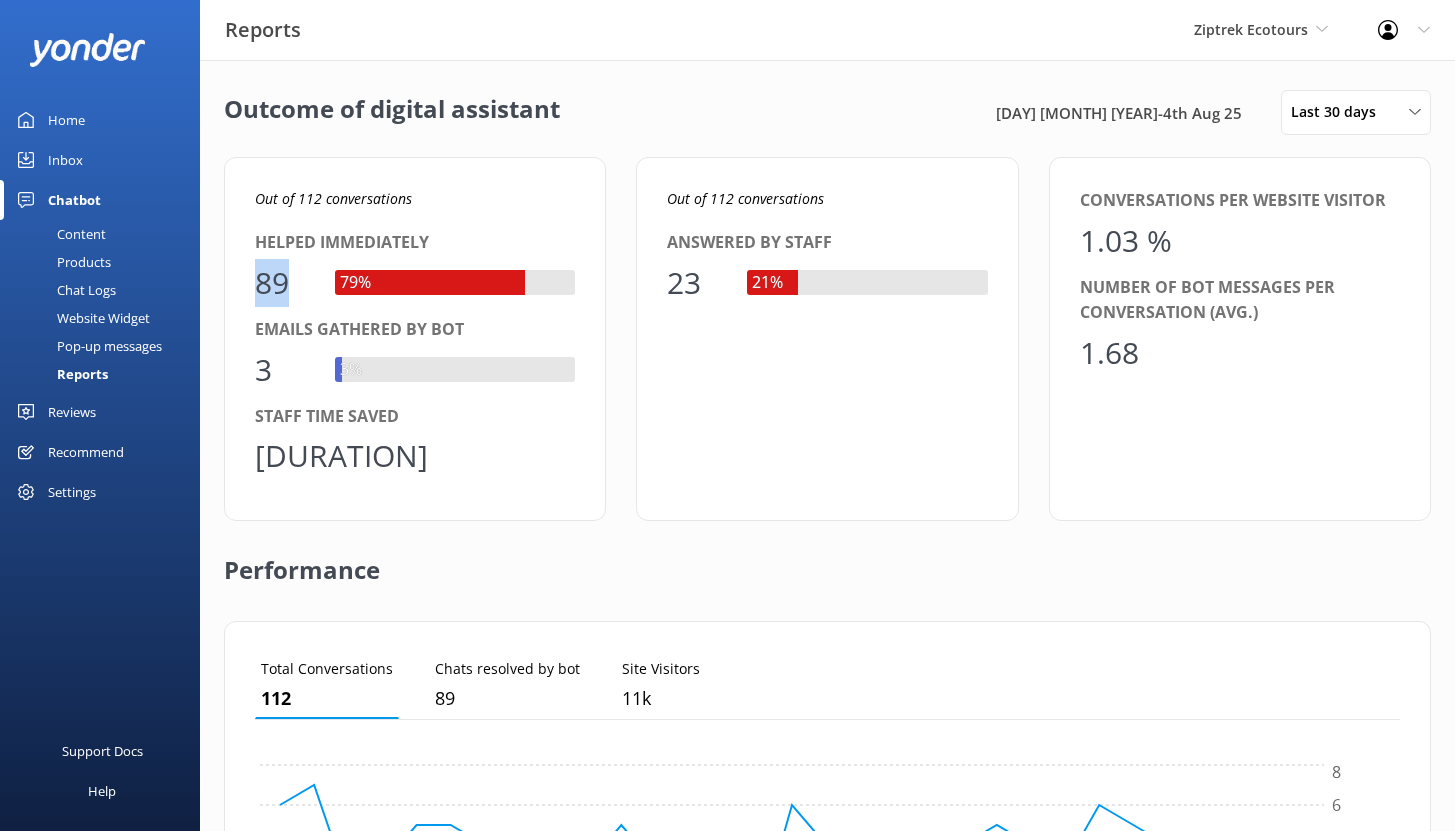 drag, startPoint x: 257, startPoint y: 282, endPoint x: 305, endPoint y: 295, distance: 49.729267 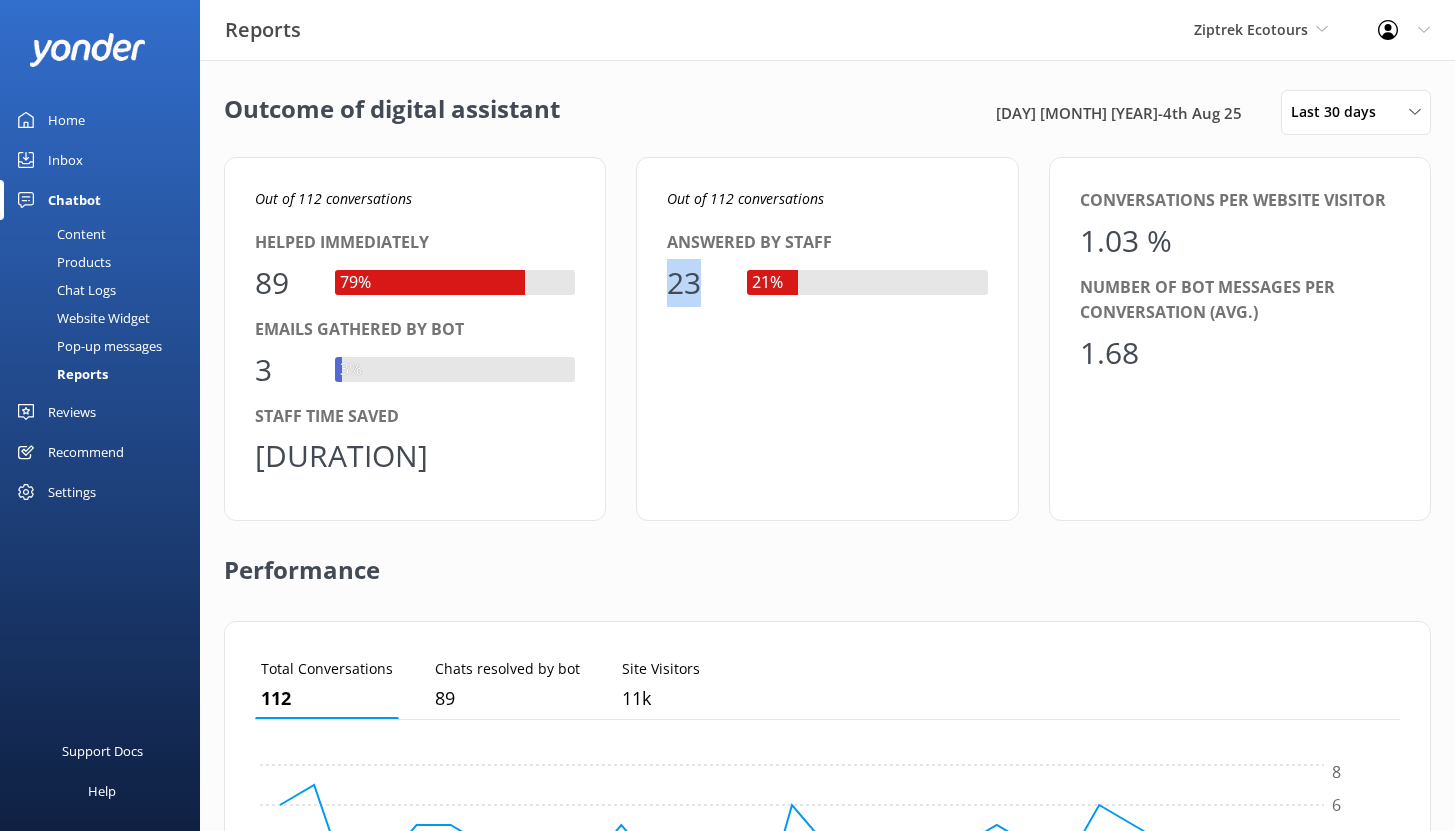 drag, startPoint x: 671, startPoint y: 285, endPoint x: 700, endPoint y: 285, distance: 29 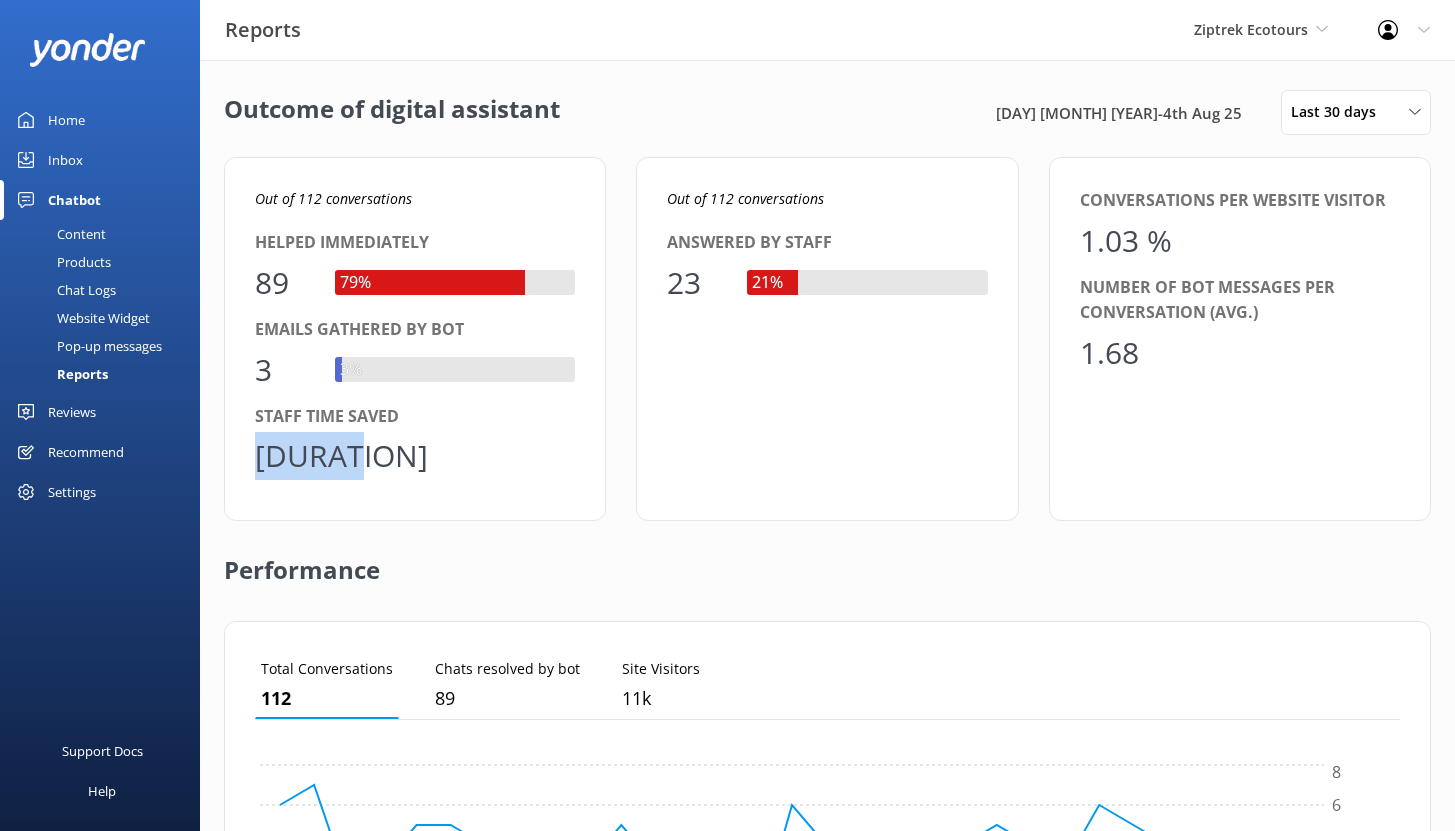 drag, startPoint x: 257, startPoint y: 456, endPoint x: 349, endPoint y: 457, distance: 92.00543 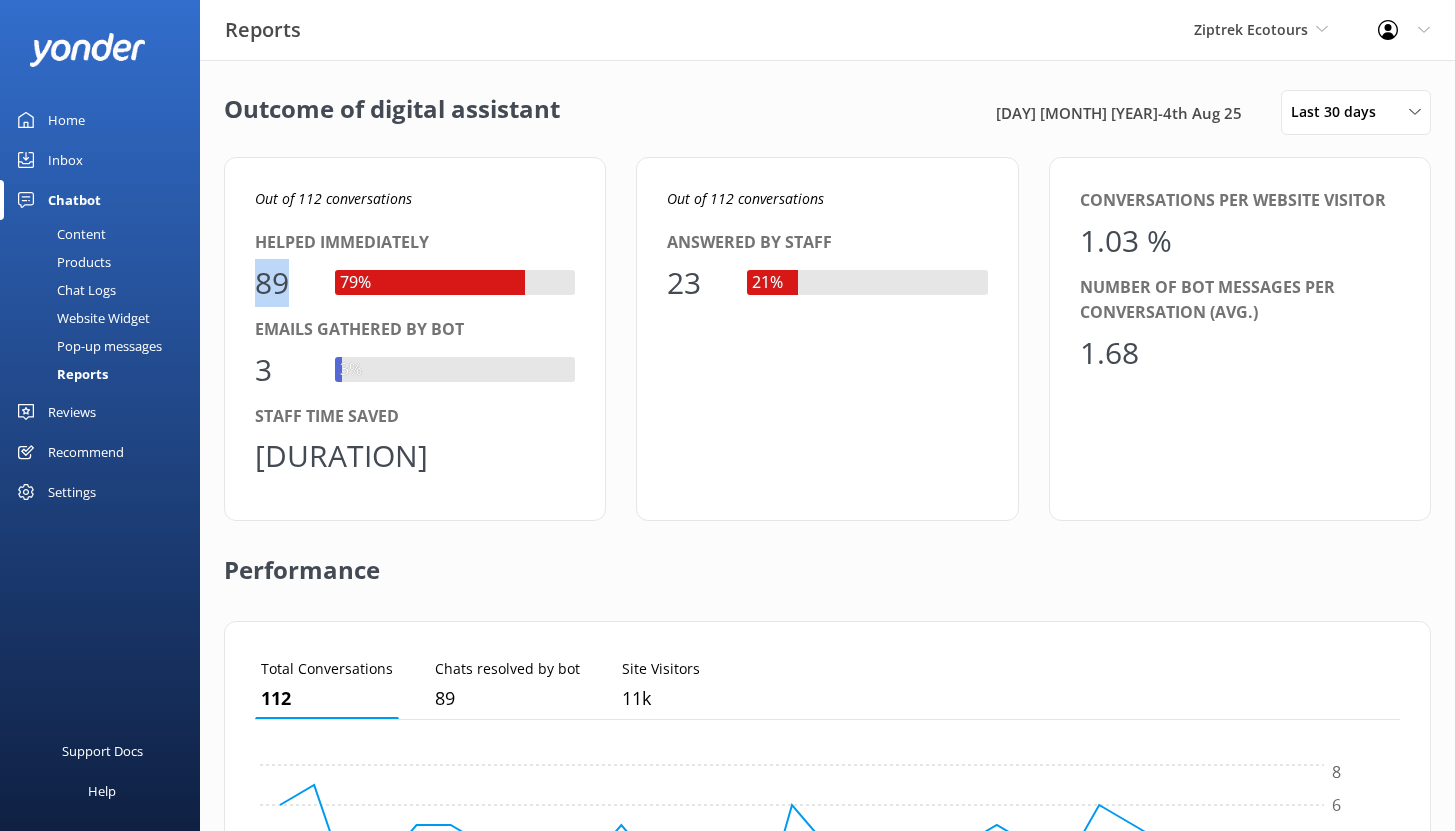 drag, startPoint x: 282, startPoint y: 278, endPoint x: 279, endPoint y: 317, distance: 39.115215 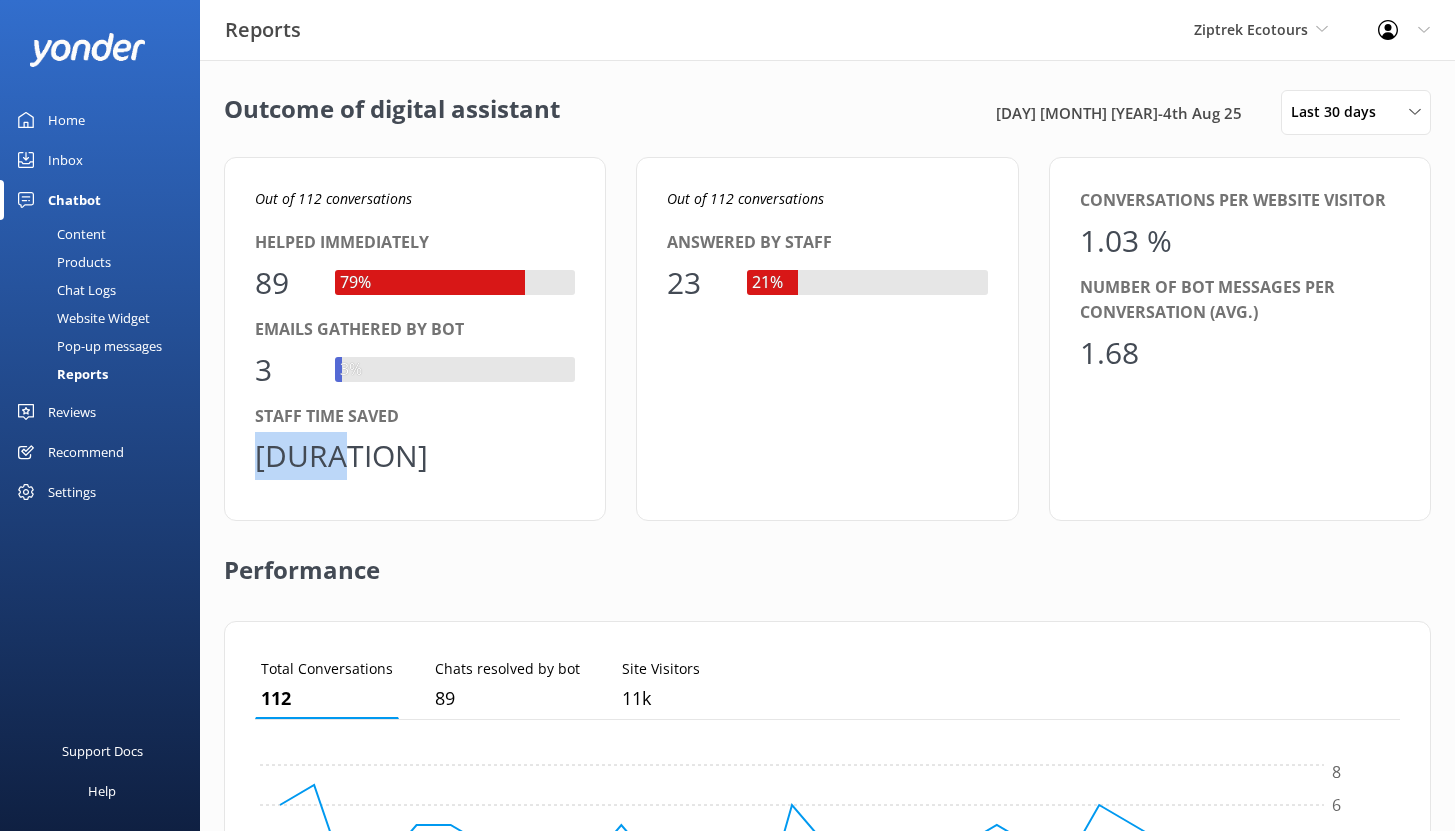 drag, startPoint x: 257, startPoint y: 457, endPoint x: 346, endPoint y: 456, distance: 89.005615 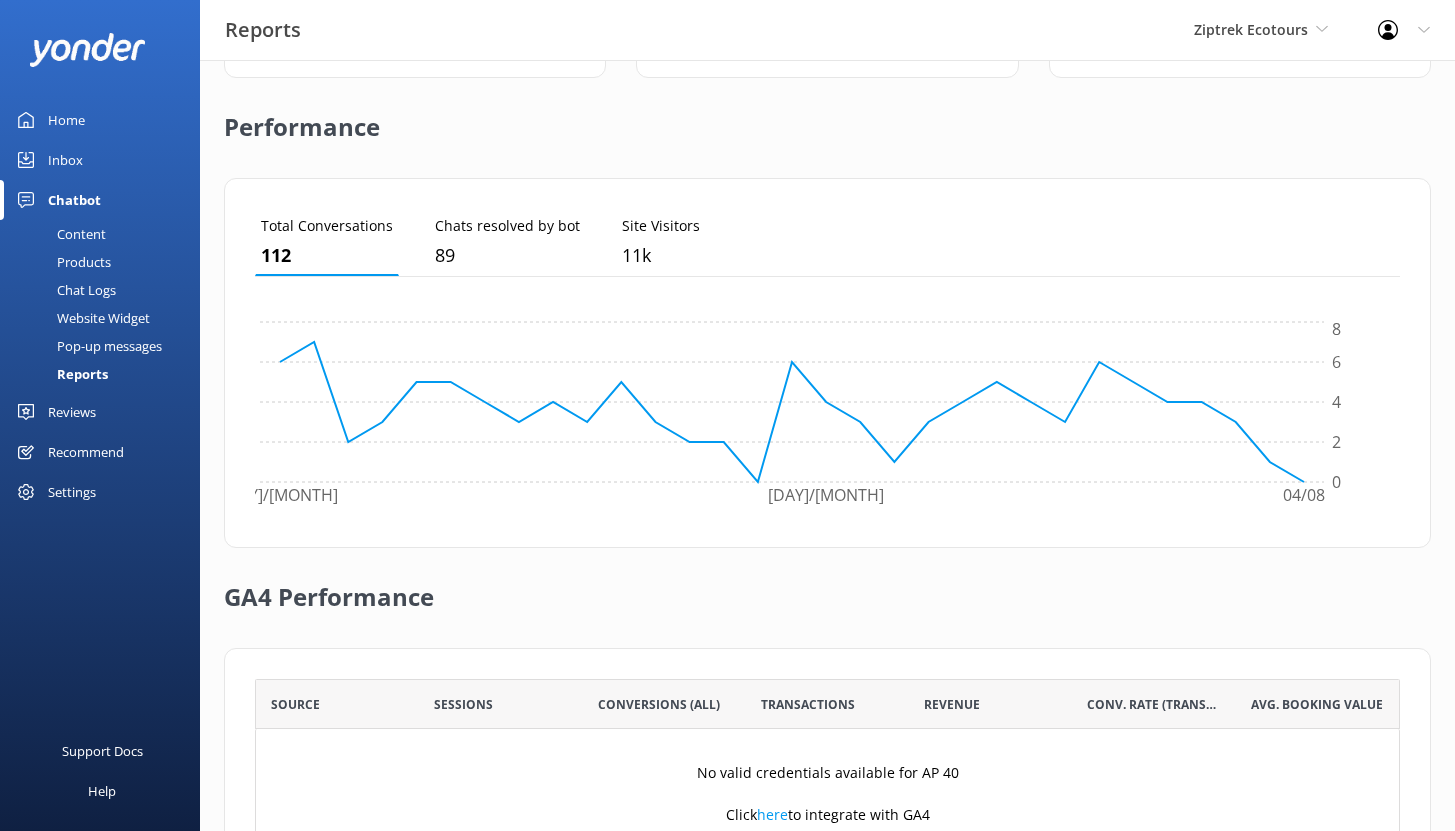 scroll, scrollTop: 563, scrollLeft: 0, axis: vertical 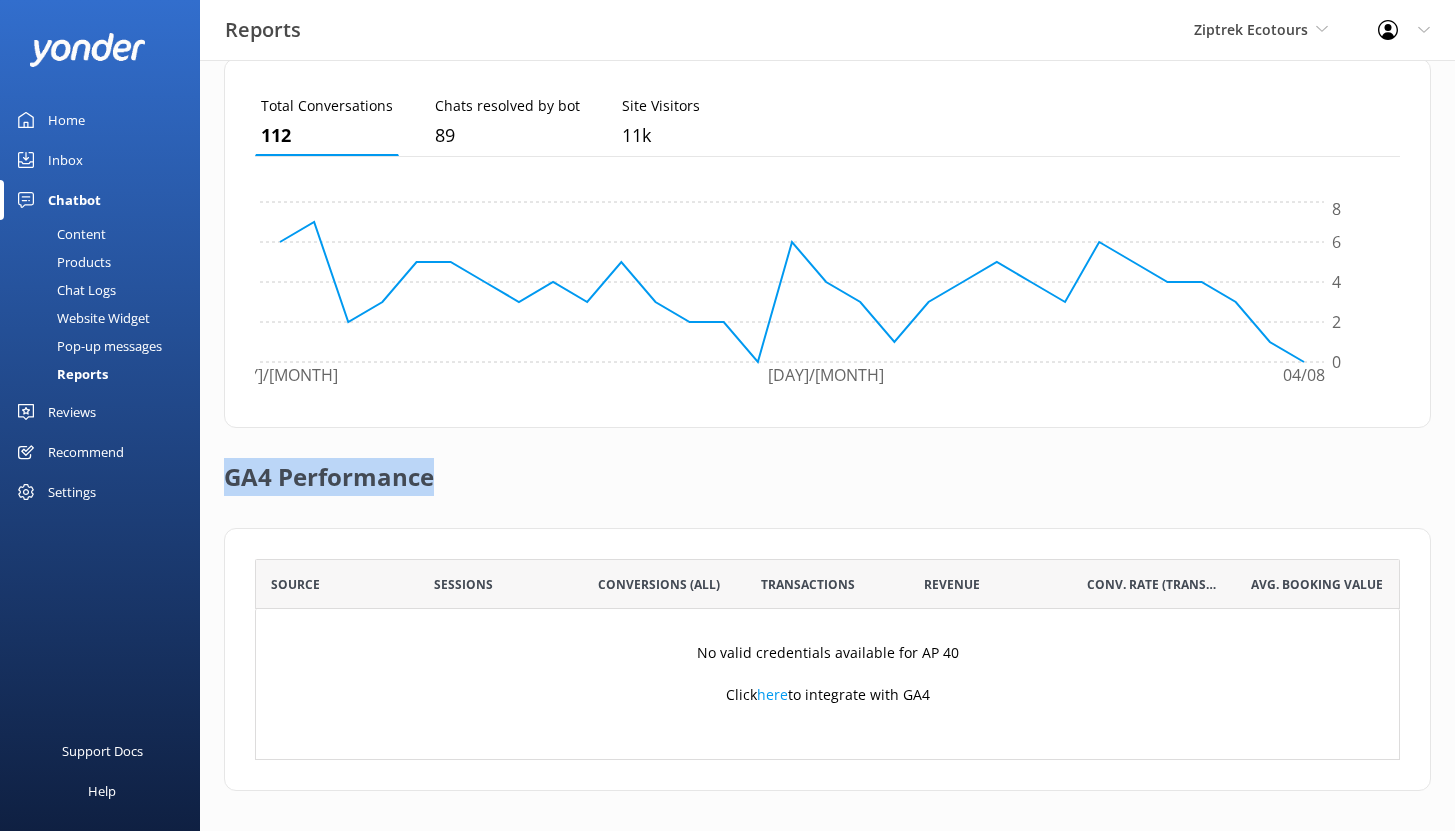 drag, startPoint x: 226, startPoint y: 478, endPoint x: 449, endPoint y: 478, distance: 223 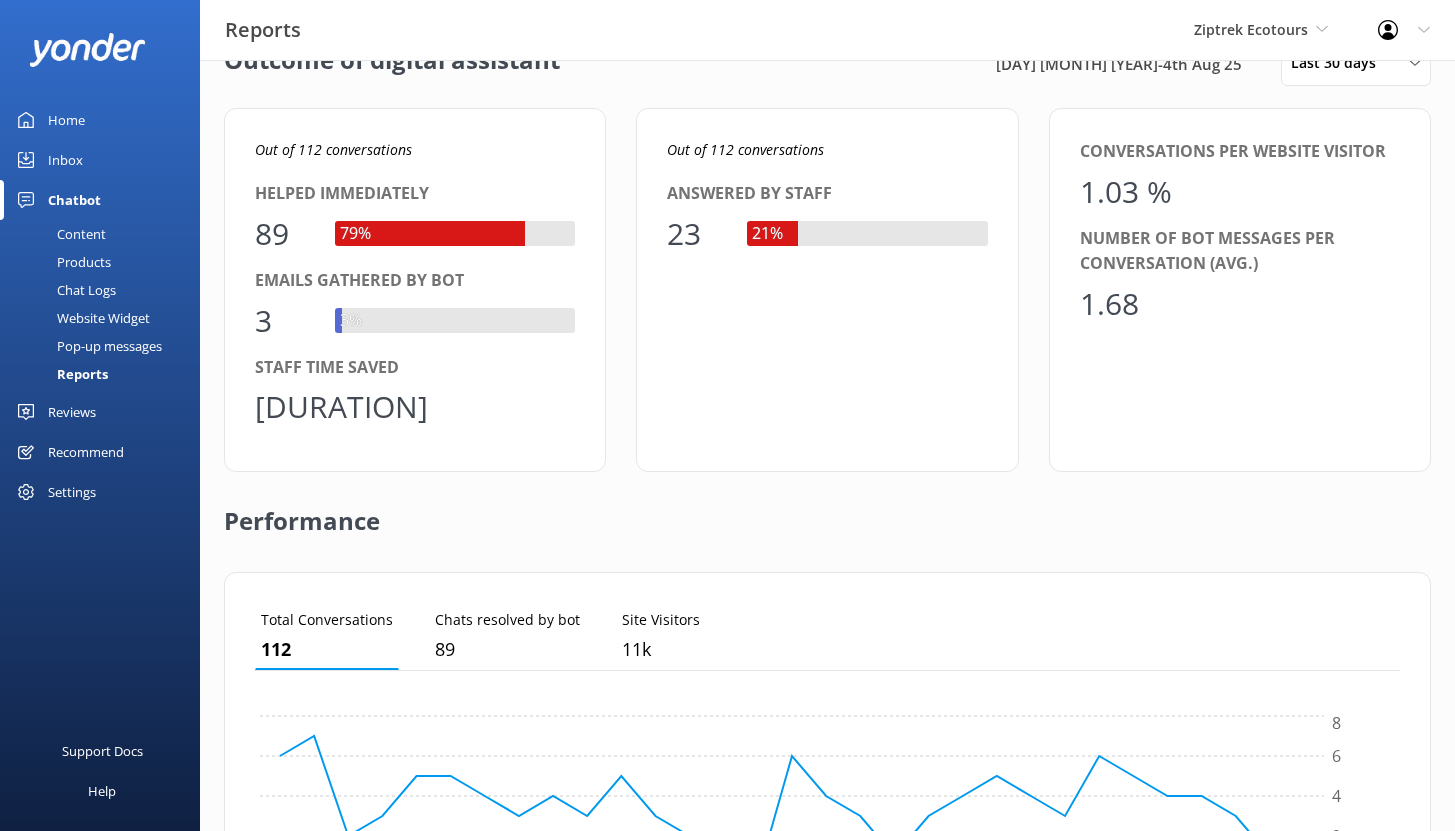 scroll, scrollTop: 0, scrollLeft: 0, axis: both 